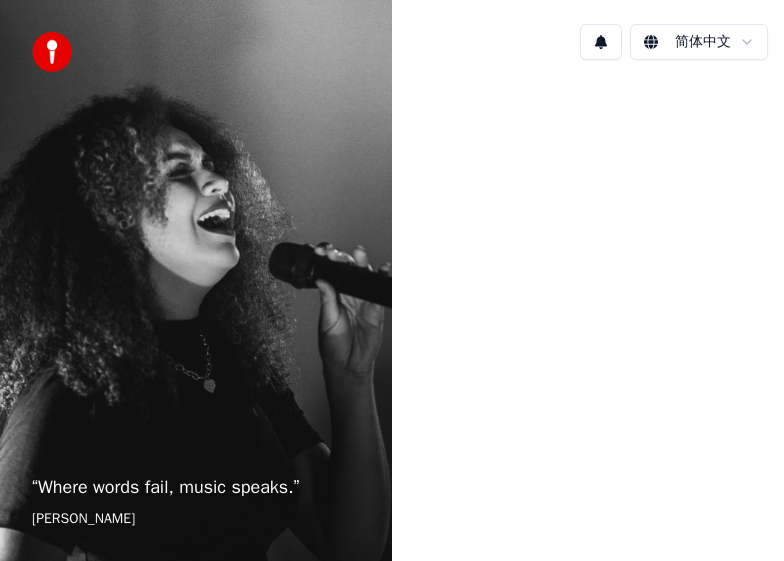 scroll, scrollTop: 0, scrollLeft: 0, axis: both 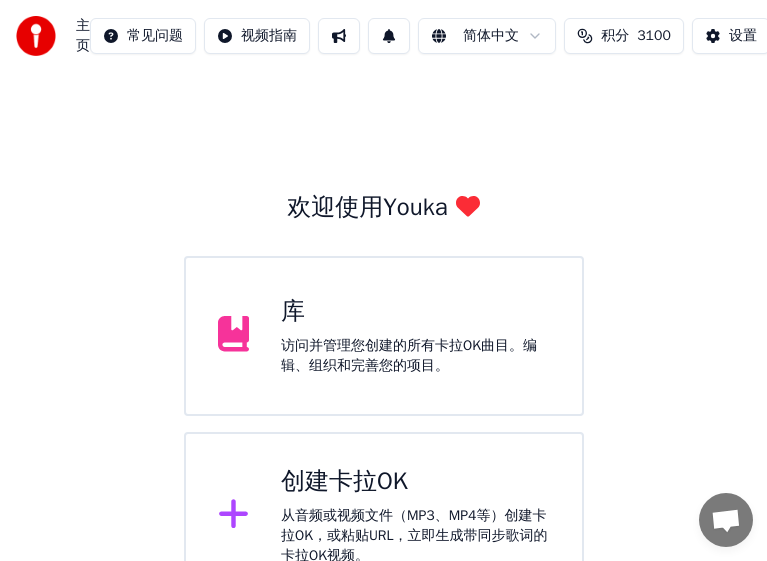 click on "从音频或视频文件（MP3、MP4等）创建卡拉OK，或粘贴URL，立即生成带同步歌词的卡拉OK视频。" at bounding box center [415, 536] 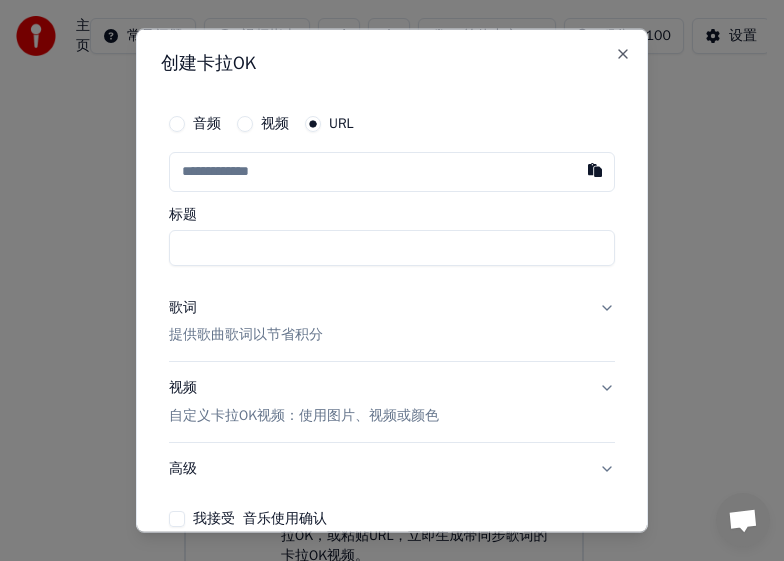 click on "音频 视频 URL 标题 歌词 提供歌曲歌词以节省积分 视频 自定义卡拉OK视频：使用图片、视频或颜色 高级 我接受   音乐使用确认" at bounding box center [392, 315] 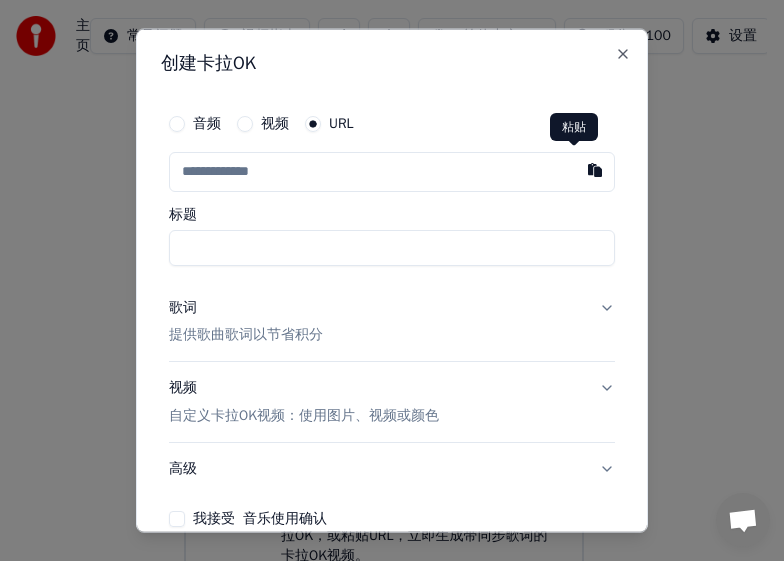 click at bounding box center [595, 169] 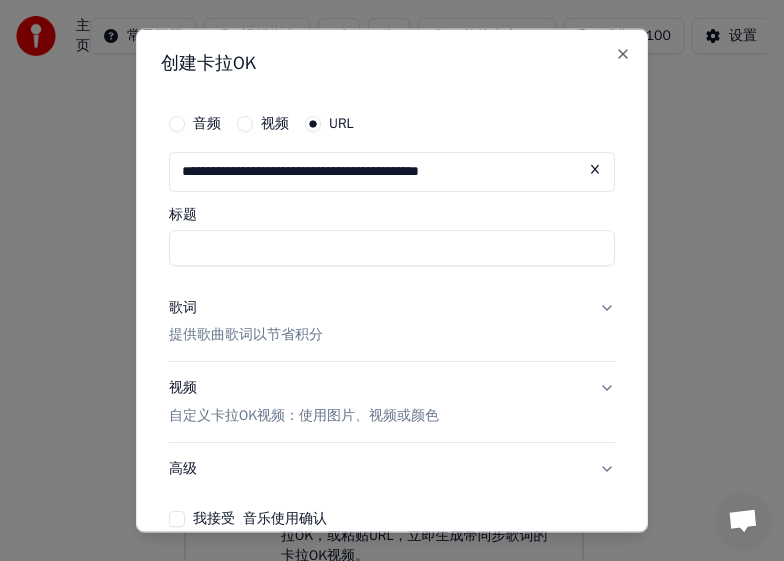 type on "**********" 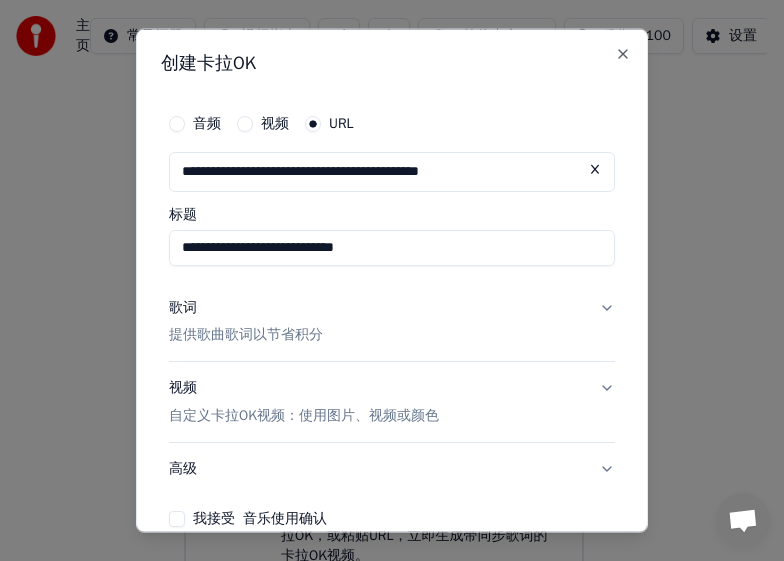 click on "歌词" at bounding box center [183, 307] 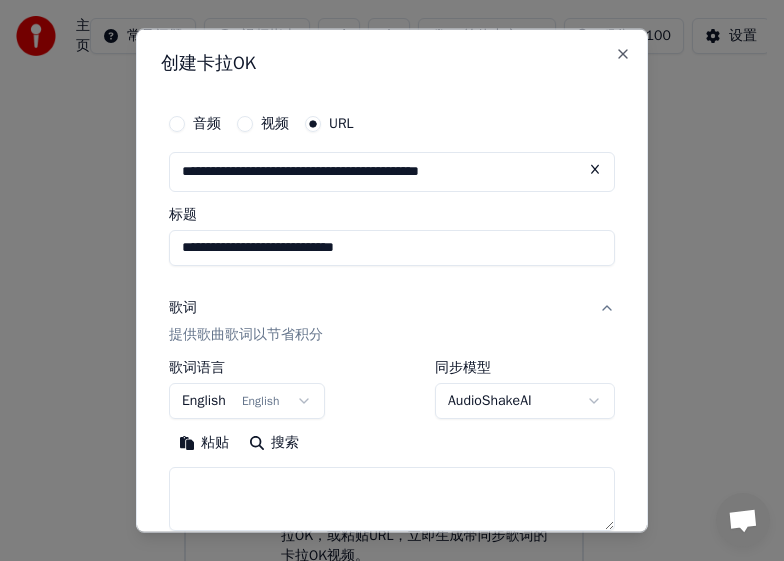 click on "English English" at bounding box center [247, 401] 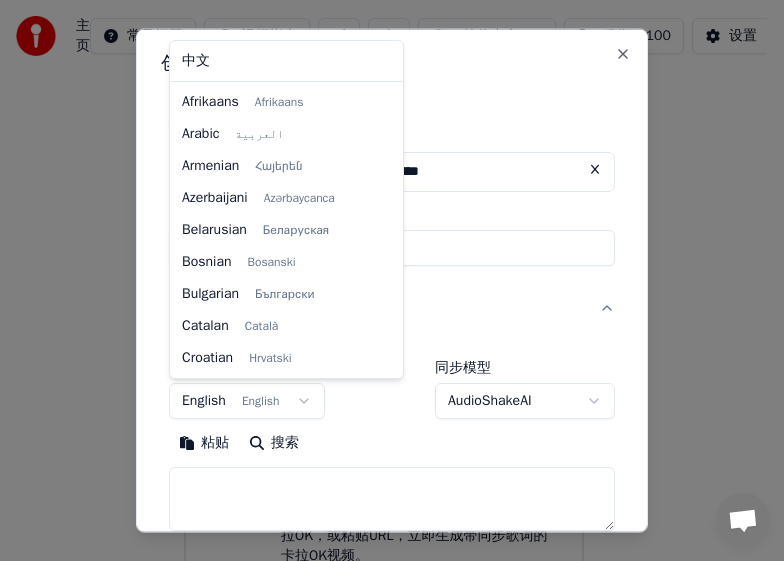 scroll, scrollTop: 128, scrollLeft: 0, axis: vertical 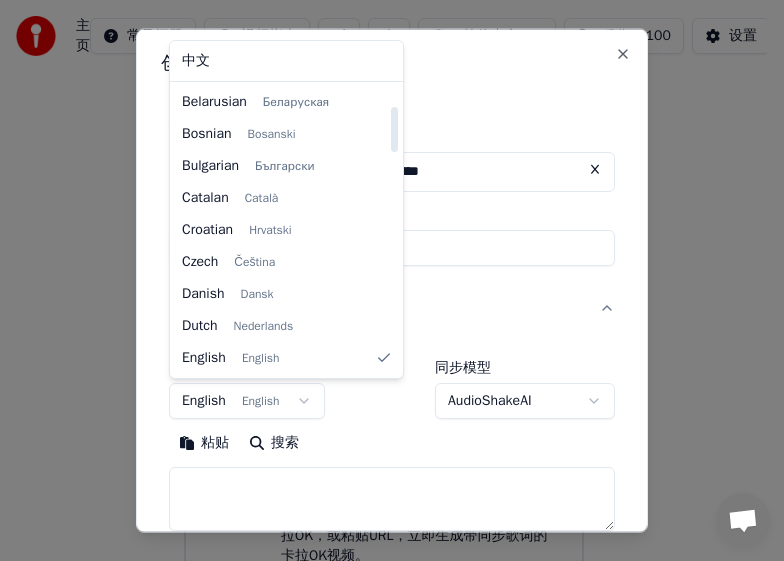 select on "**" 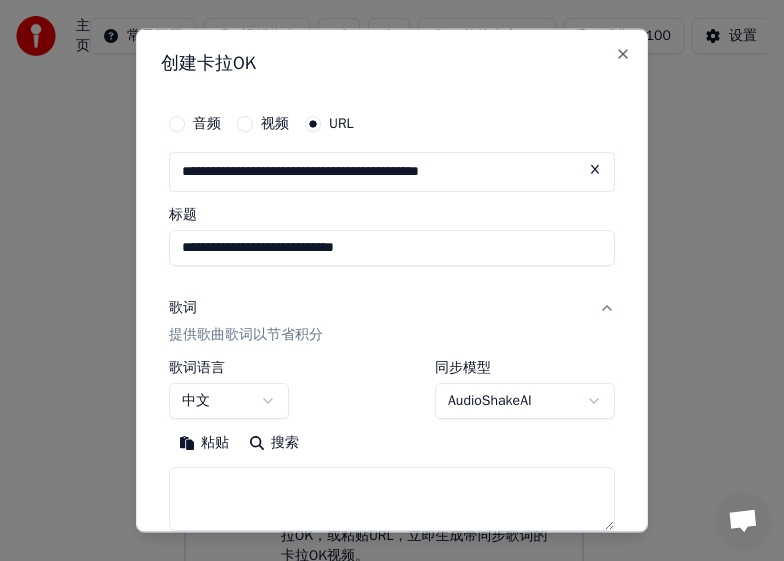 click at bounding box center (392, 499) 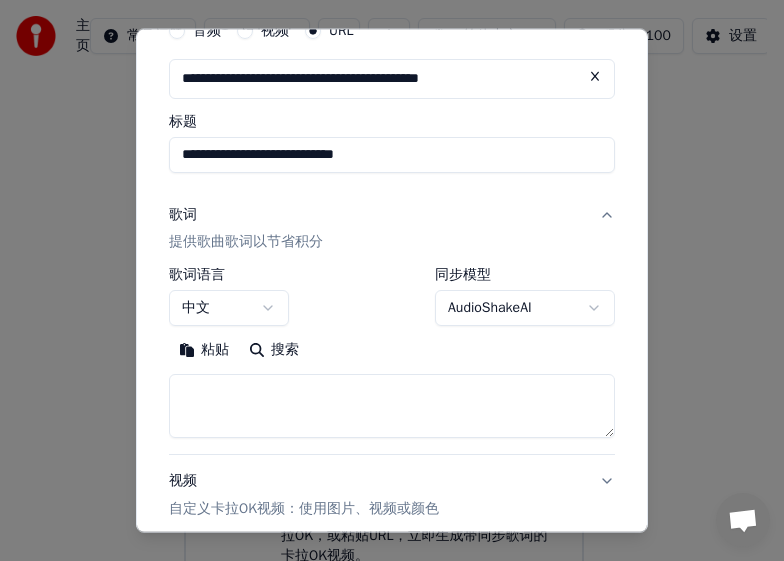scroll, scrollTop: 122, scrollLeft: 0, axis: vertical 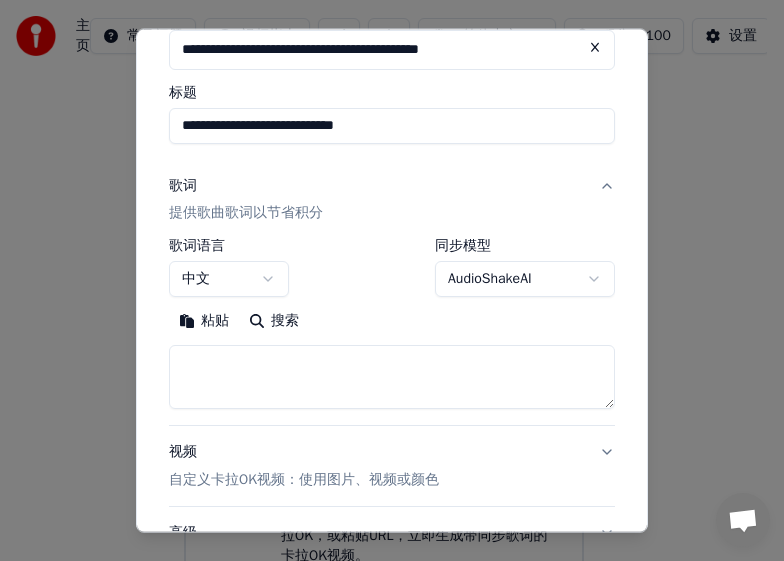click on "粘贴" at bounding box center (204, 321) 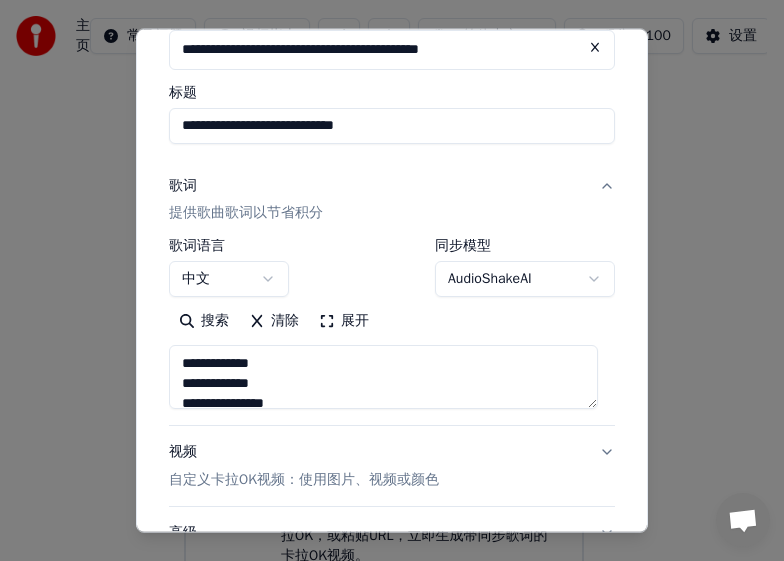 type on "**********" 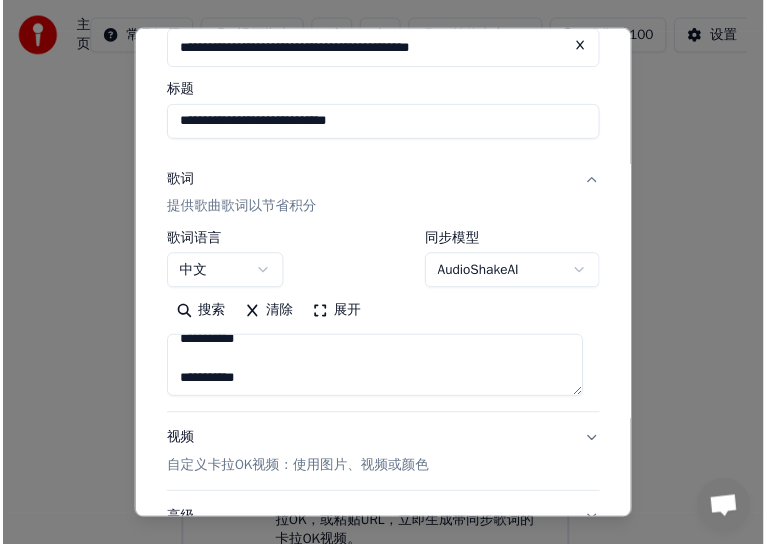 scroll, scrollTop: 289, scrollLeft: 0, axis: vertical 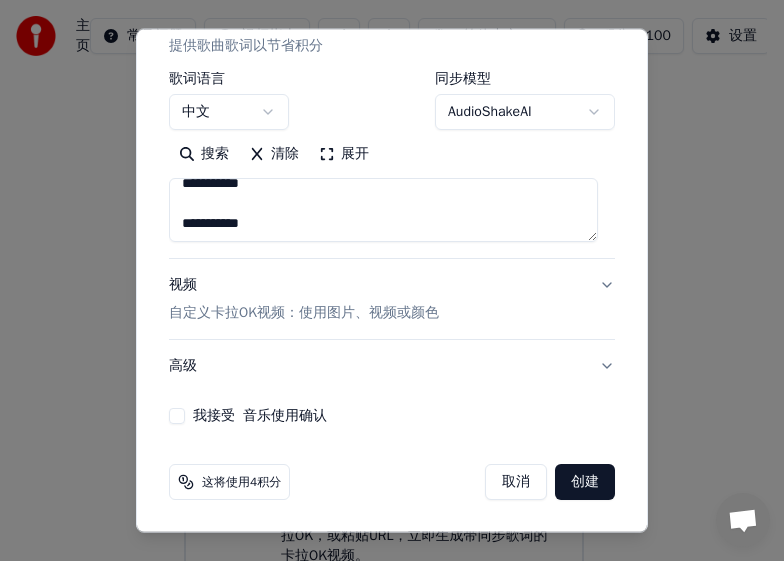 click on "我接受   音乐使用确认" at bounding box center [392, 416] 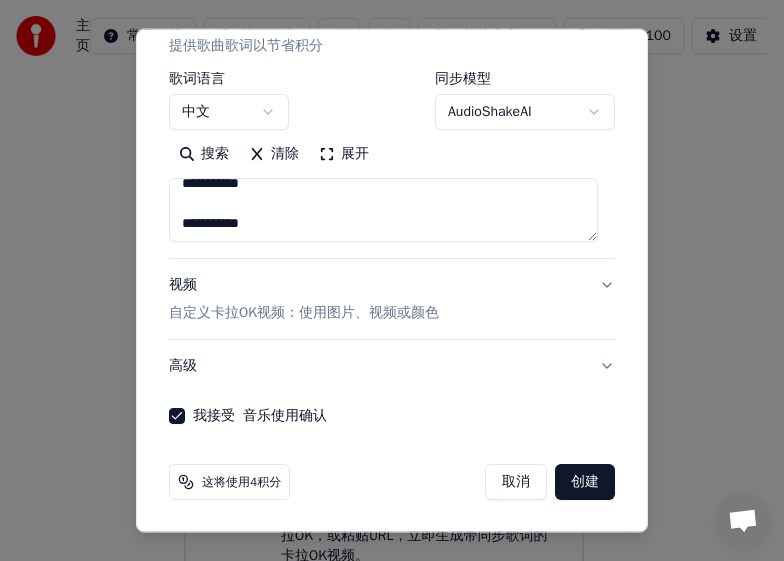 click on "创建" at bounding box center (585, 482) 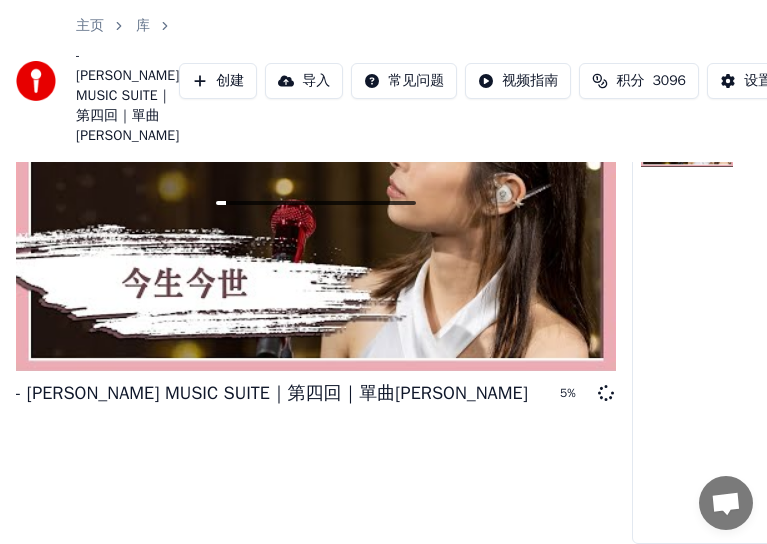 scroll, scrollTop: 233, scrollLeft: 0, axis: vertical 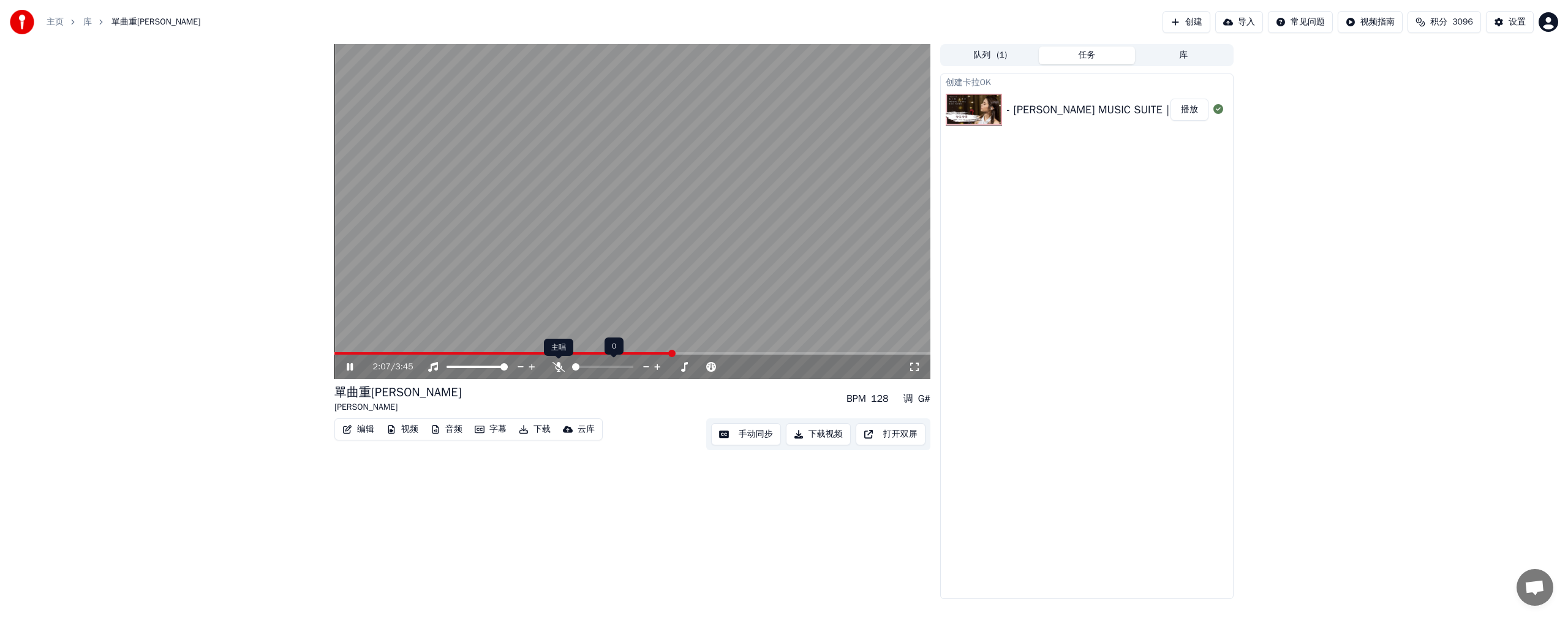 click 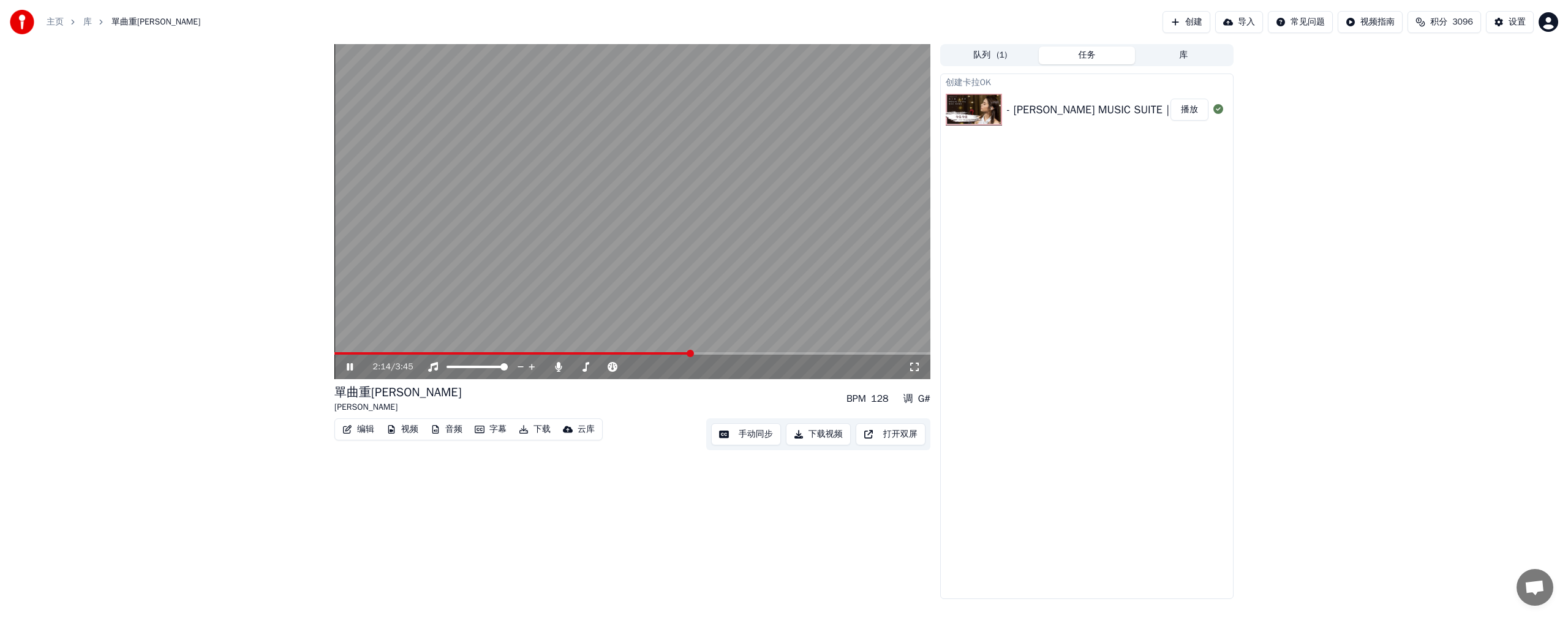 click at bounding box center (632, 353) 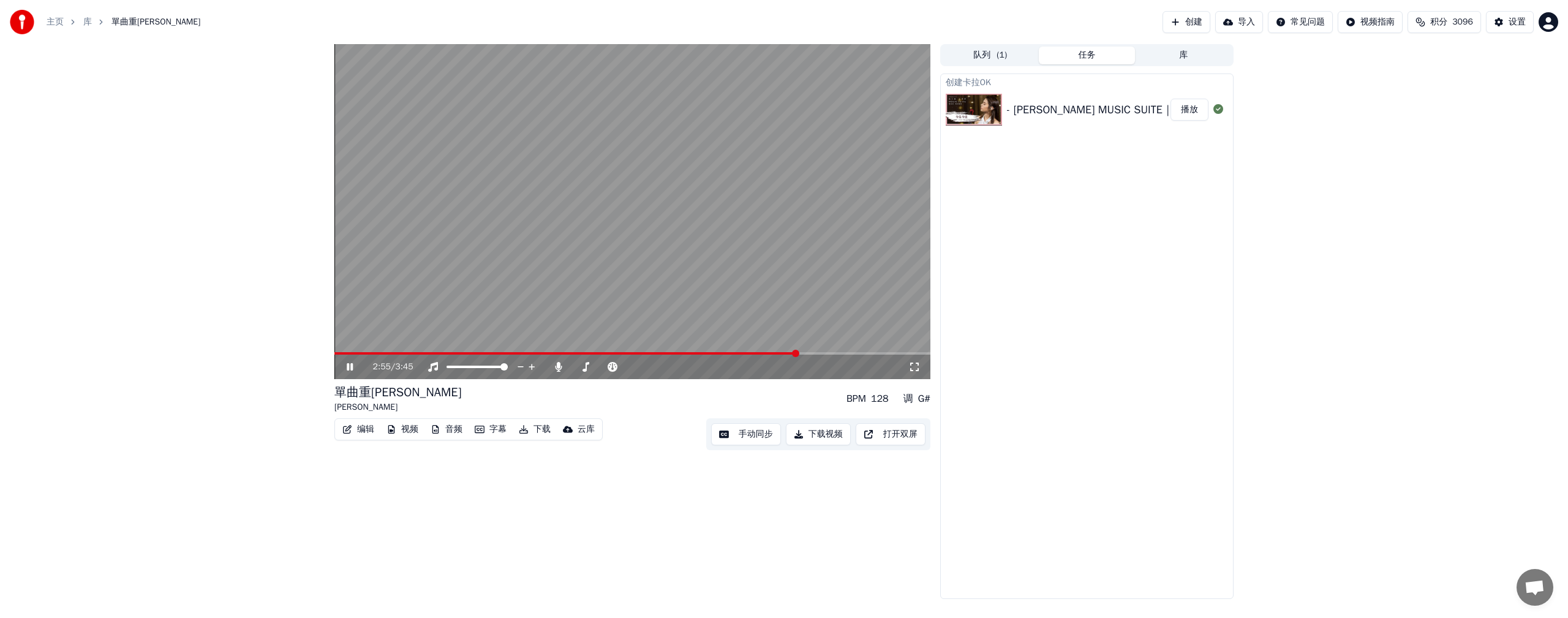 click on "下载" at bounding box center [535, 429] 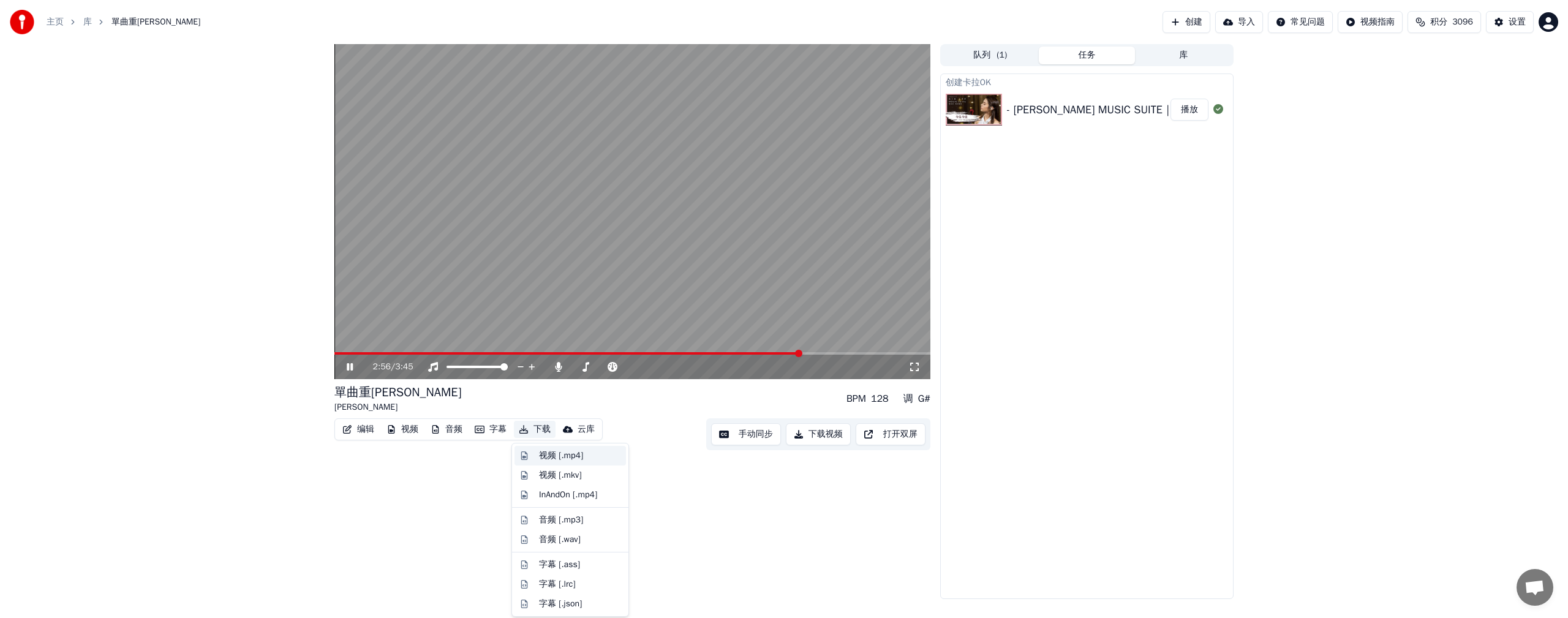 click on "视频 [.mp4]" at bounding box center (561, 456) 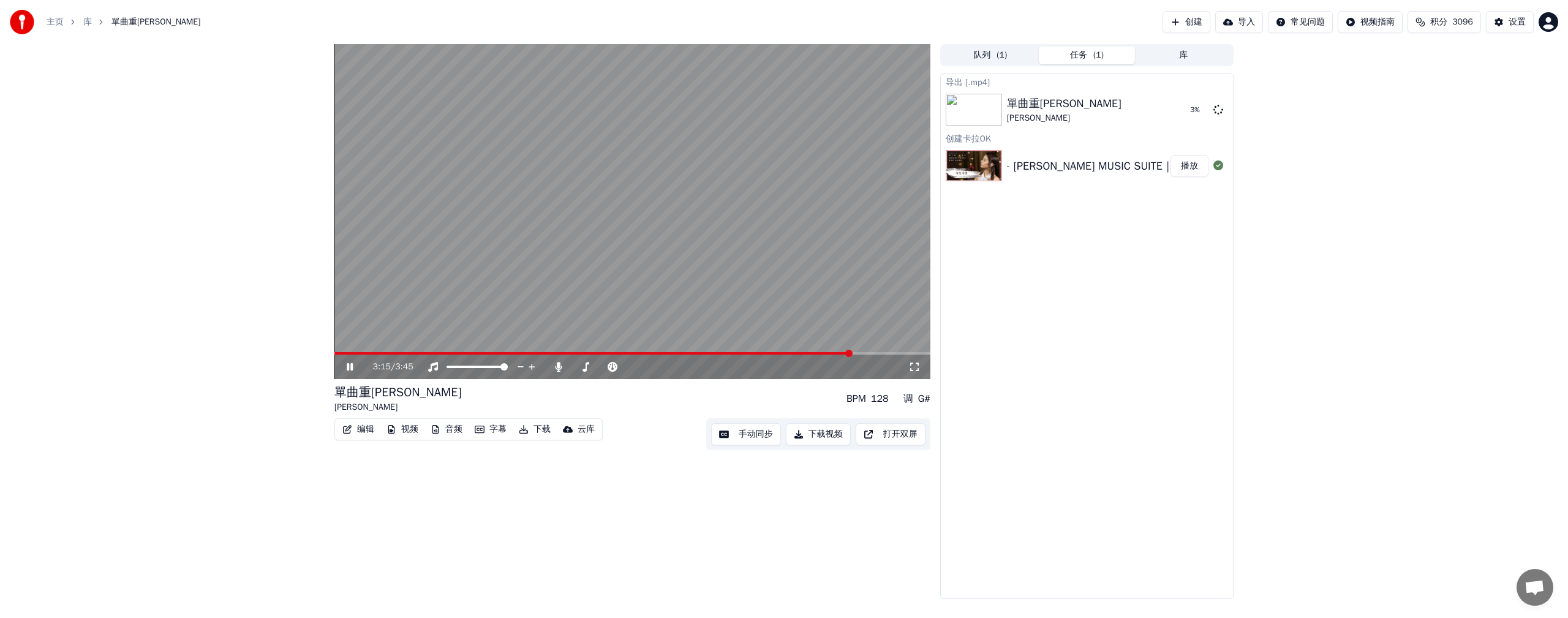 click on "编辑" at bounding box center [358, 429] 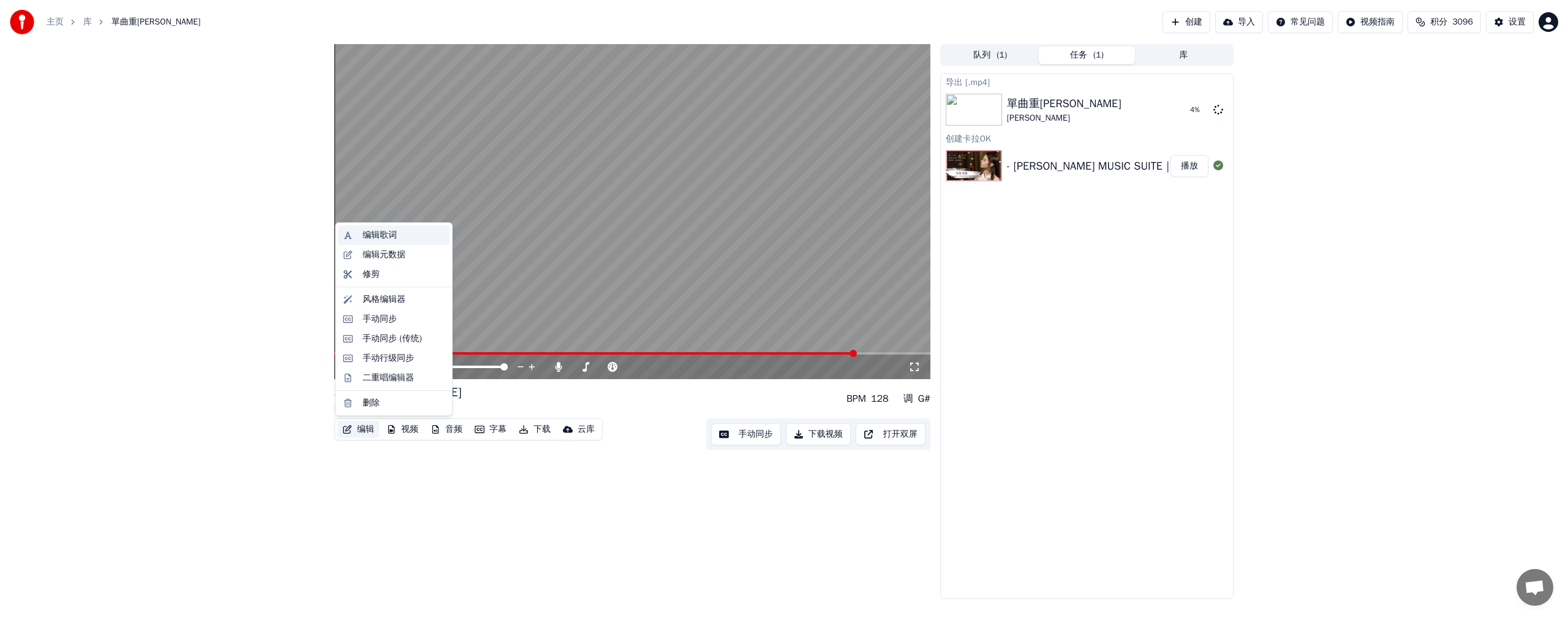 click on "编辑歌词" at bounding box center (380, 235) 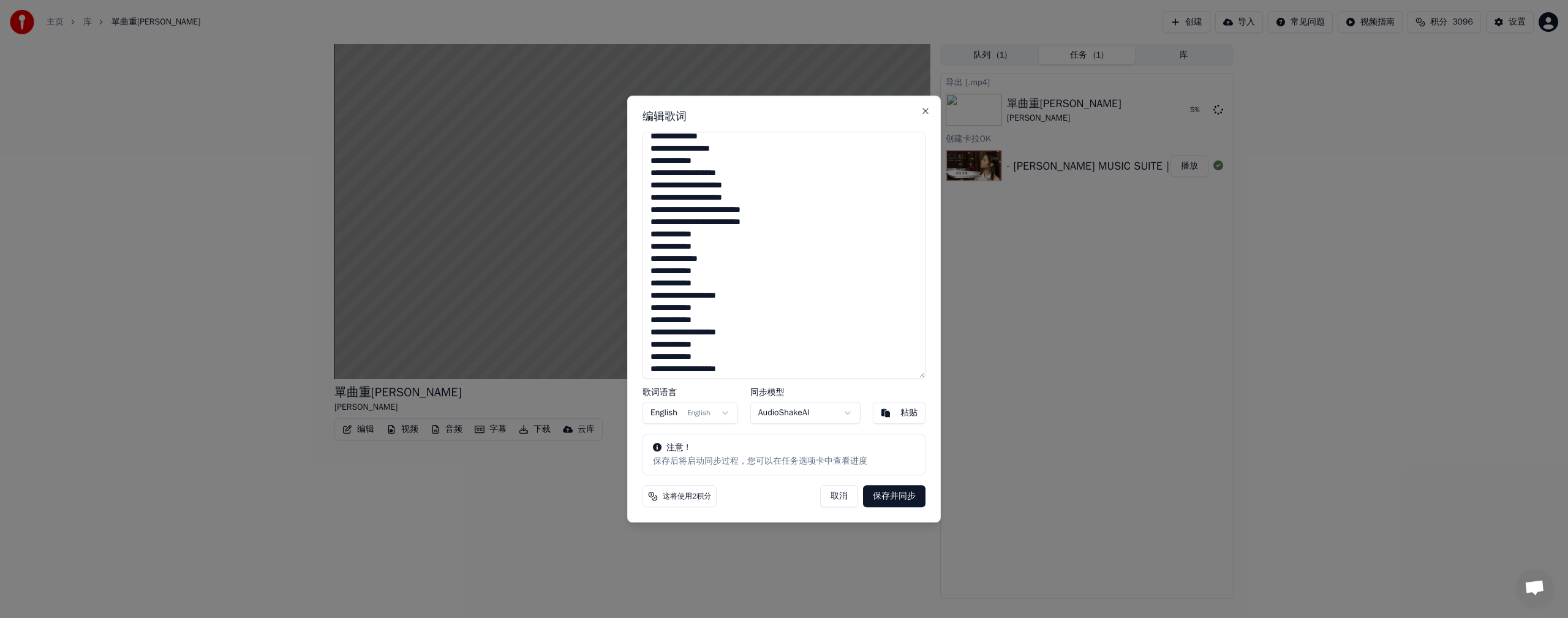 scroll, scrollTop: 94, scrollLeft: 0, axis: vertical 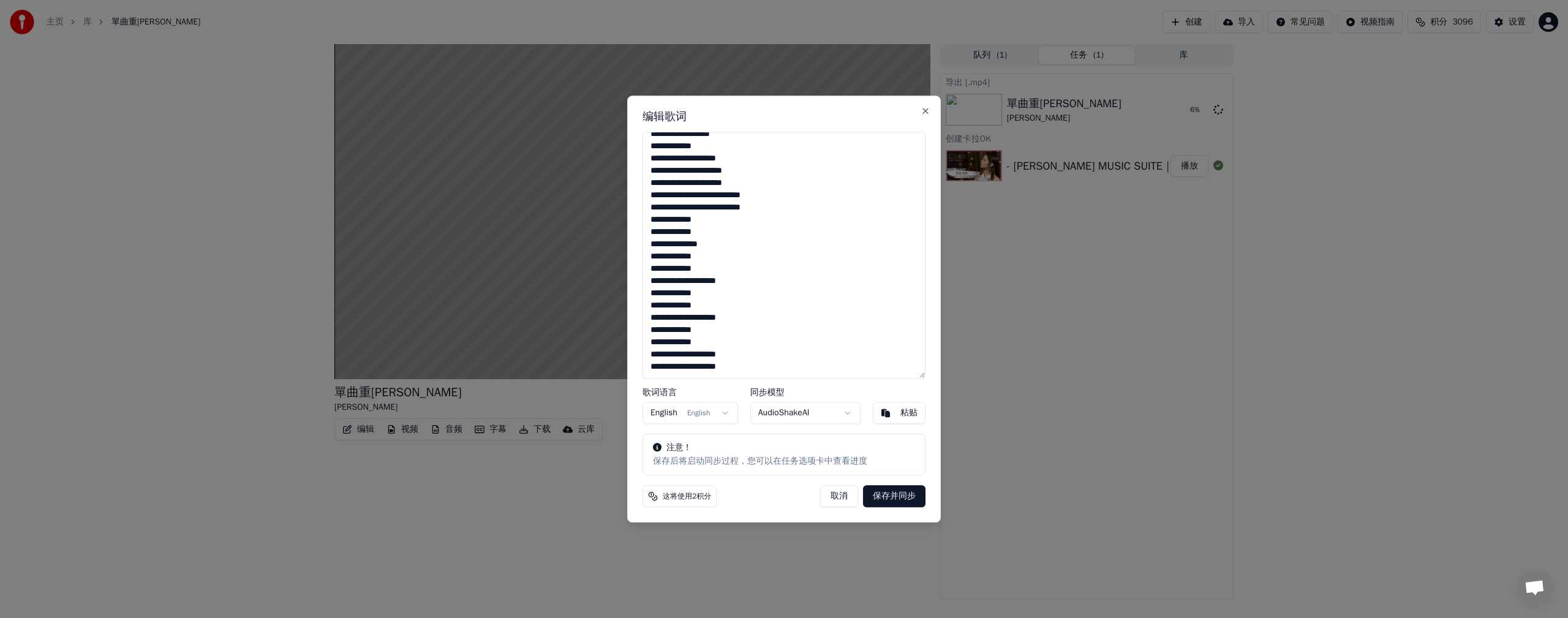 drag, startPoint x: 740, startPoint y: 317, endPoint x: 775, endPoint y: 314, distance: 35.12834 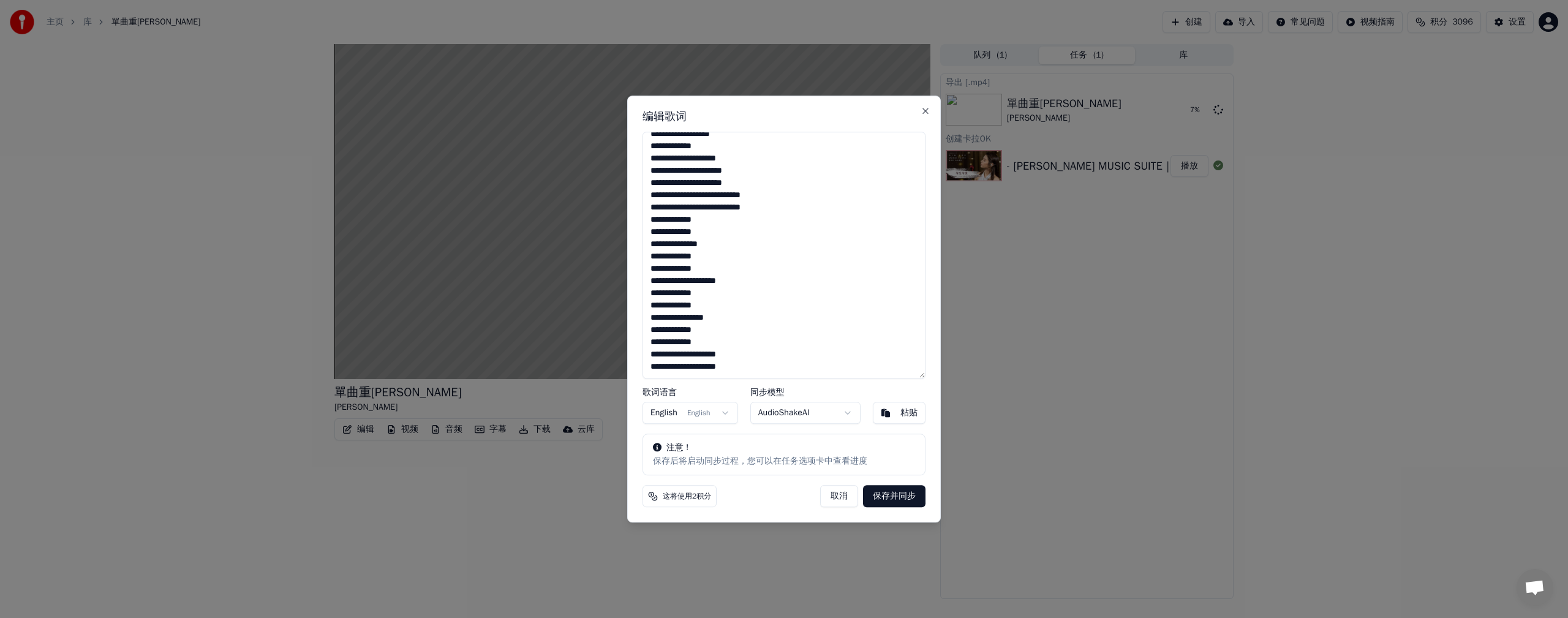 type on "**********" 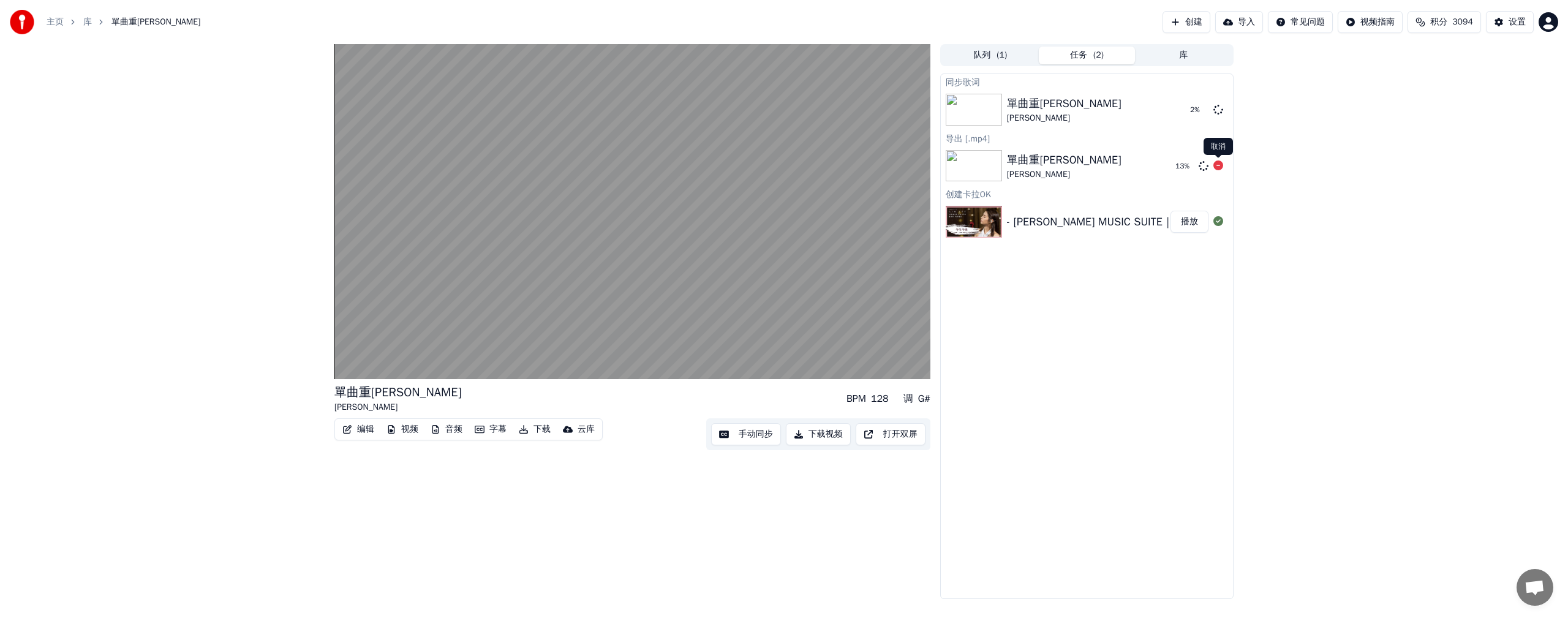 click 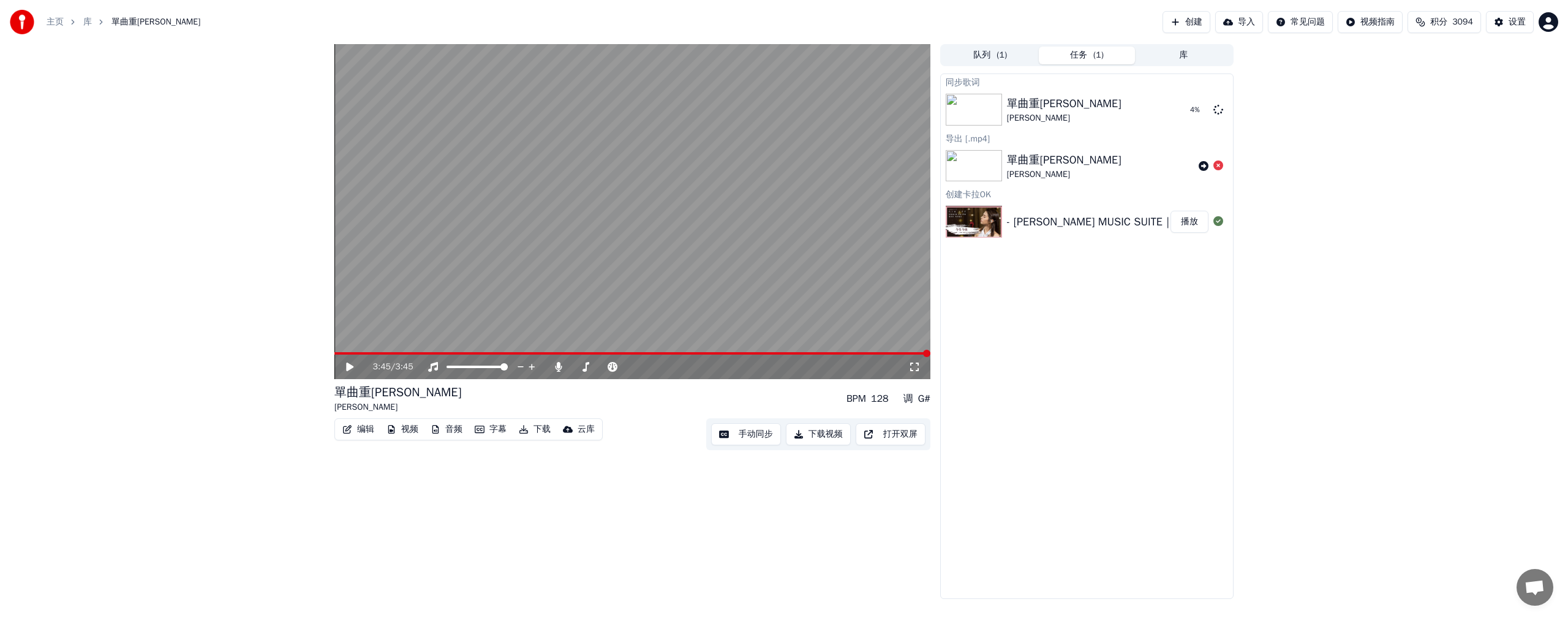 click at bounding box center (632, 211) 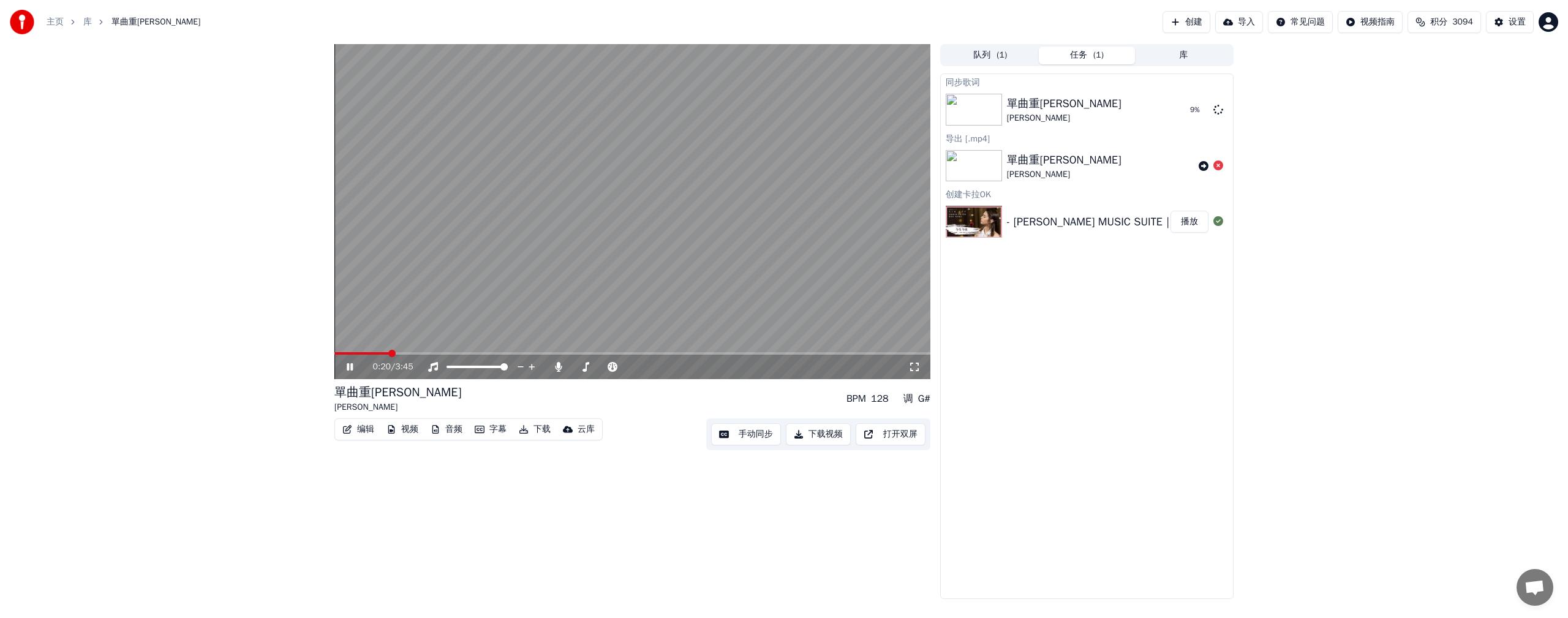 click 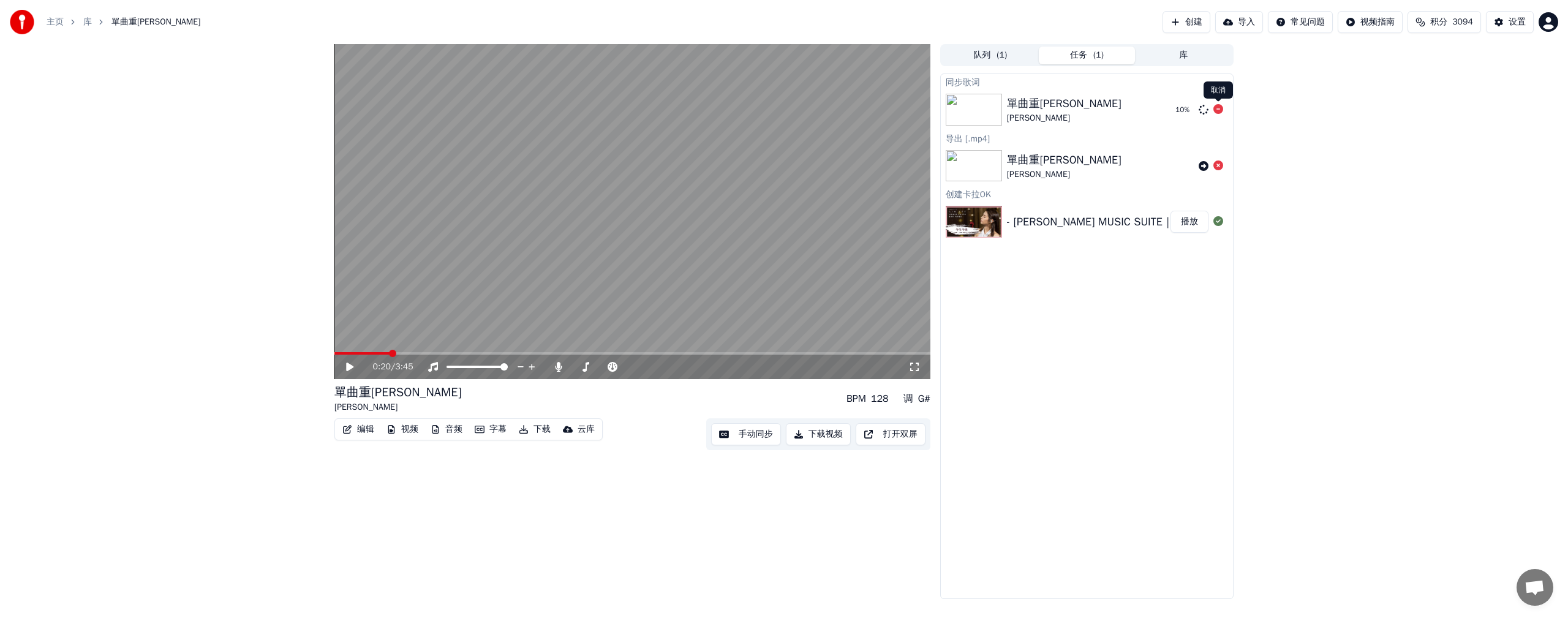 click 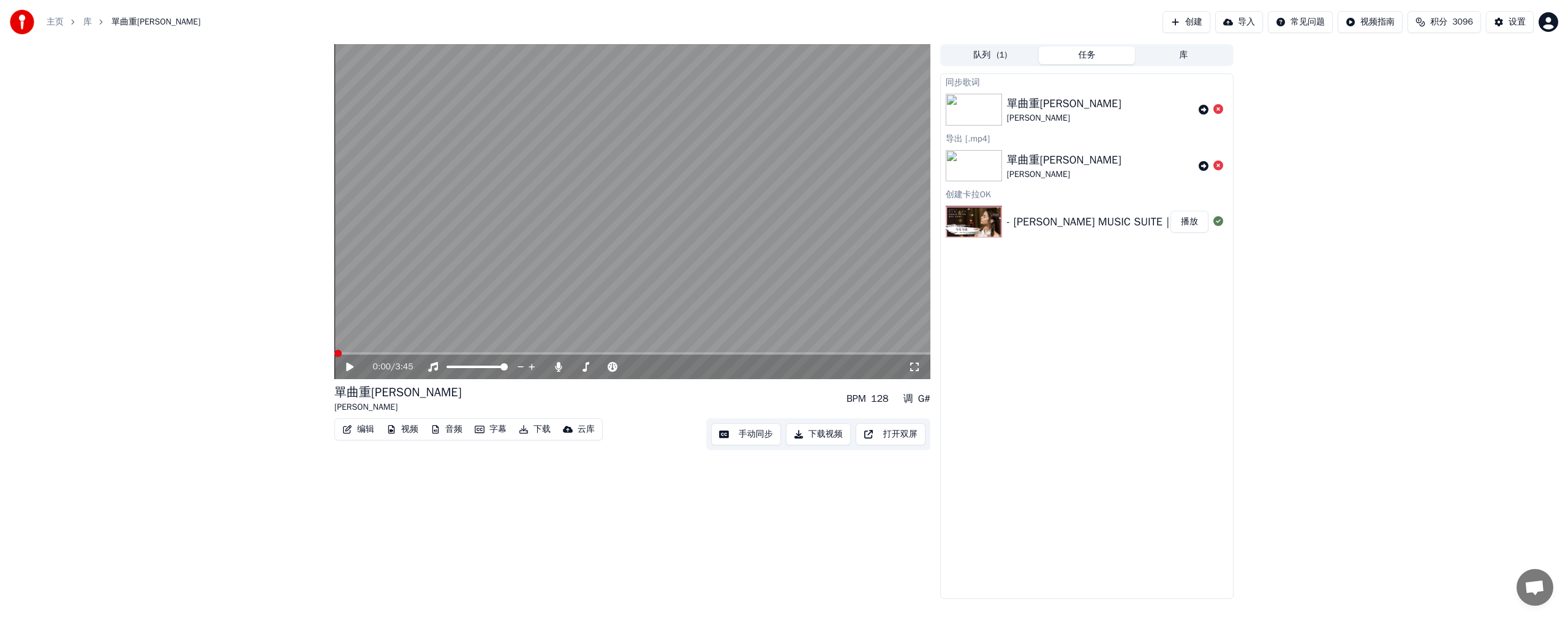 click at bounding box center [338, 353] 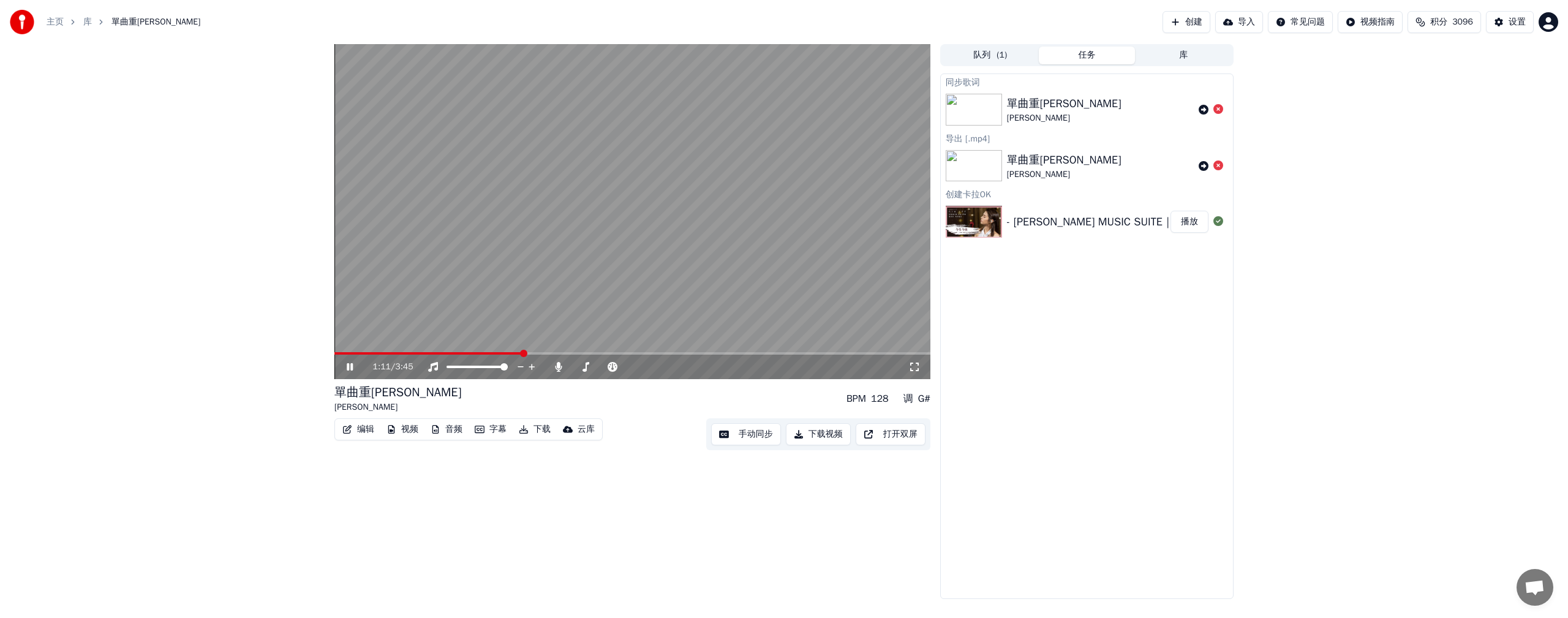 click at bounding box center [524, 353] 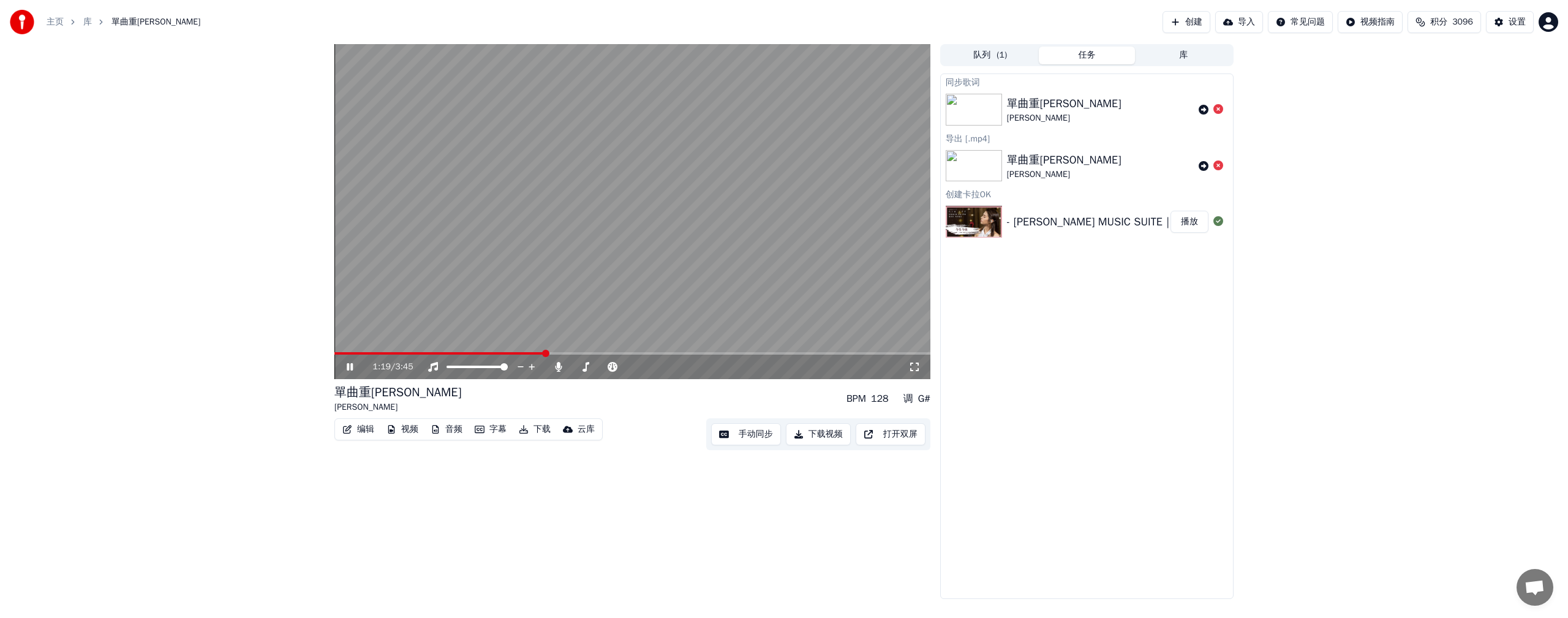 click at bounding box center [632, 211] 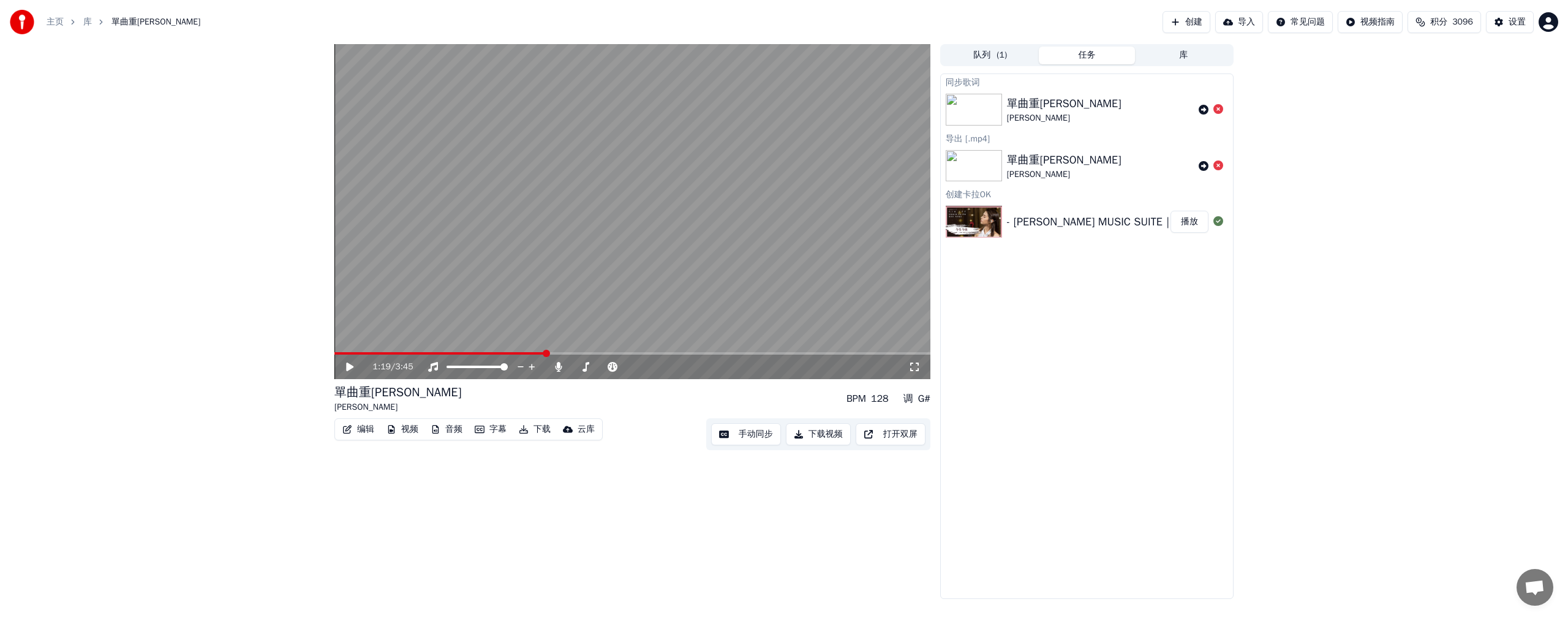click at bounding box center (440, 353) 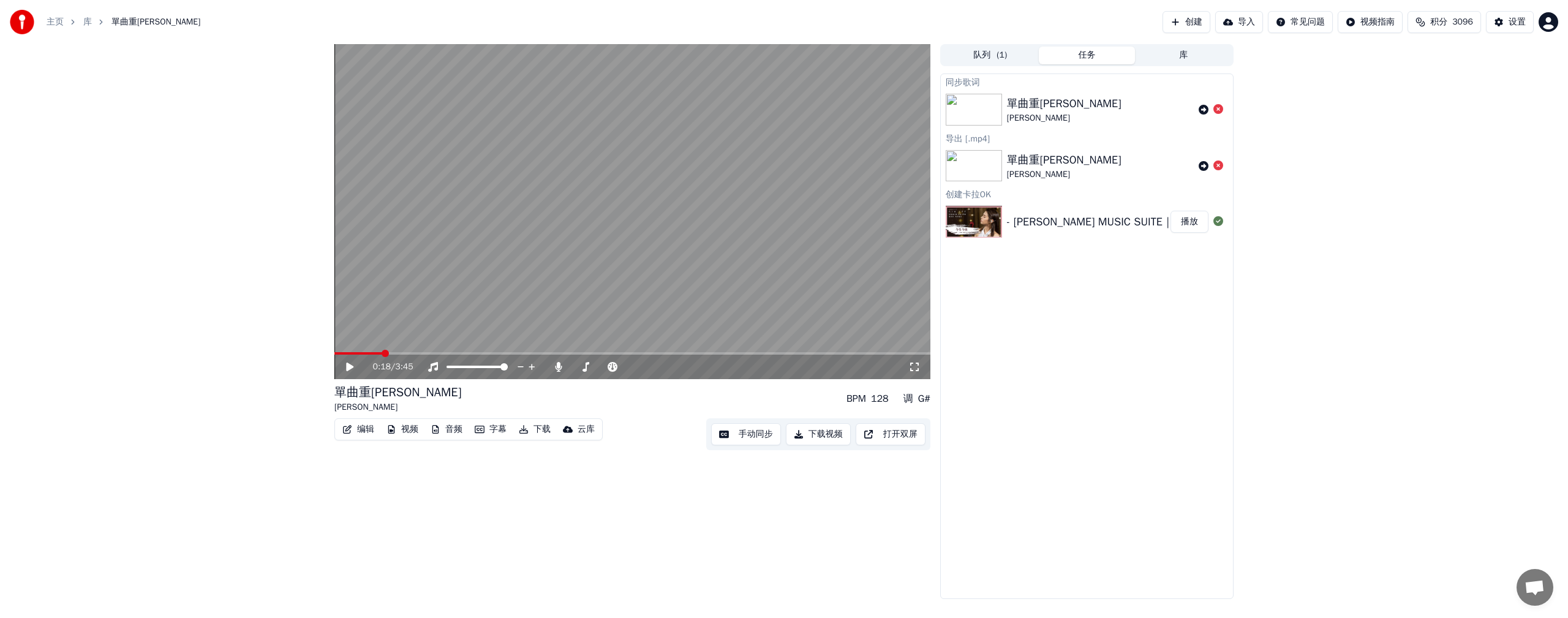 click 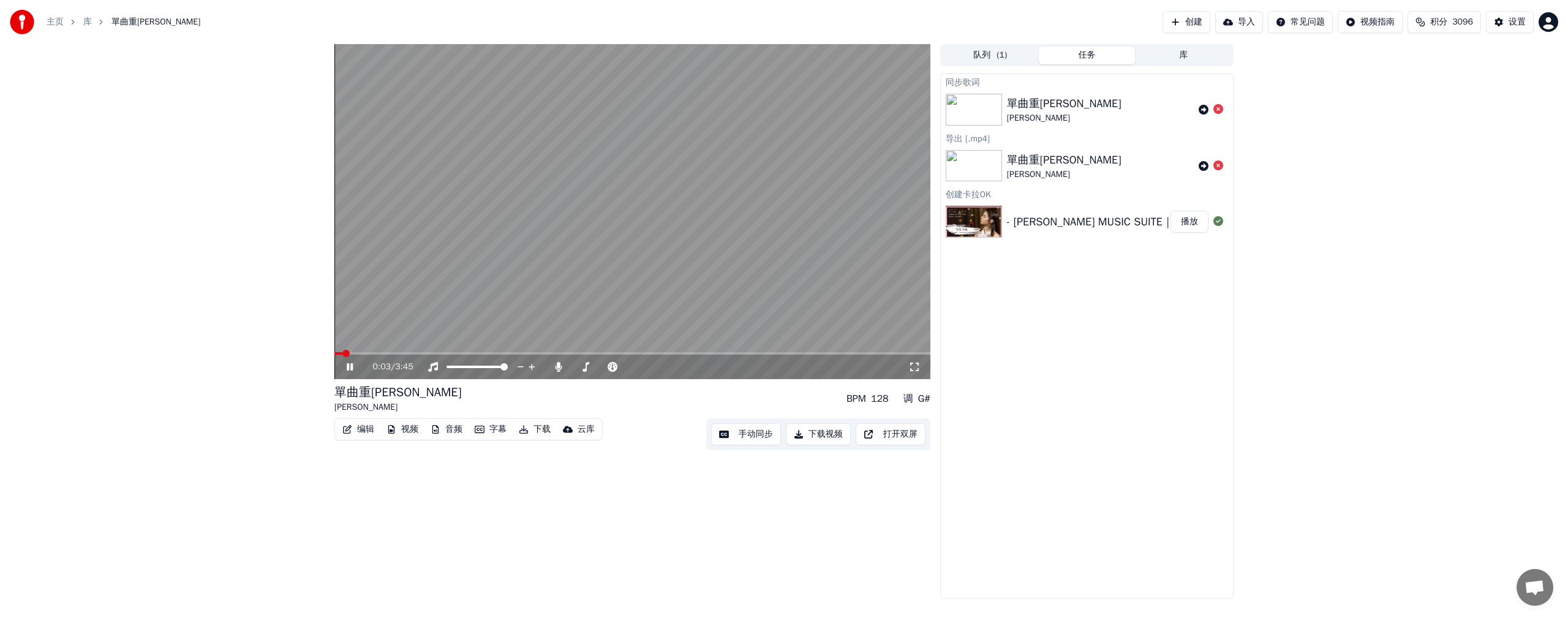 click at bounding box center (338, 353) 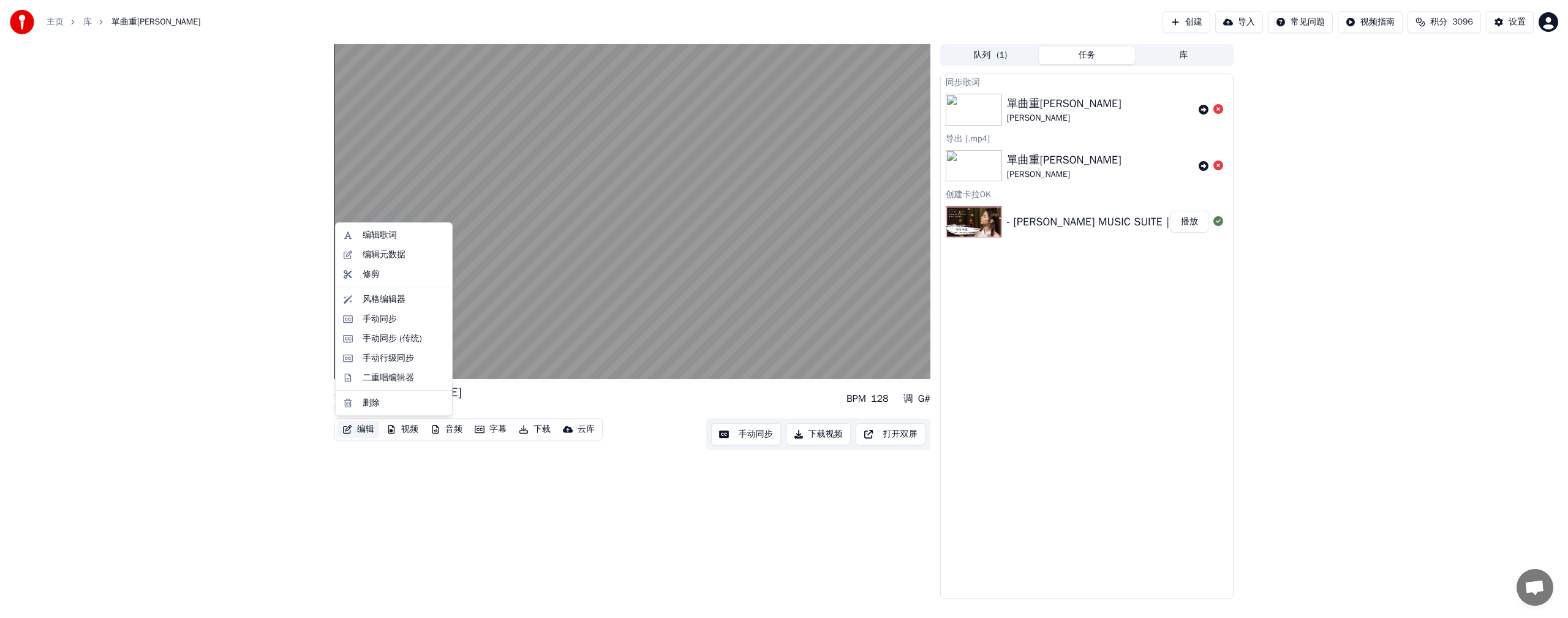 click on "编辑" at bounding box center (358, 429) 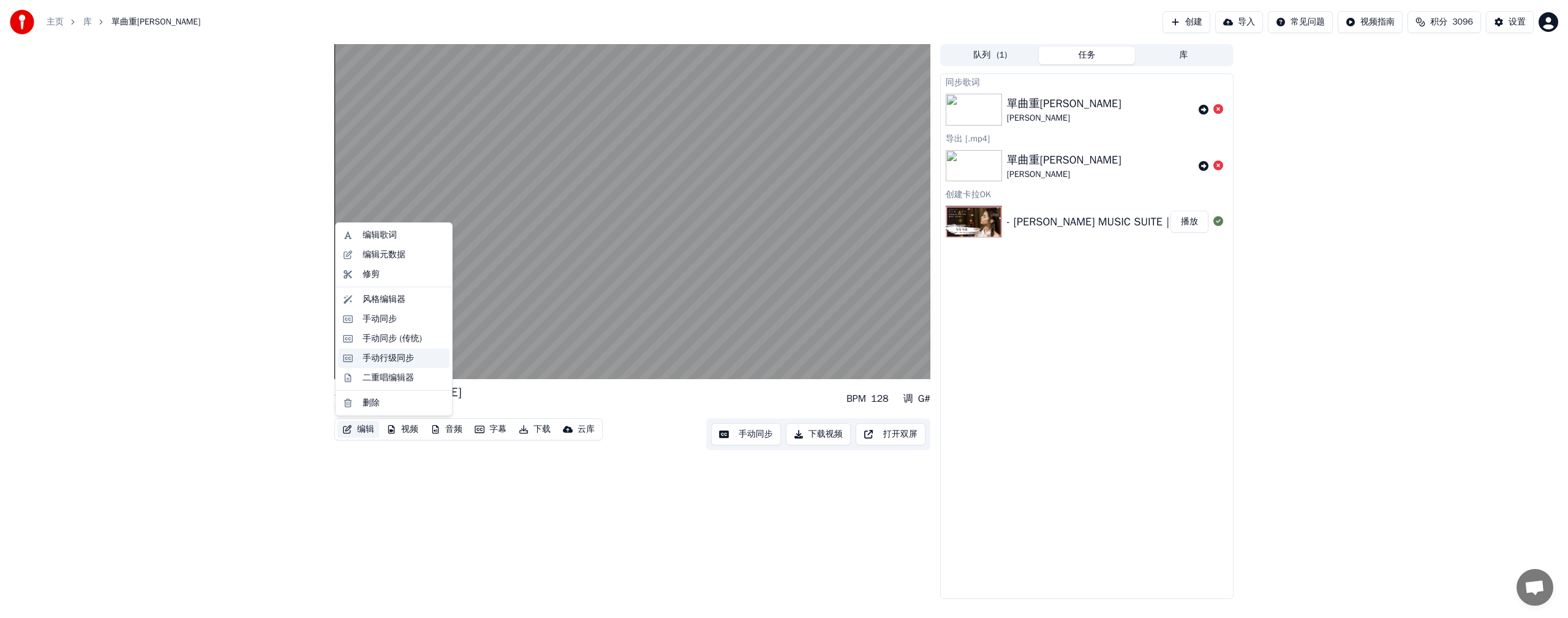 click on "手动行级同步" at bounding box center (388, 358) 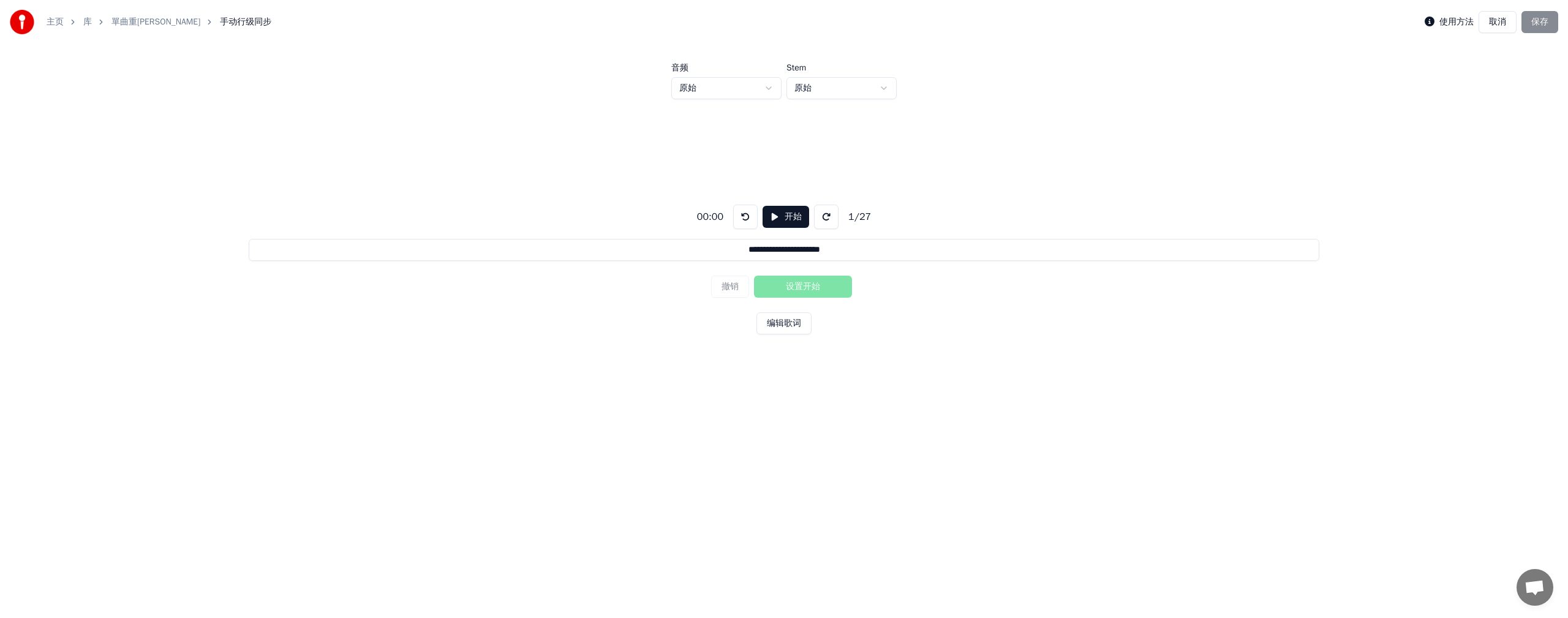 click on "开始" at bounding box center (786, 217) 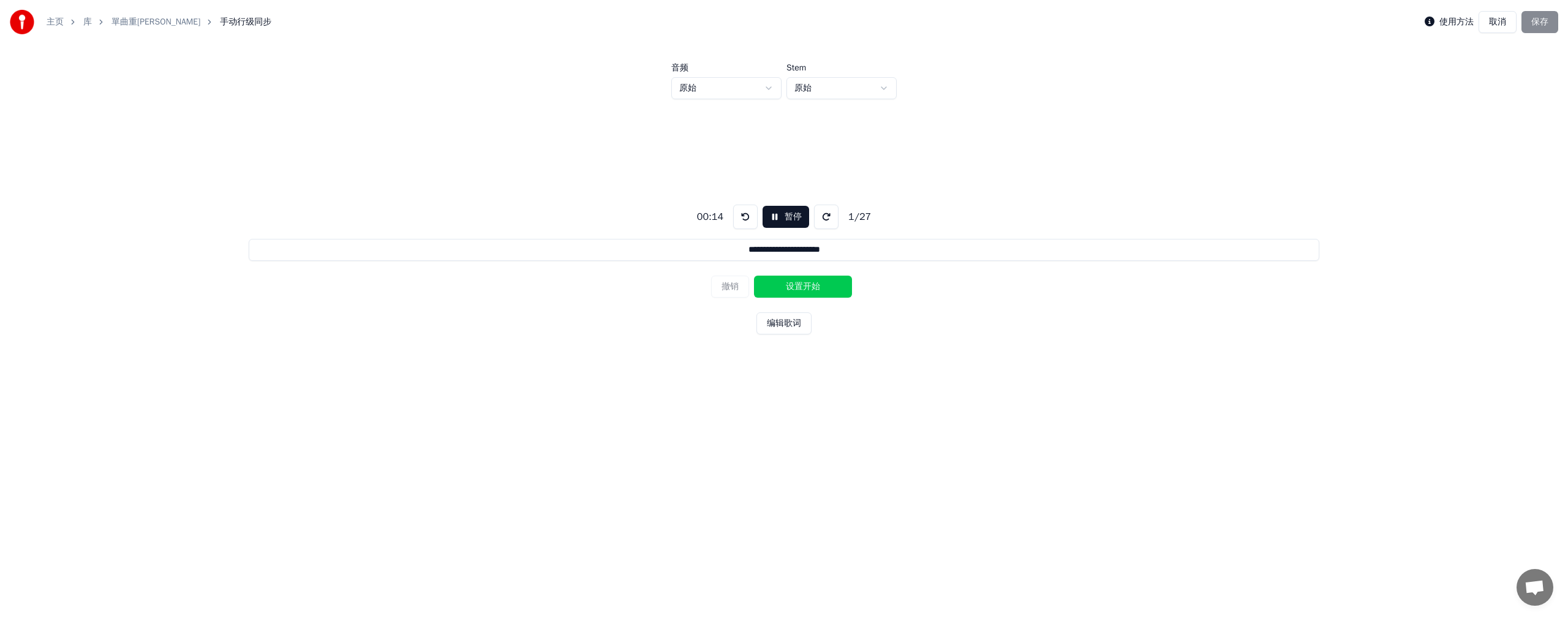 click on "设置开始" at bounding box center (803, 287) 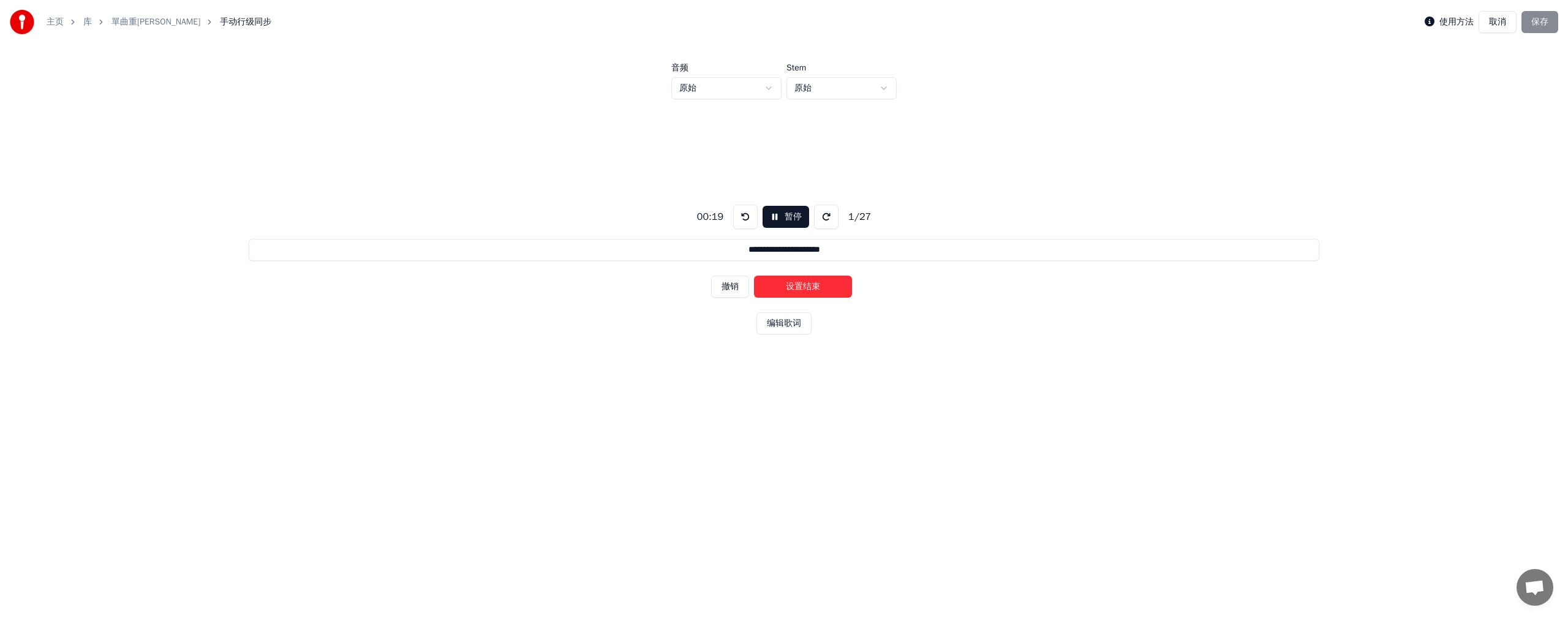 click on "设置结束" at bounding box center (803, 287) 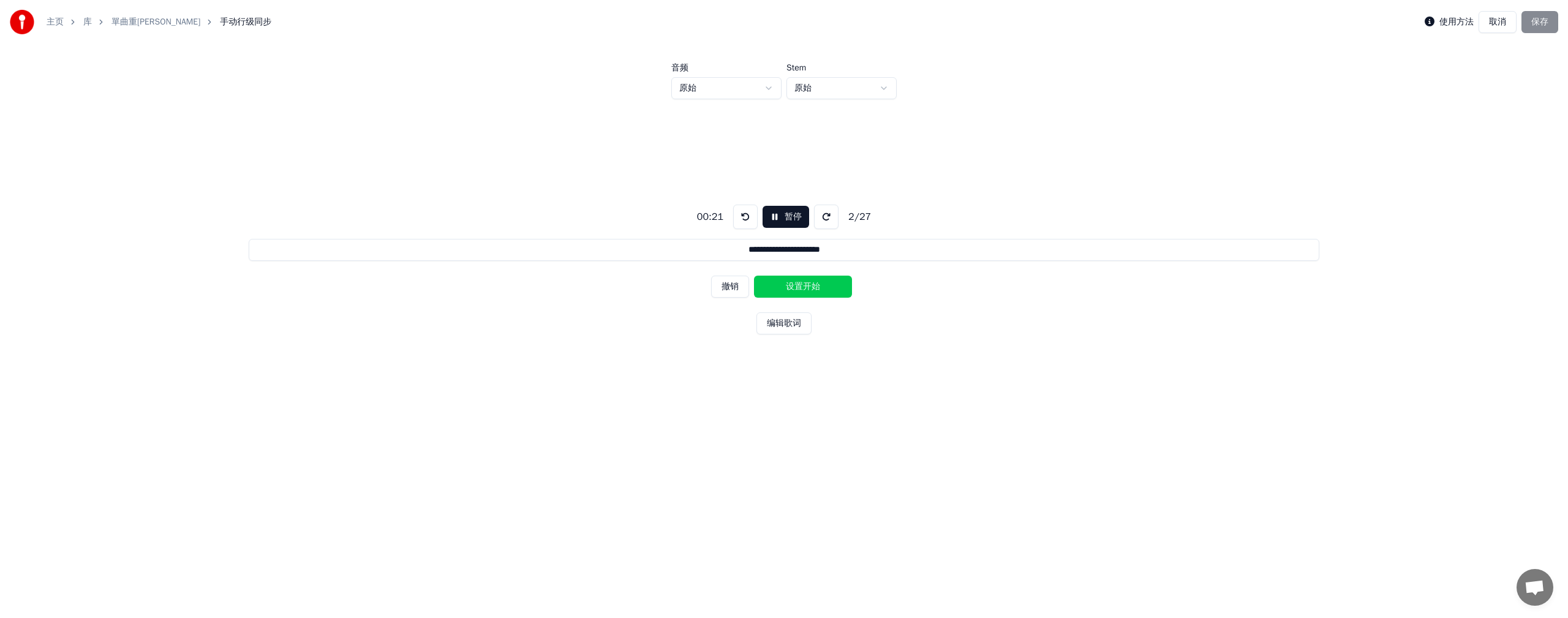 click on "设置开始" at bounding box center [803, 287] 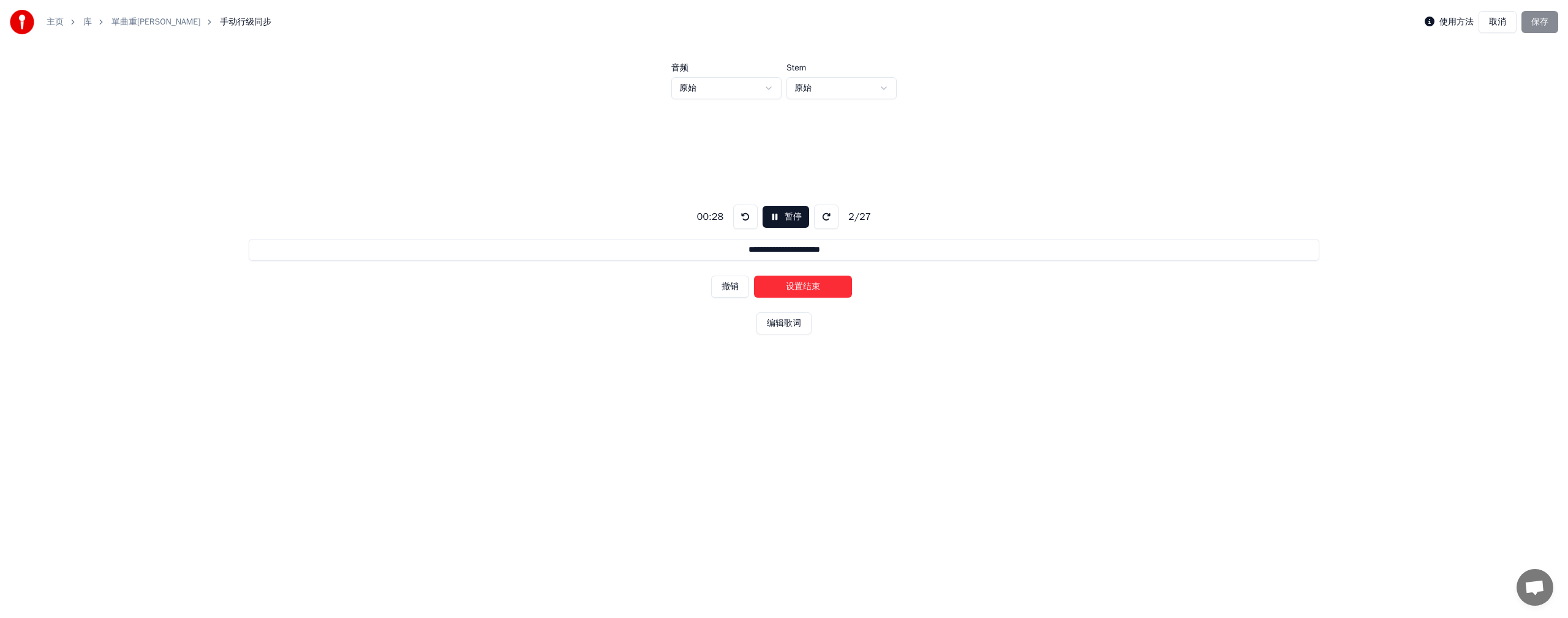 click on "设置结束" at bounding box center [803, 287] 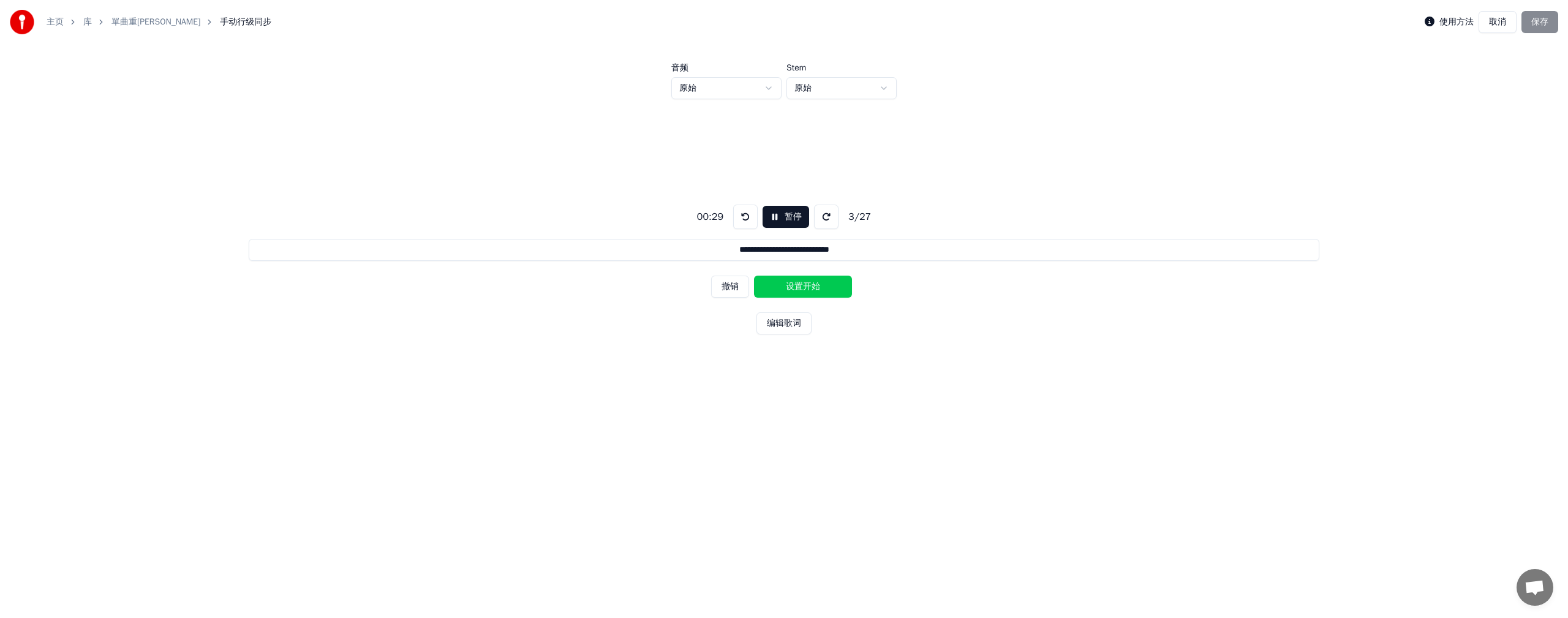 click on "设置开始" at bounding box center (803, 287) 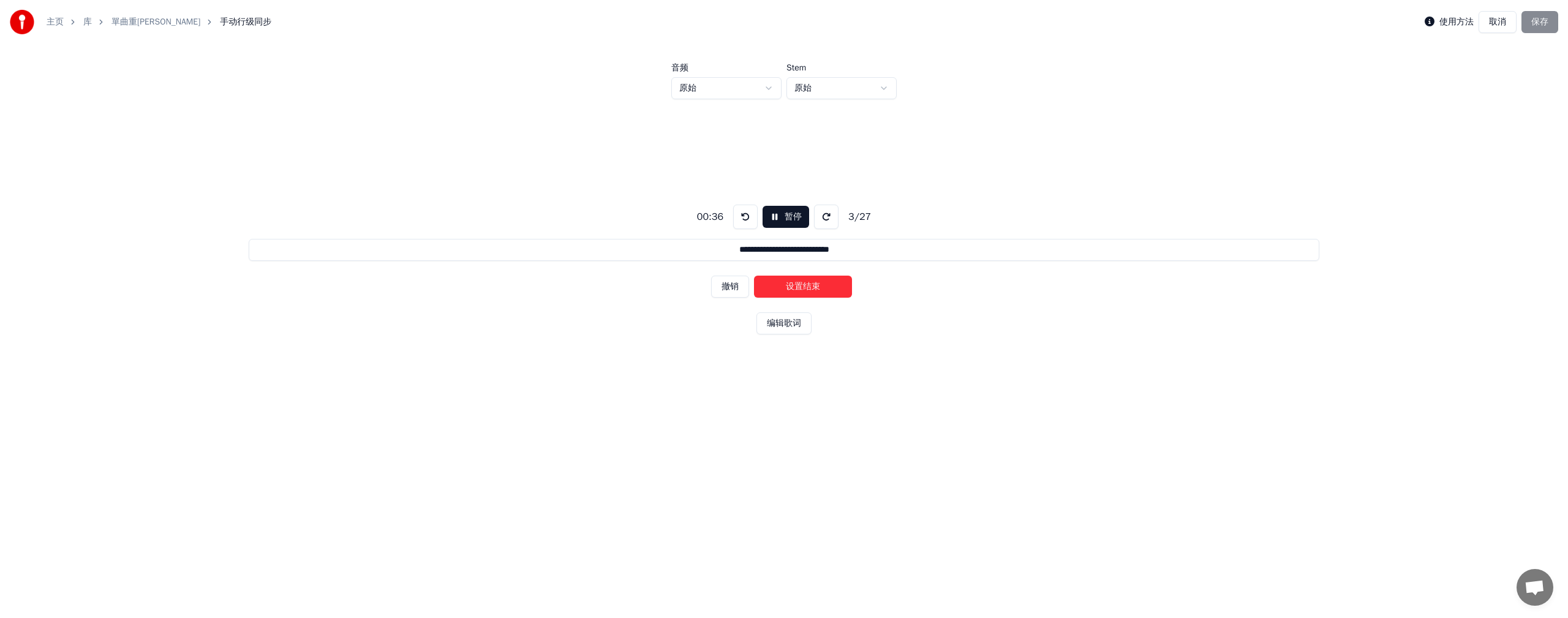 click on "取消" at bounding box center [1498, 22] 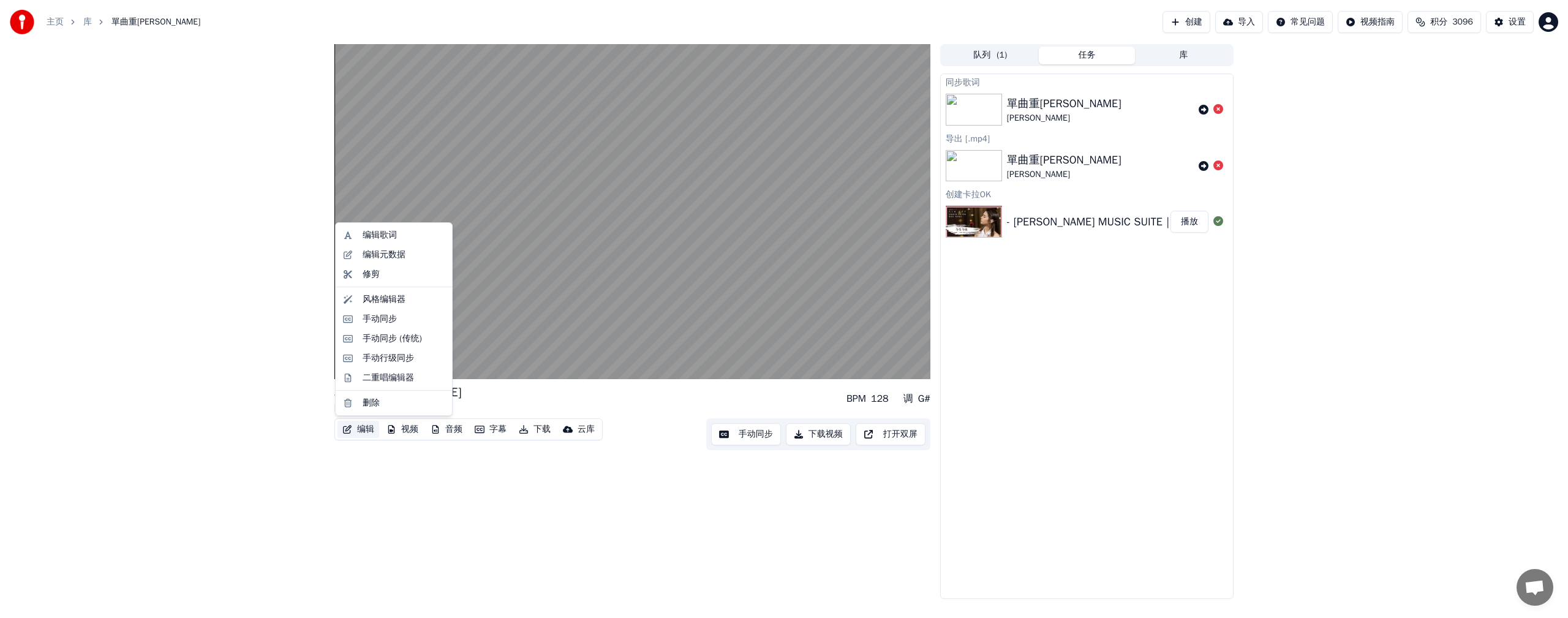 click on "编辑" at bounding box center (358, 429) 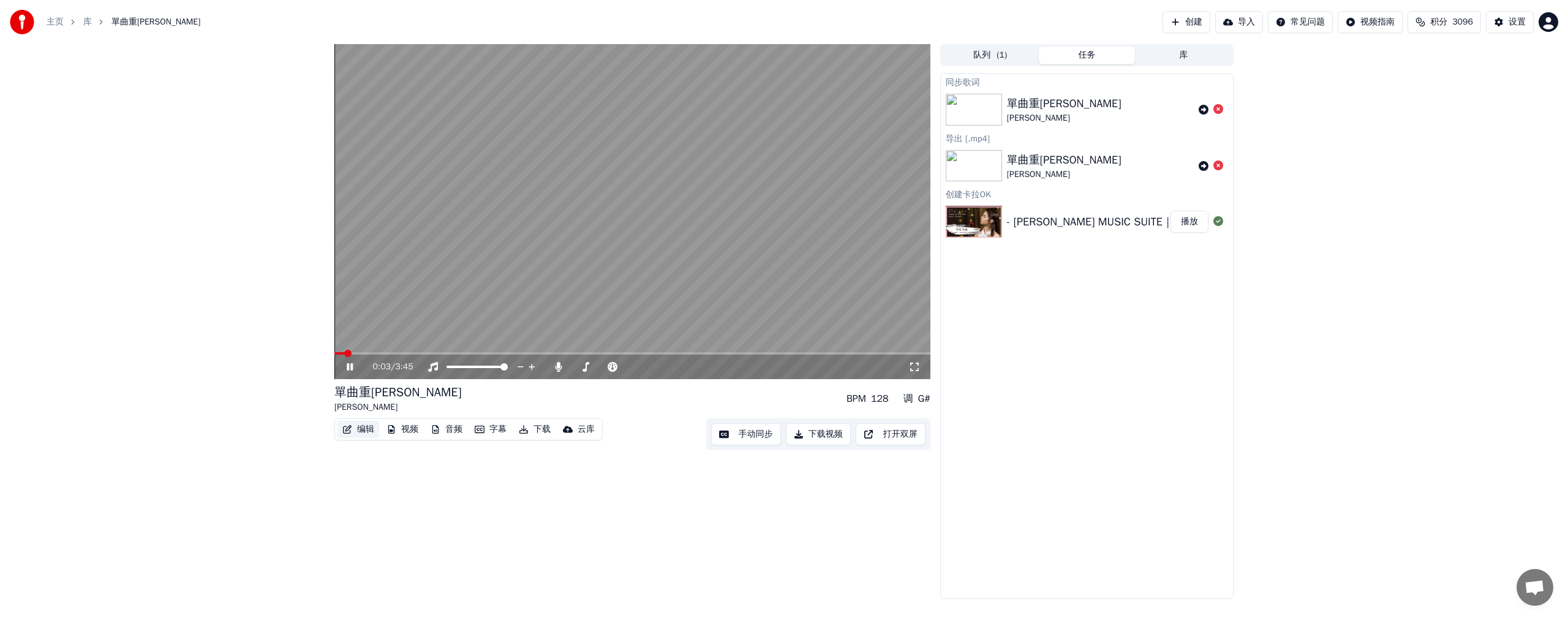click on "编辑" at bounding box center [358, 429] 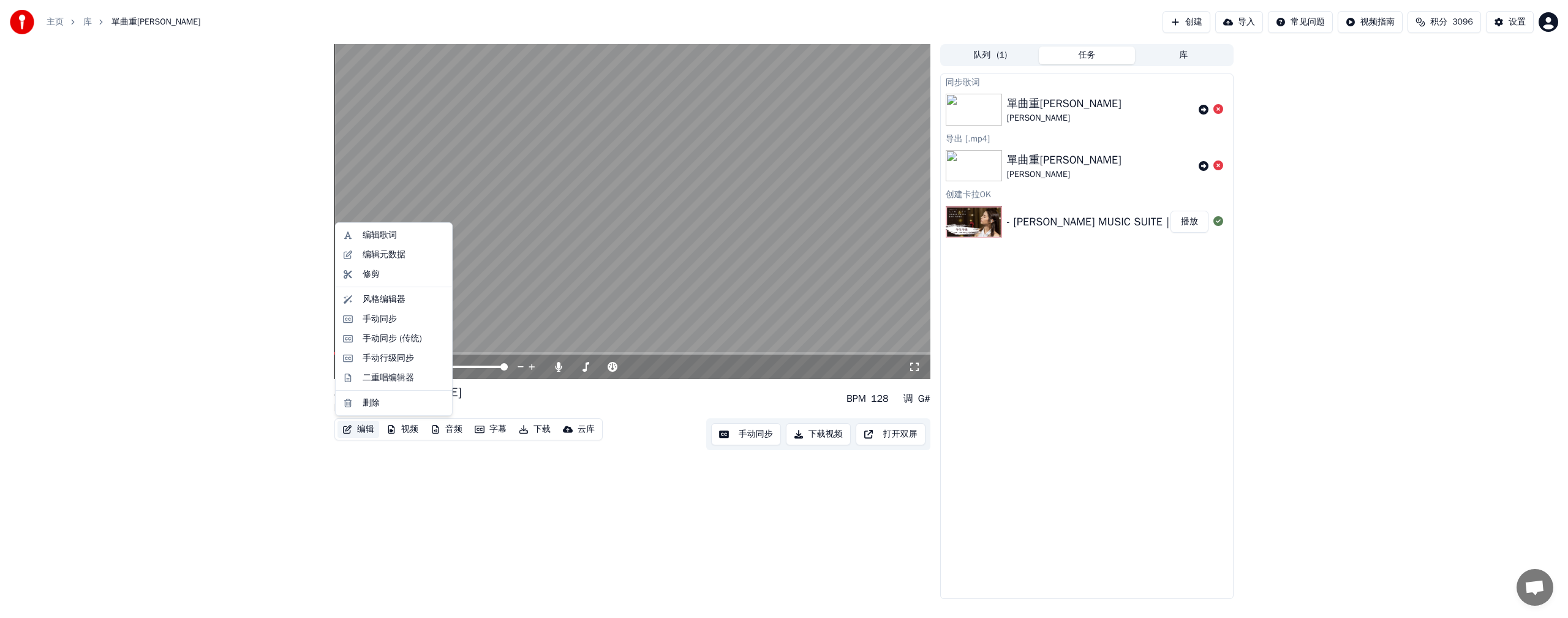 click on "编辑" at bounding box center (358, 429) 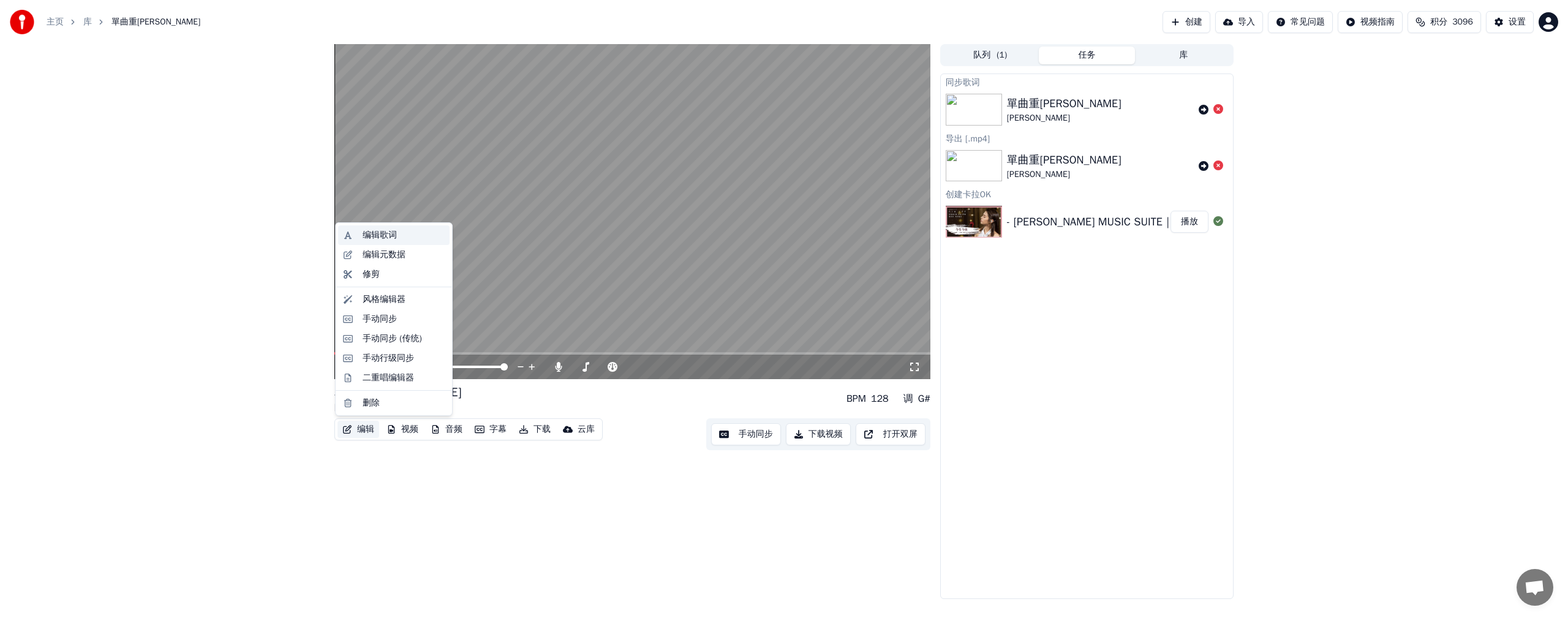 click on "编辑歌词" at bounding box center (380, 235) 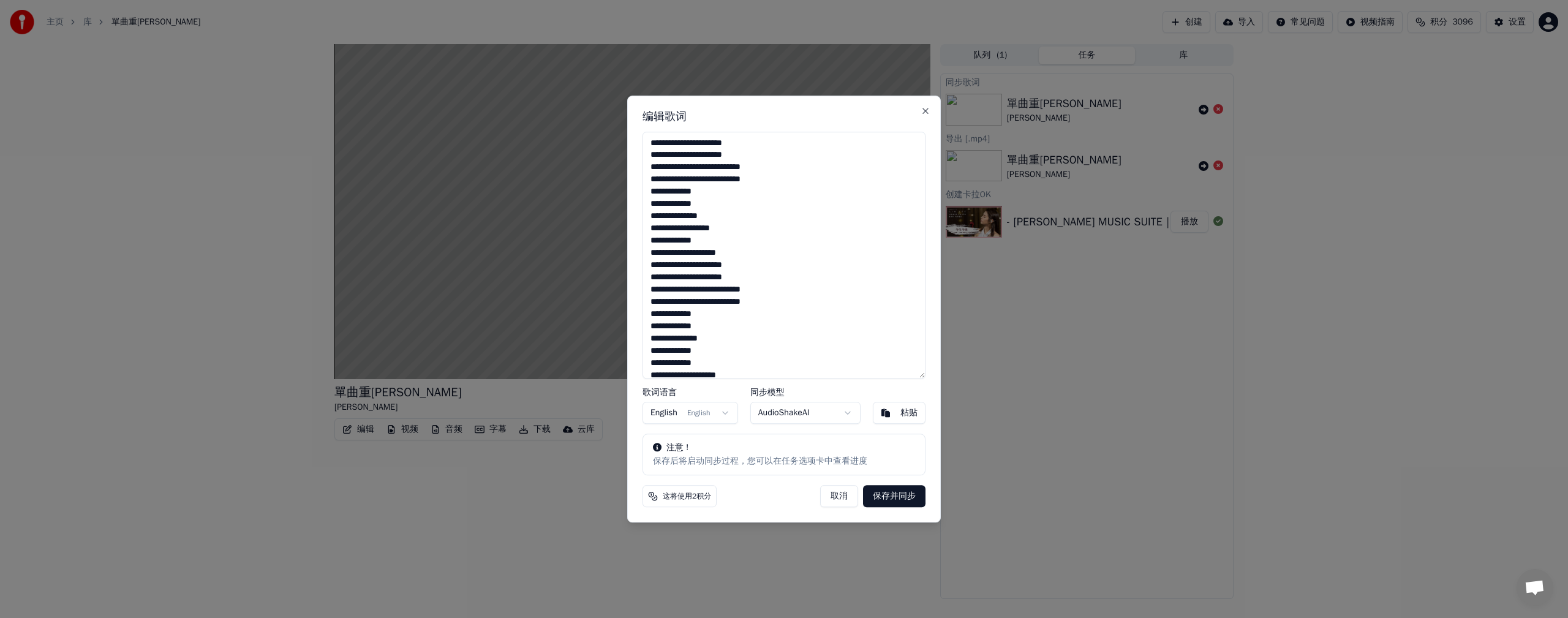 drag, startPoint x: 715, startPoint y: 143, endPoint x: 779, endPoint y: 166, distance: 68.00735 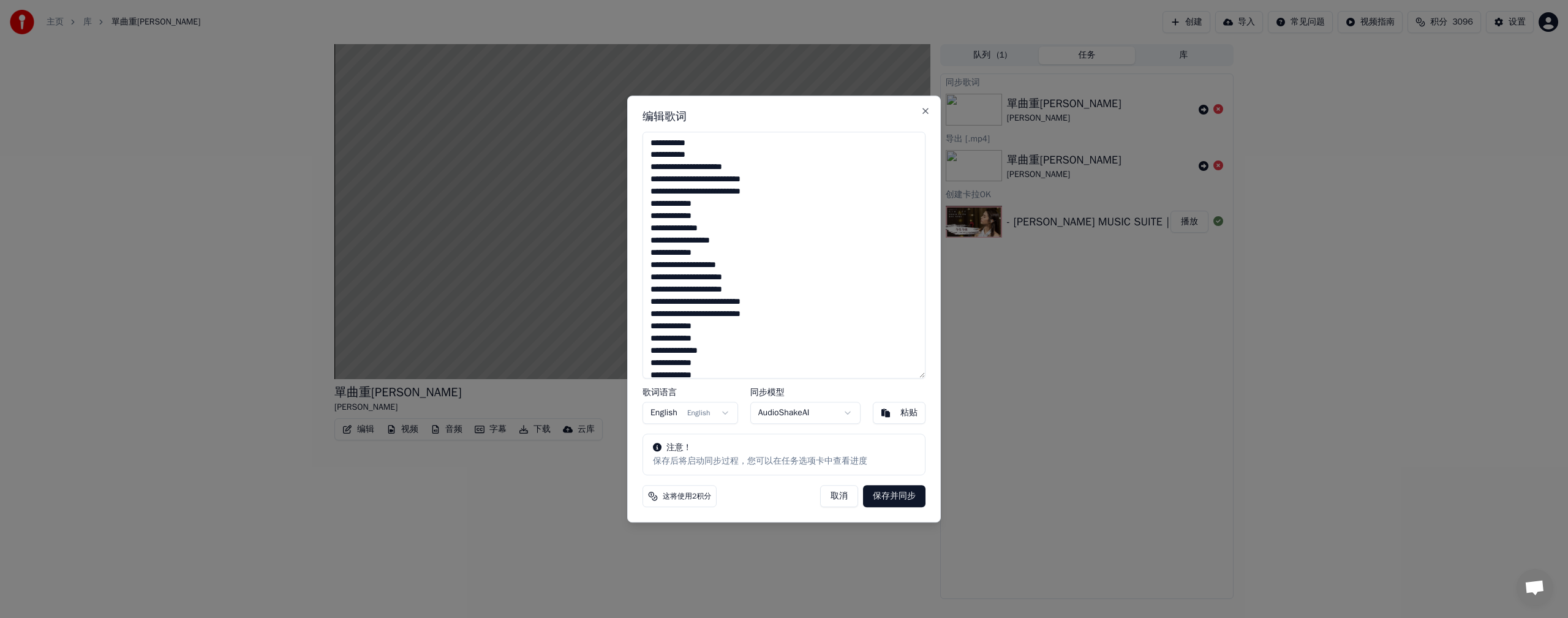 click on "**********" at bounding box center (784, 255) 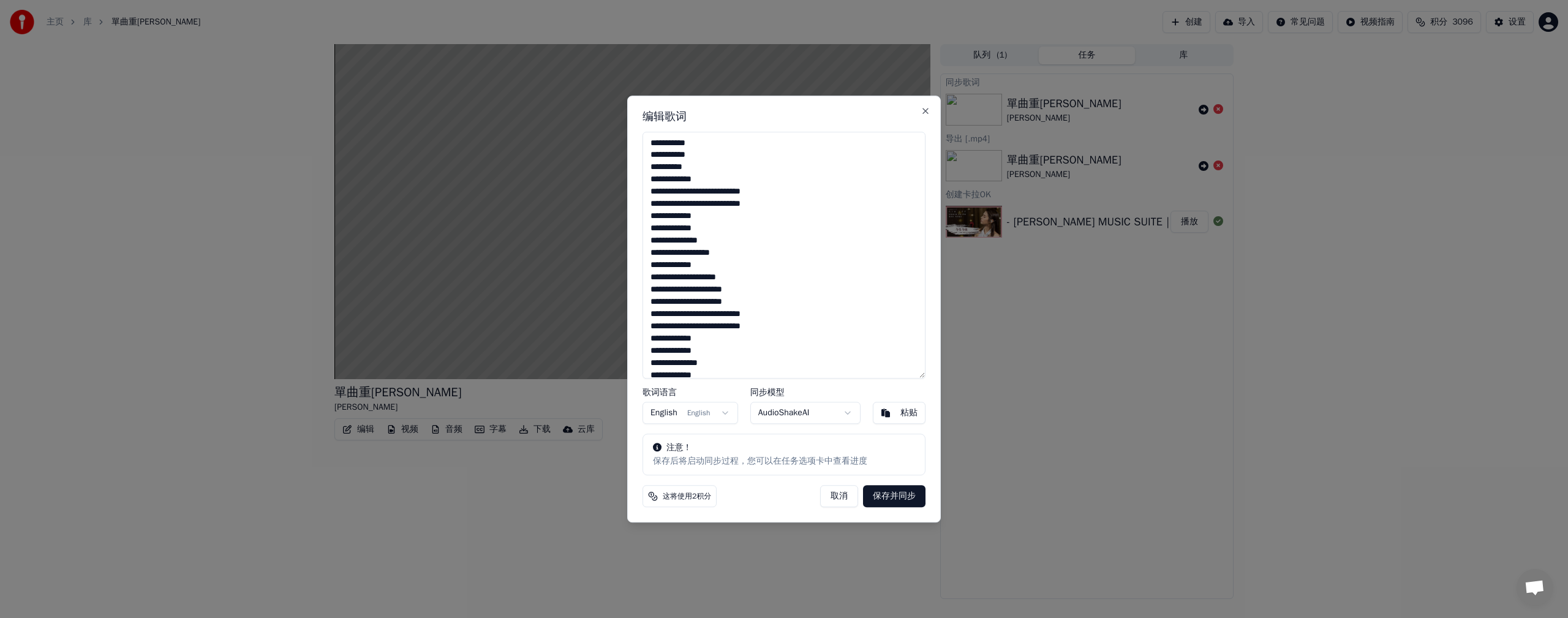 click on "**********" at bounding box center [784, 255] 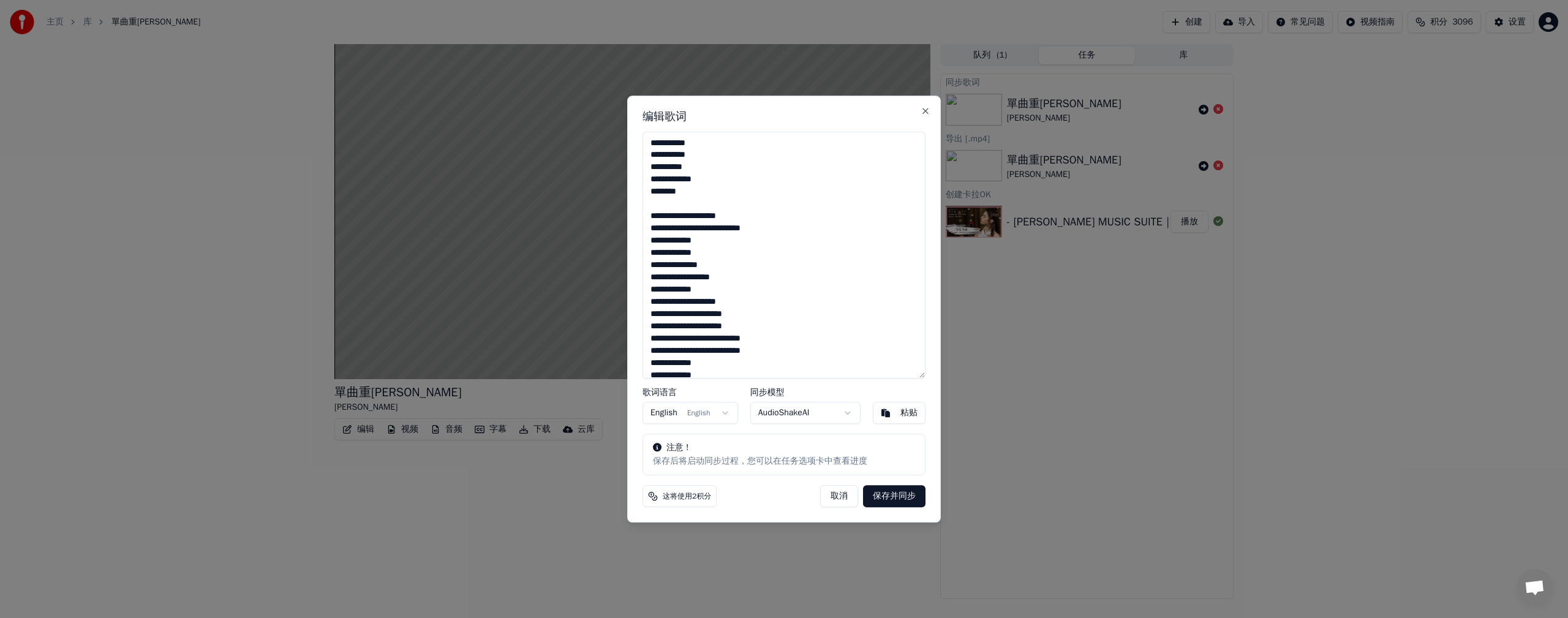 click on "**********" at bounding box center (784, 255) 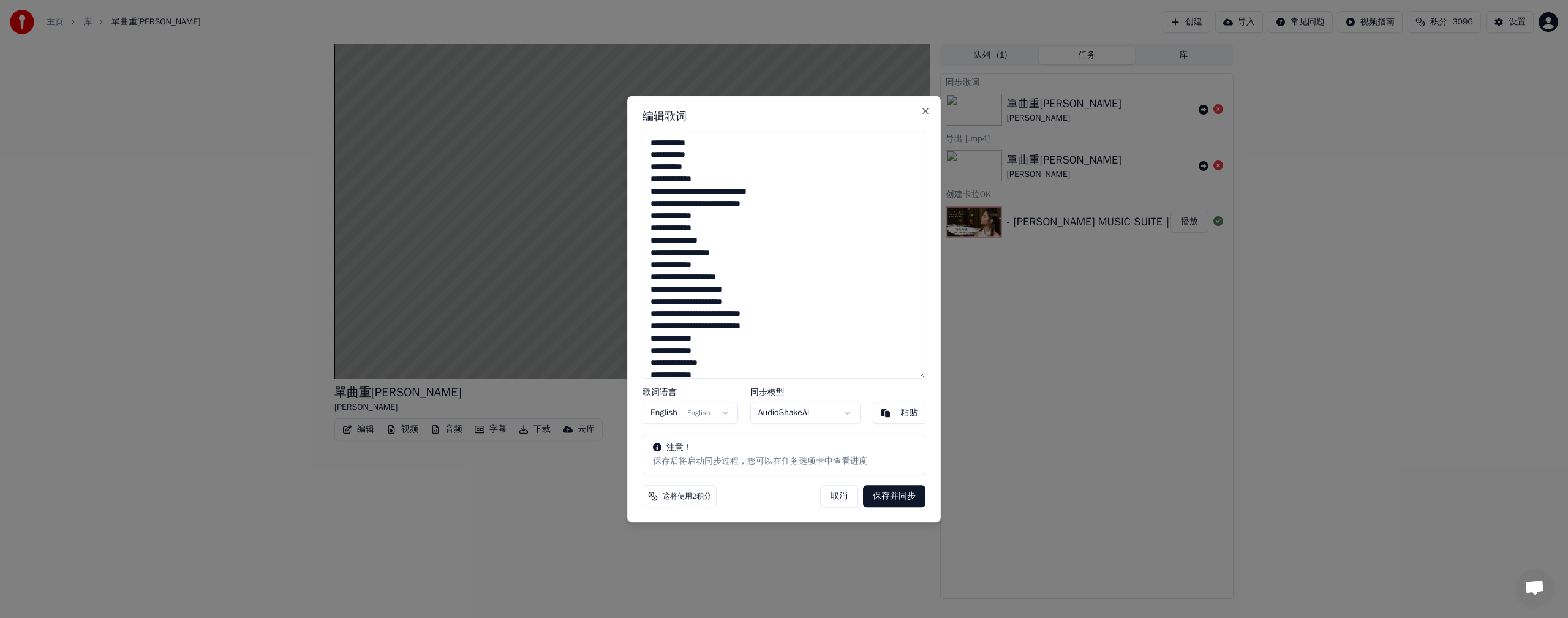 click on "**********" at bounding box center (784, 255) 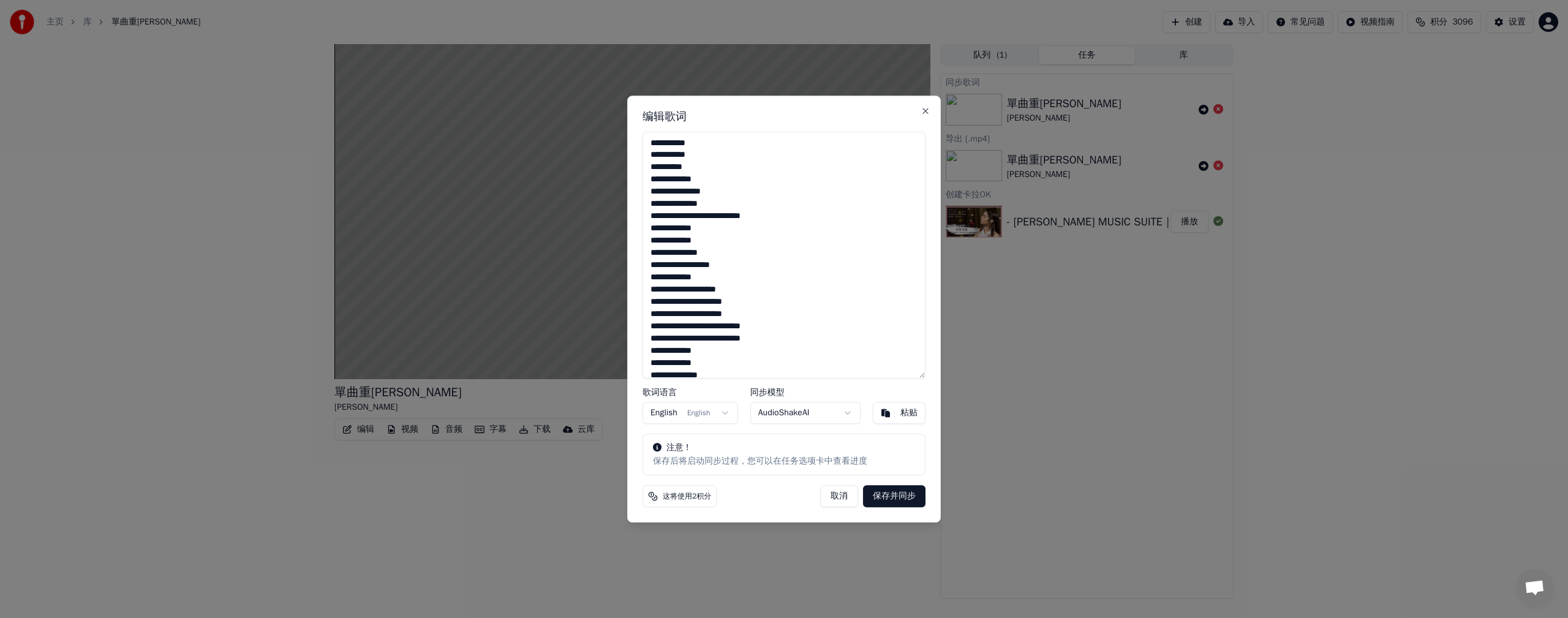 click on "**********" at bounding box center [784, 255] 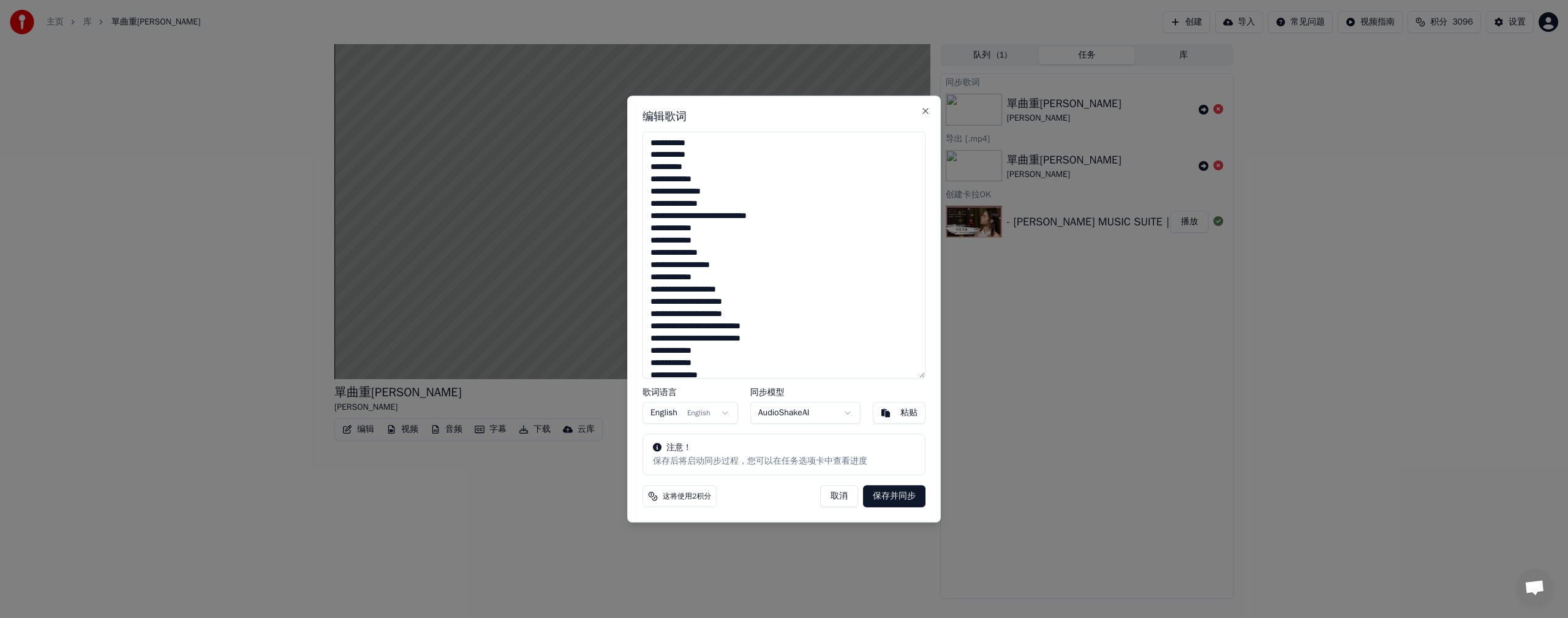 click on "**********" at bounding box center [784, 255] 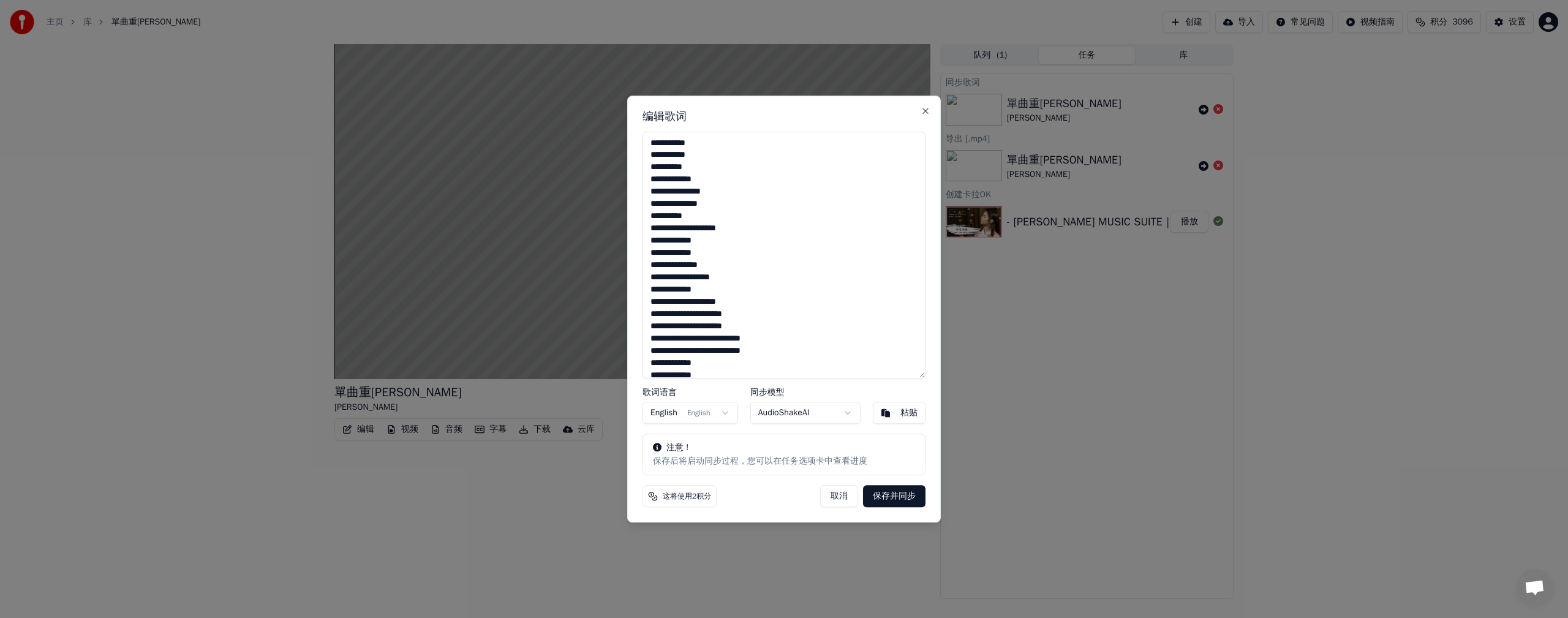 click on "**********" at bounding box center (784, 255) 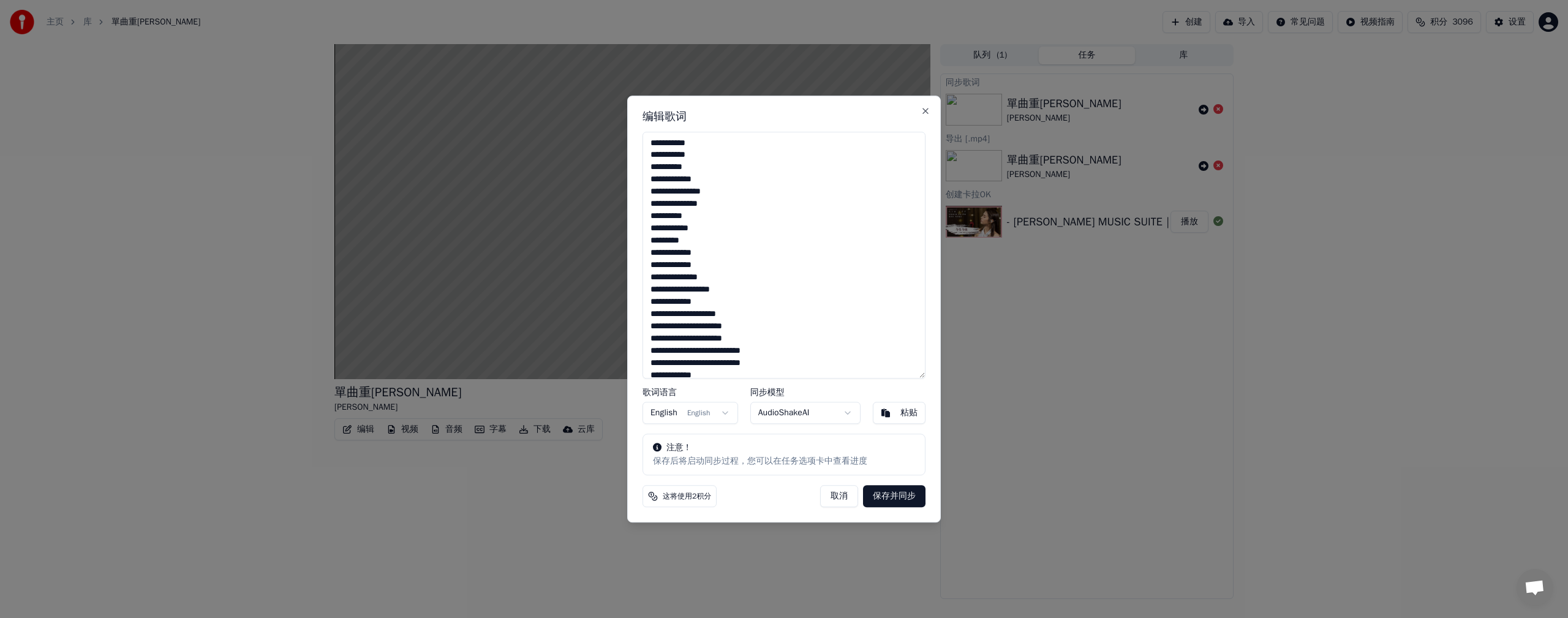 click on "**********" at bounding box center [784, 255] 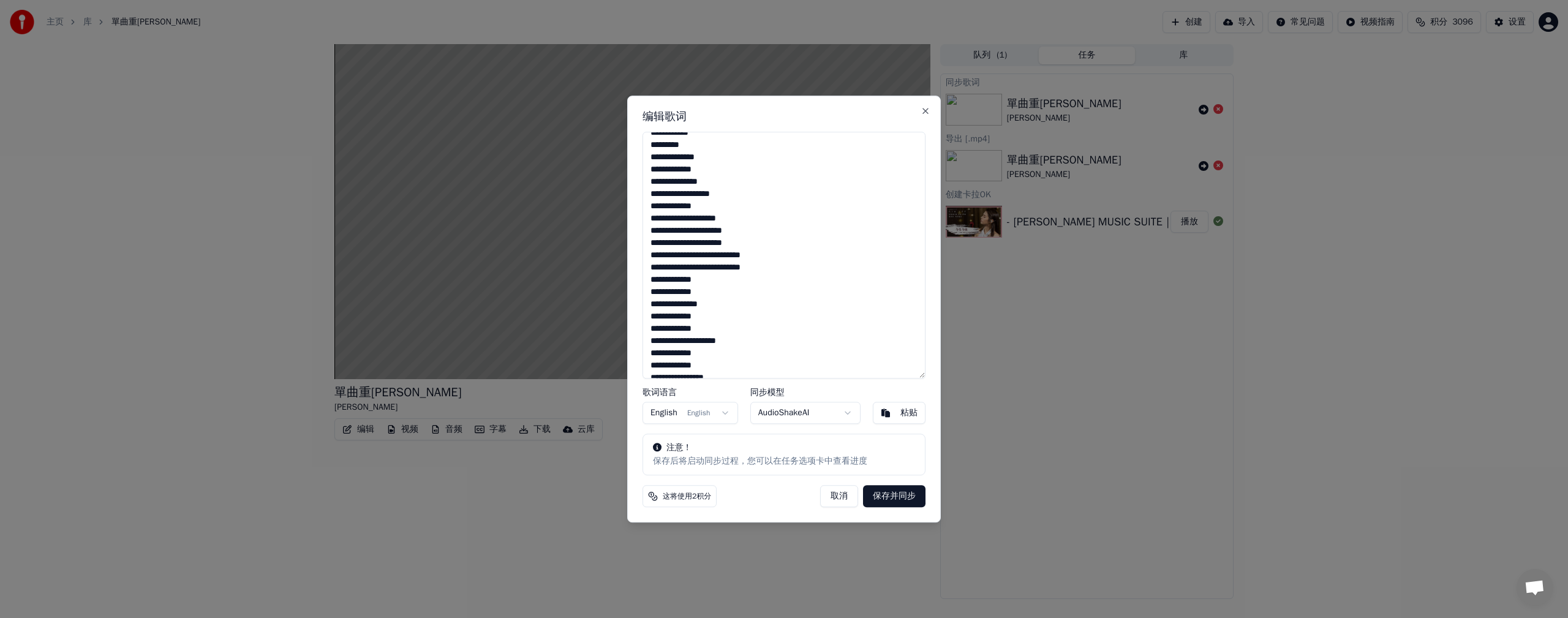 scroll, scrollTop: 100, scrollLeft: 0, axis: vertical 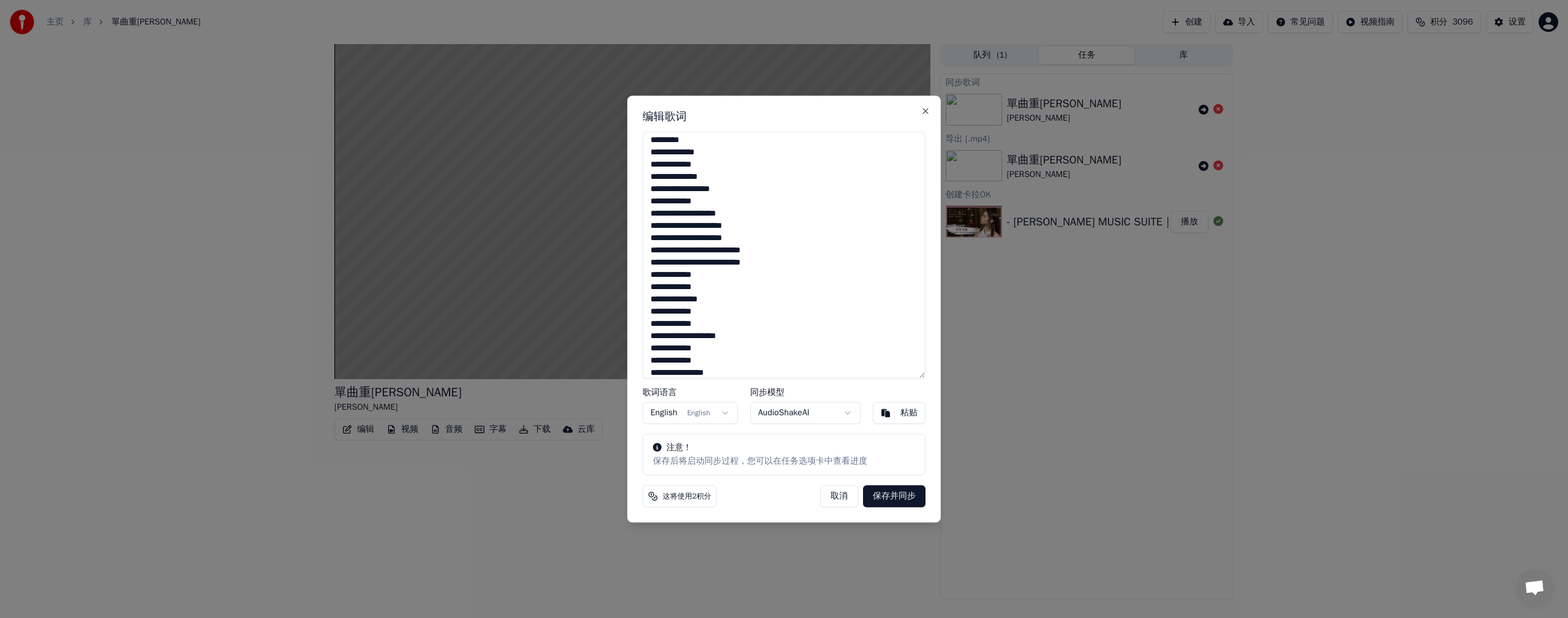 drag, startPoint x: 729, startPoint y: 189, endPoint x: 758, endPoint y: 190, distance: 29.017236 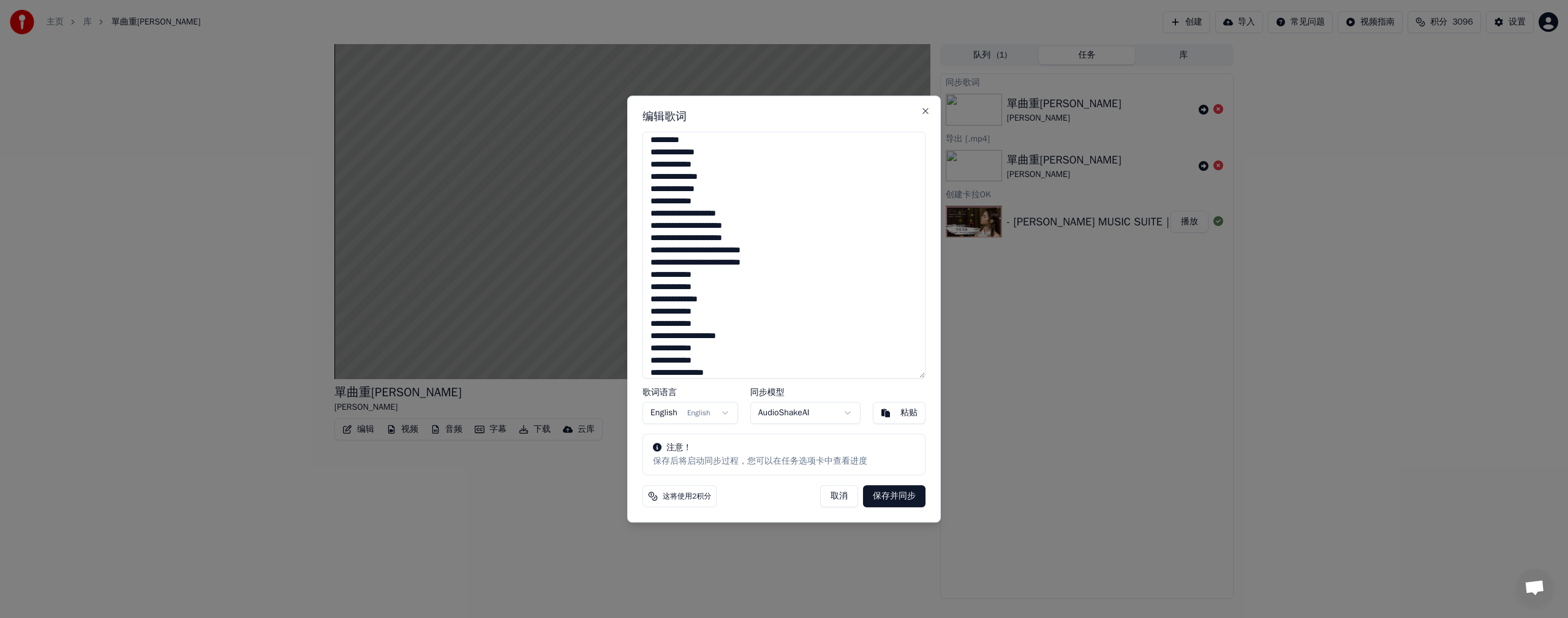 click on "**********" at bounding box center [784, 255] 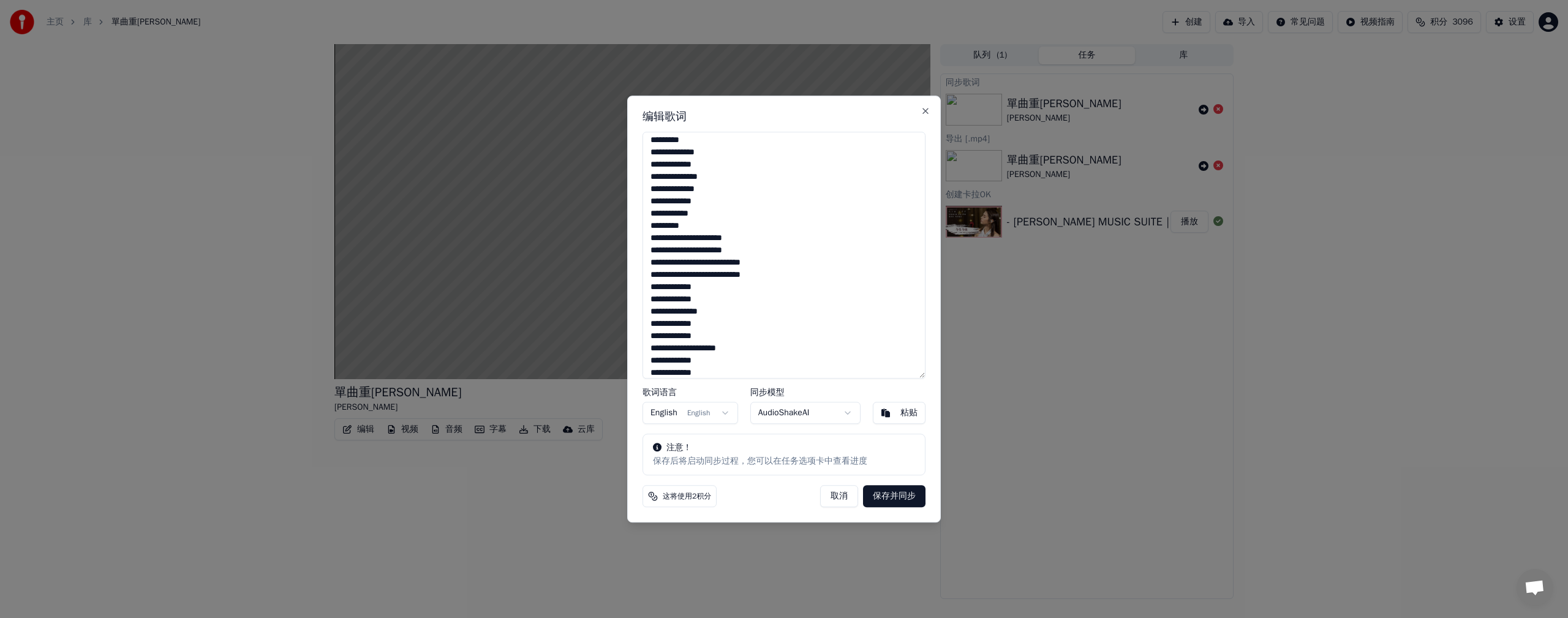 click on "**********" at bounding box center (784, 255) 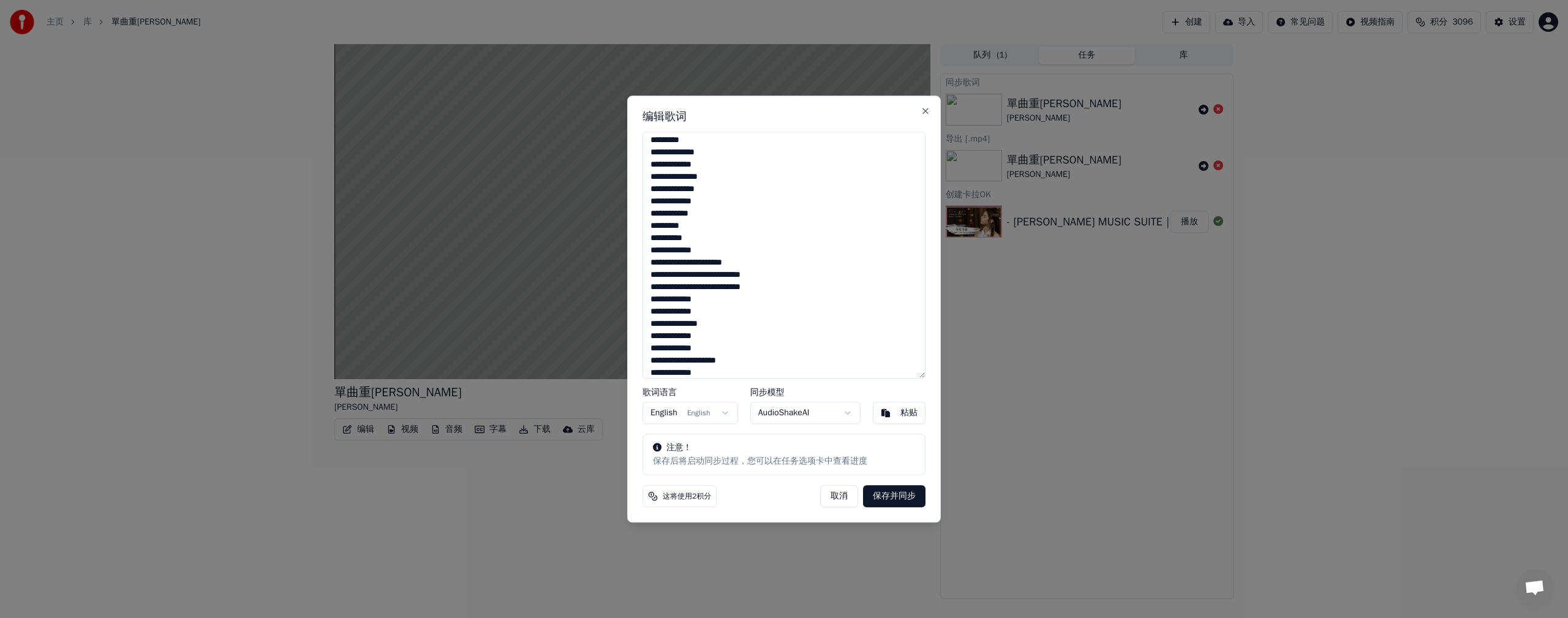 click on "**********" at bounding box center [784, 255] 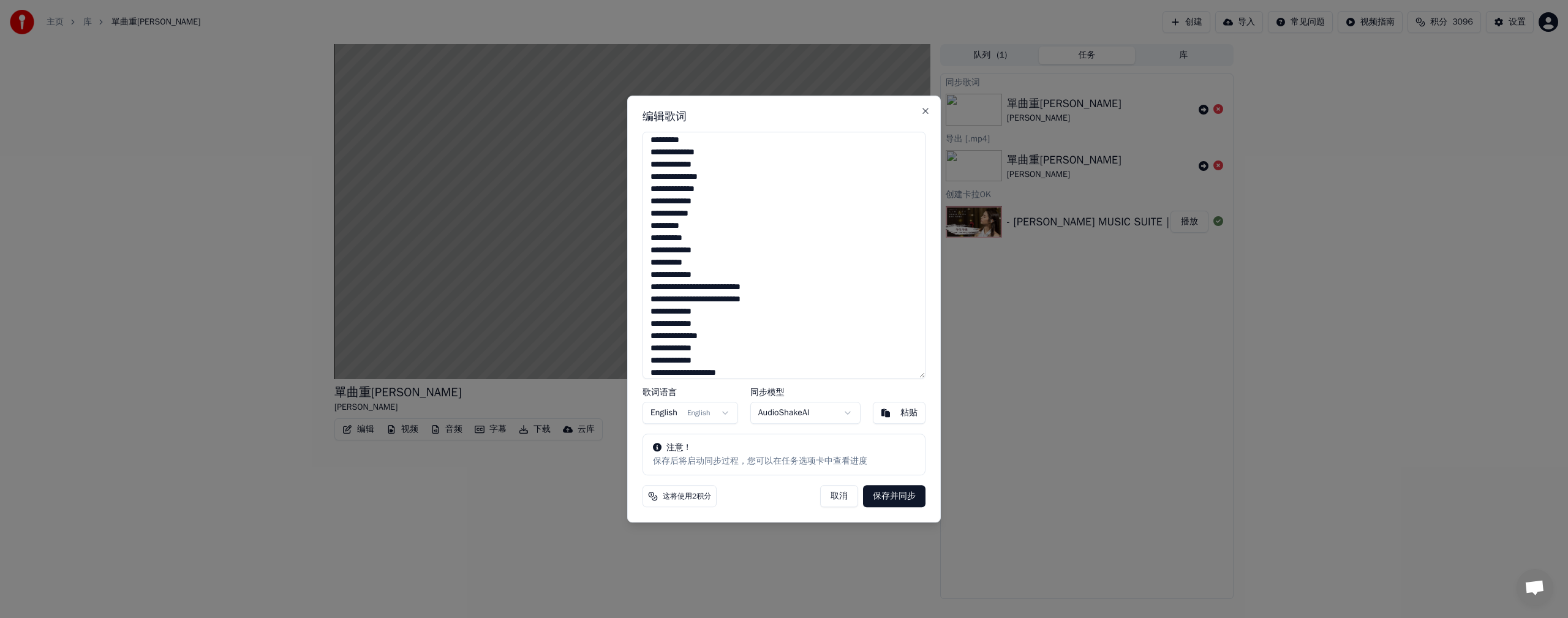 click on "**********" at bounding box center [784, 255] 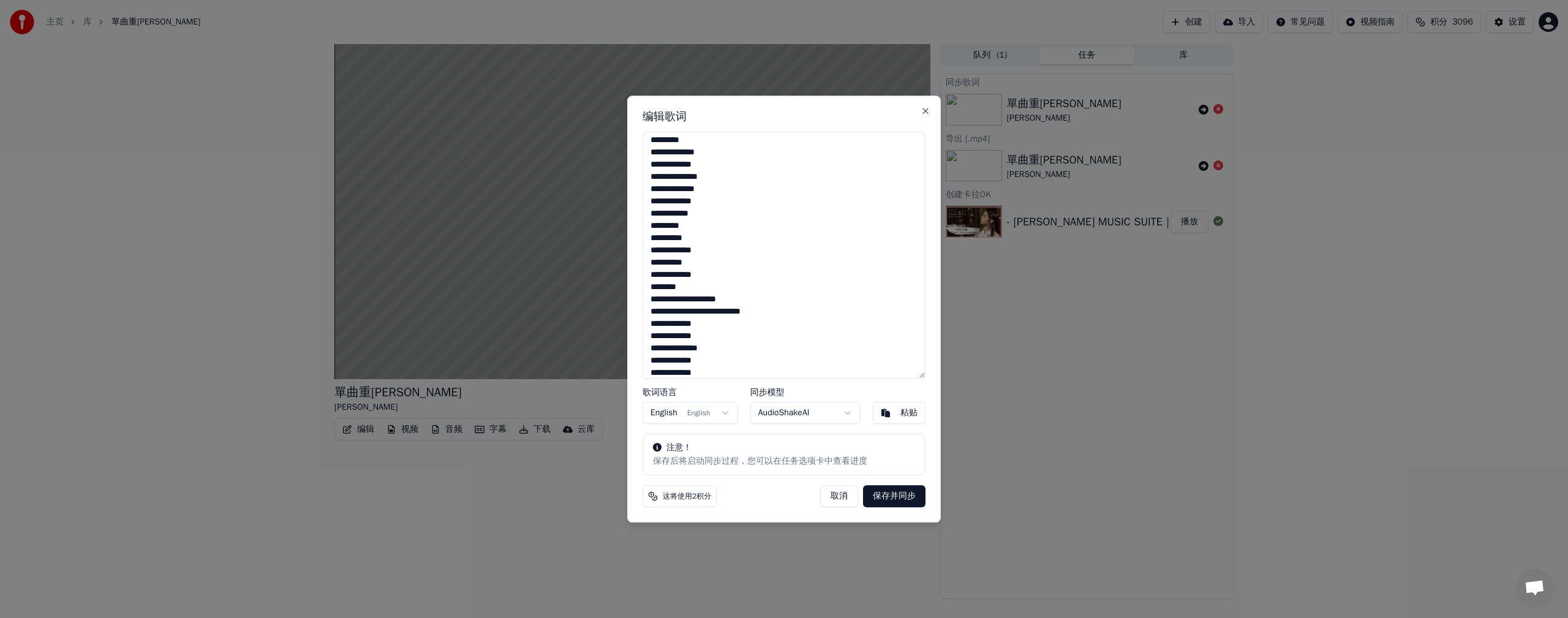 click on "**********" at bounding box center [784, 255] 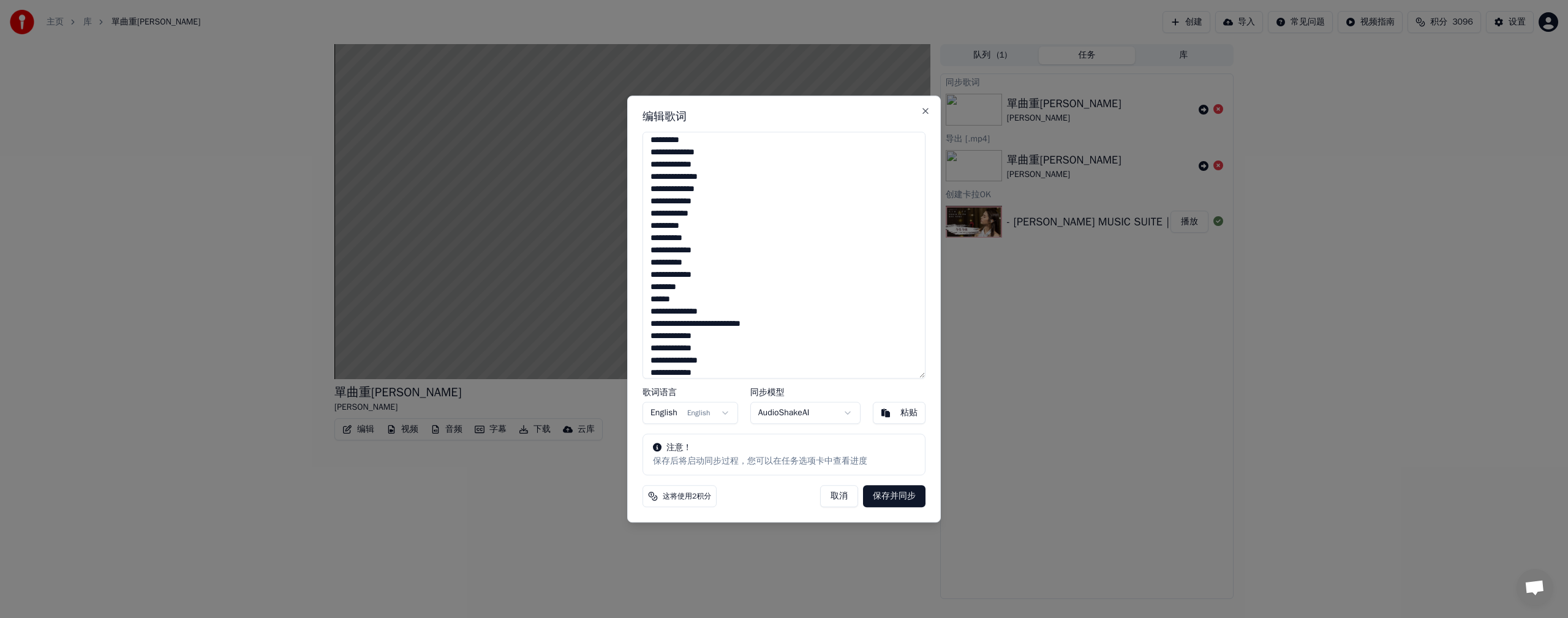 click on "**********" at bounding box center (784, 255) 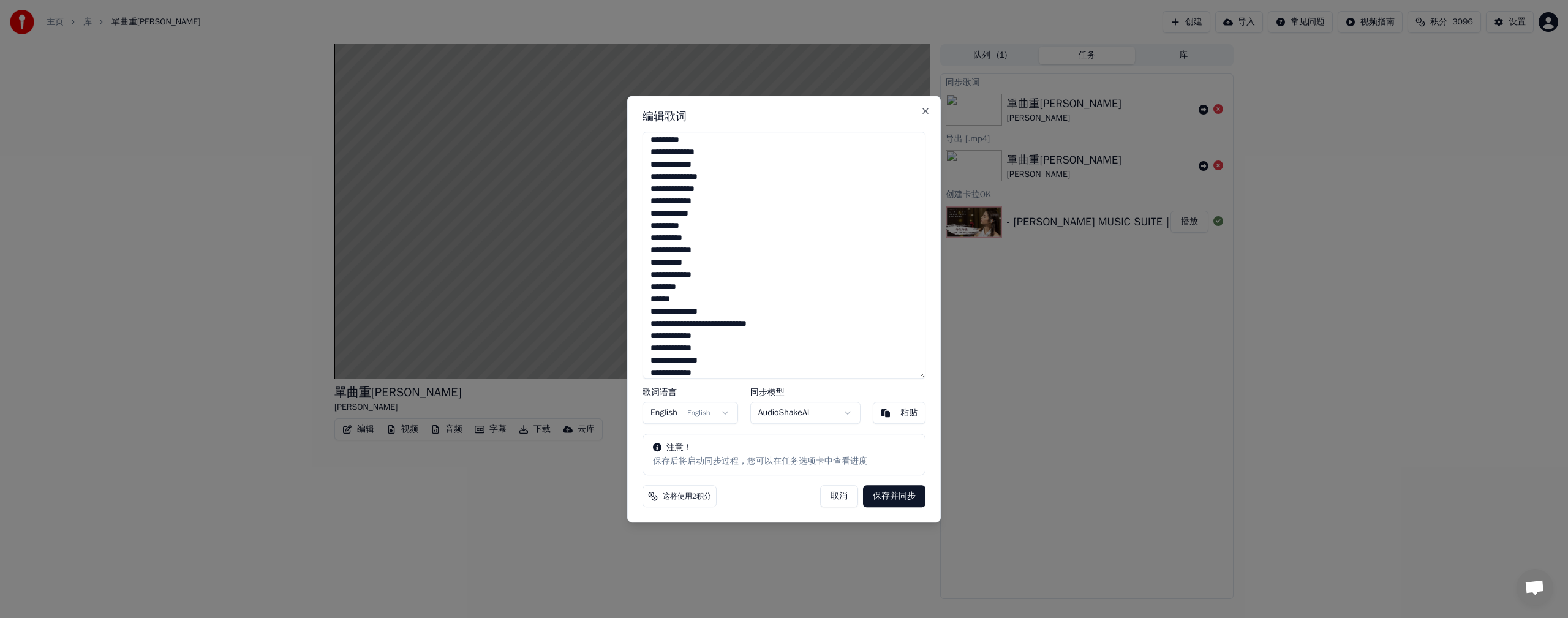 click on "**********" at bounding box center (784, 255) 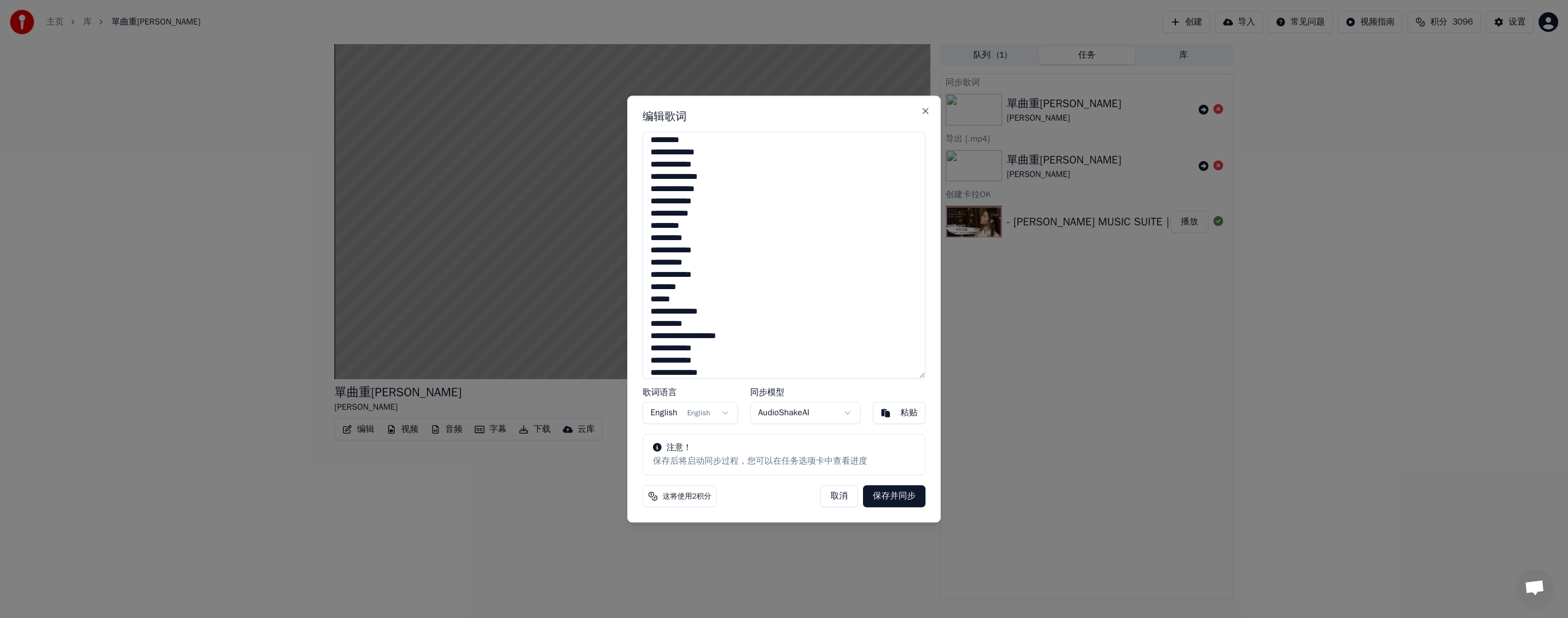click on "**********" at bounding box center [784, 255] 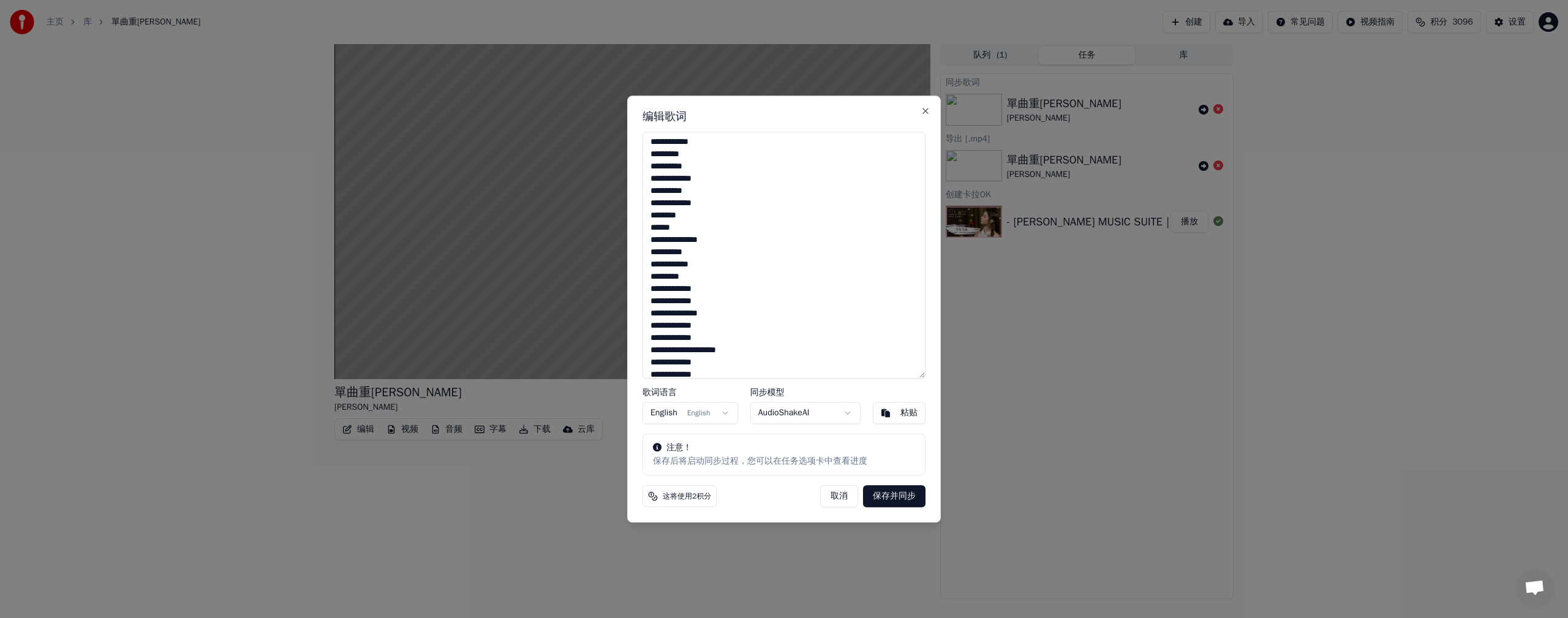 scroll, scrollTop: 174, scrollLeft: 0, axis: vertical 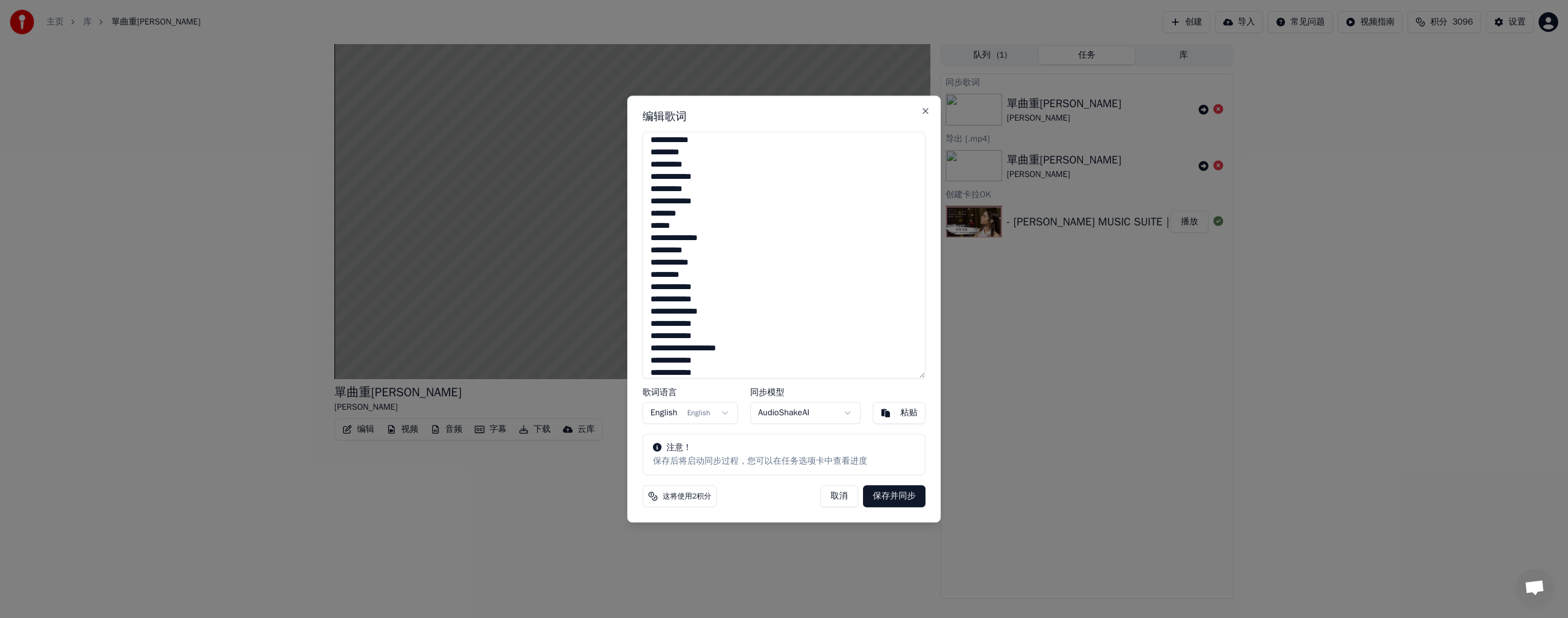 click on "**********" at bounding box center (784, 255) 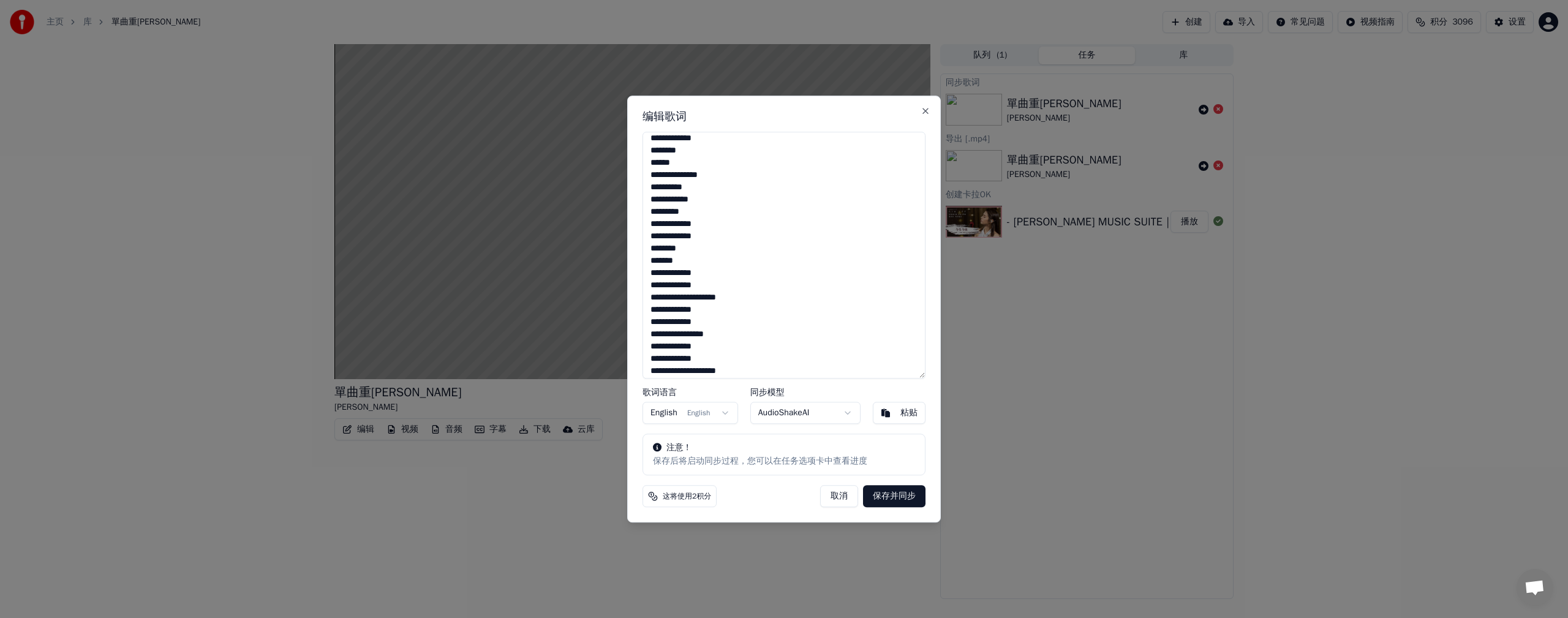 scroll, scrollTop: 253, scrollLeft: 0, axis: vertical 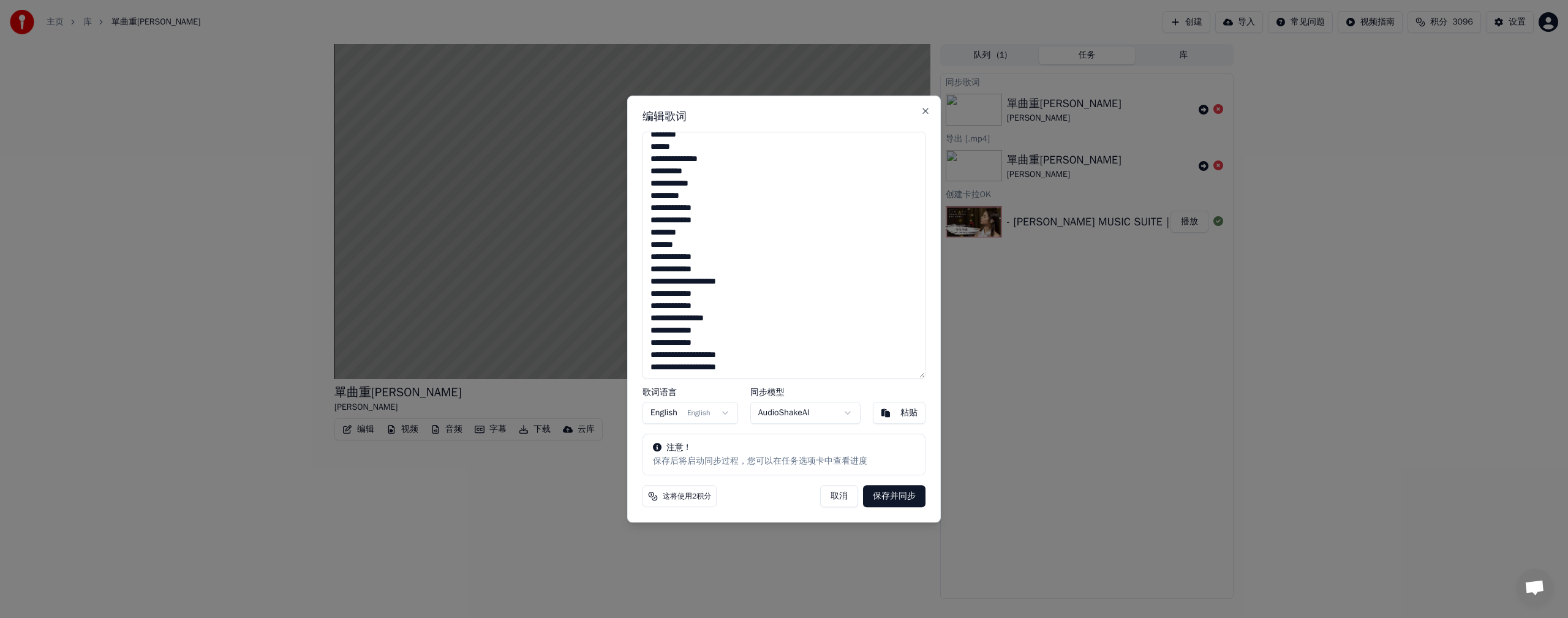click on "**********" at bounding box center (784, 255) 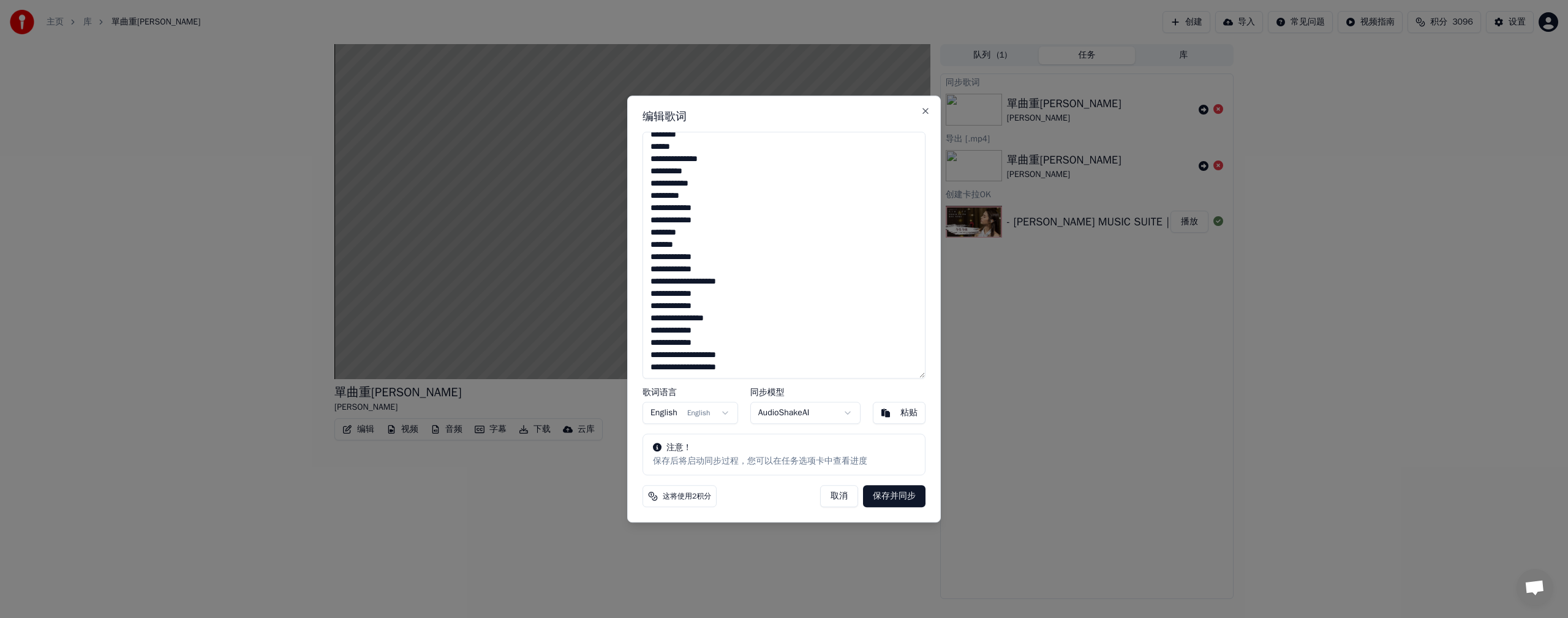 click on "**********" at bounding box center (784, 255) 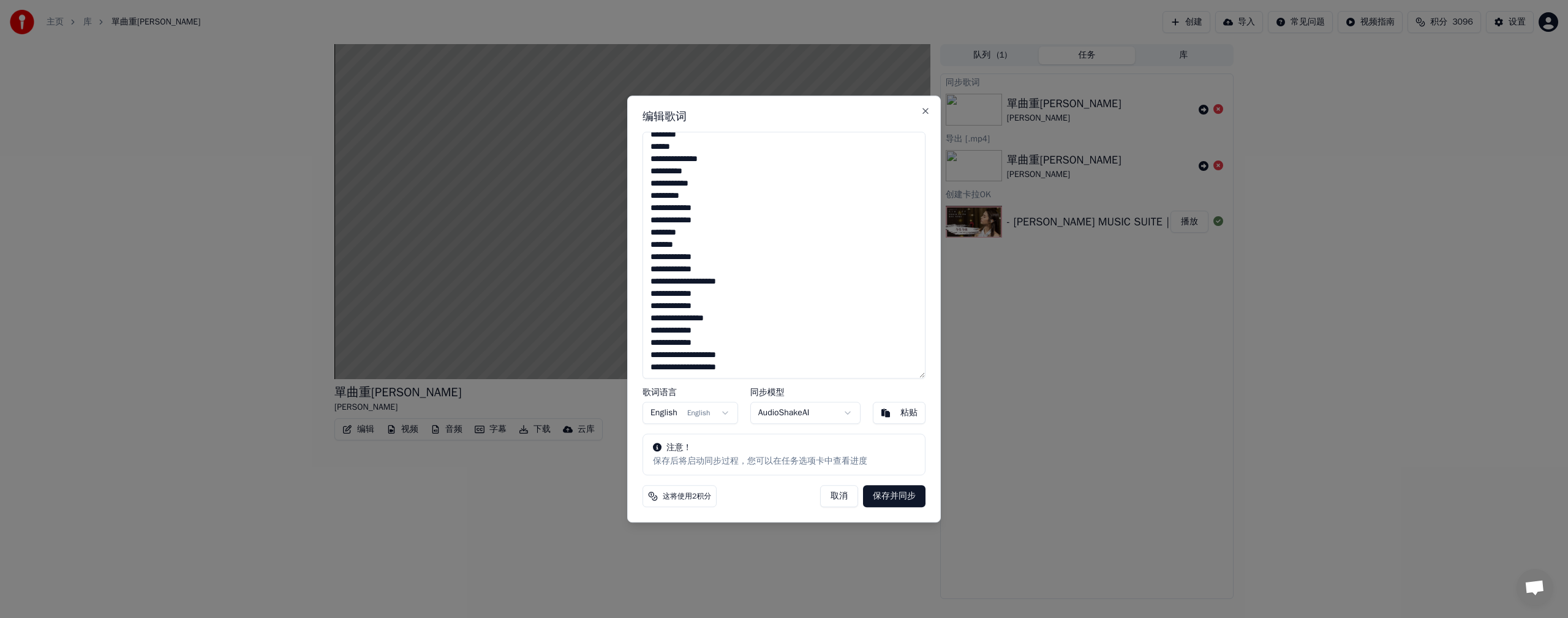 click on "**********" at bounding box center [784, 255] 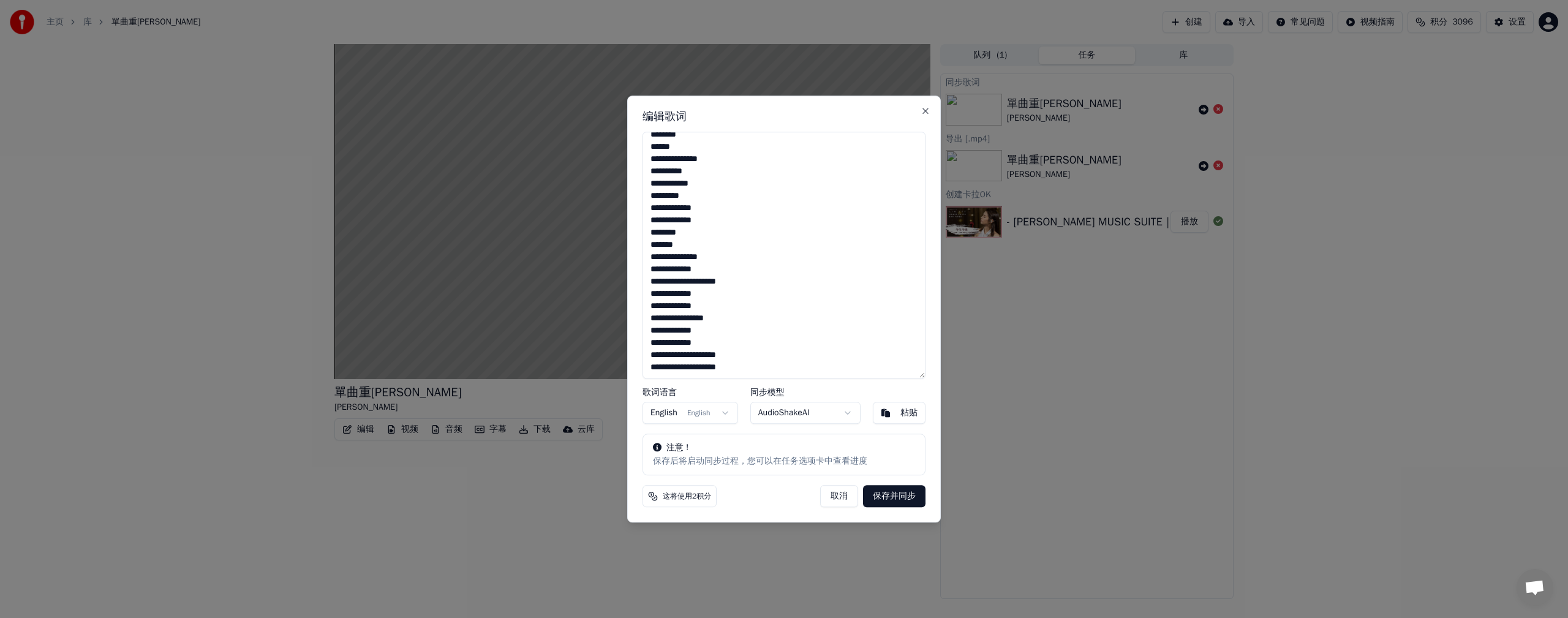click on "**********" at bounding box center (784, 255) 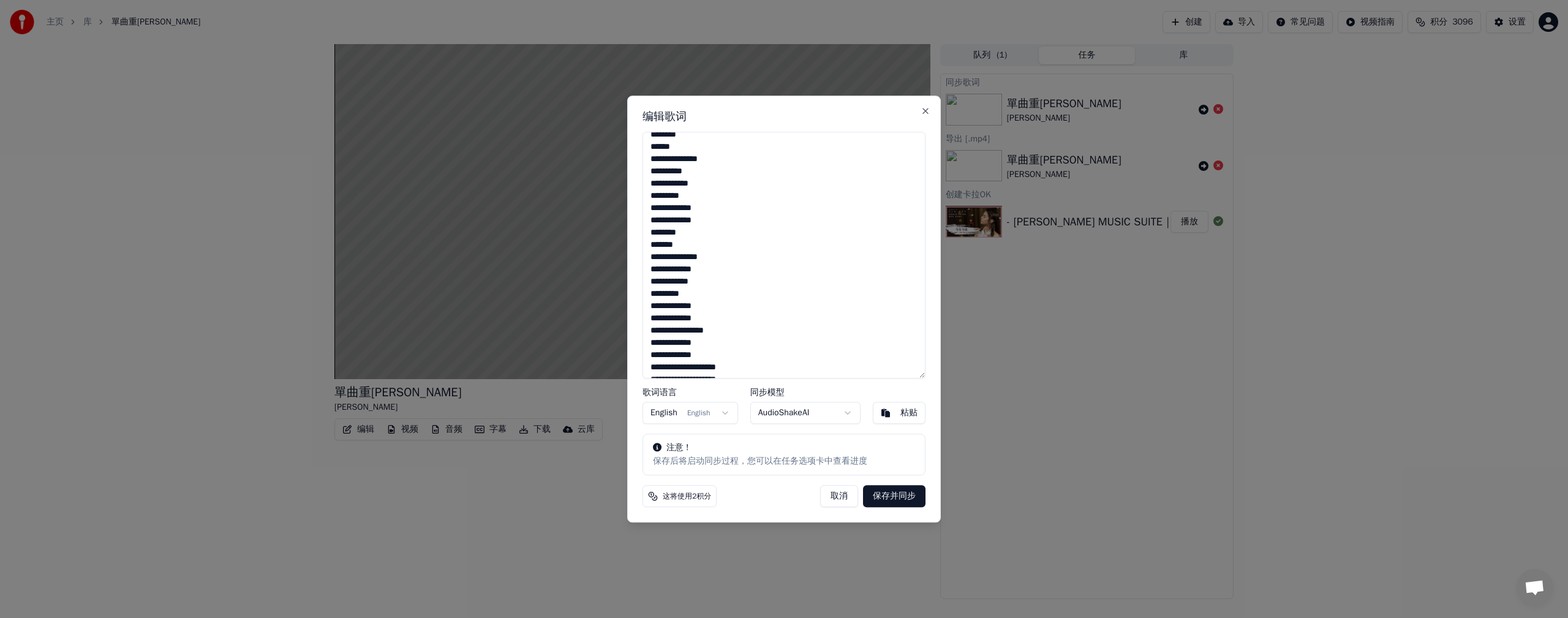 click on "**********" at bounding box center (784, 255) 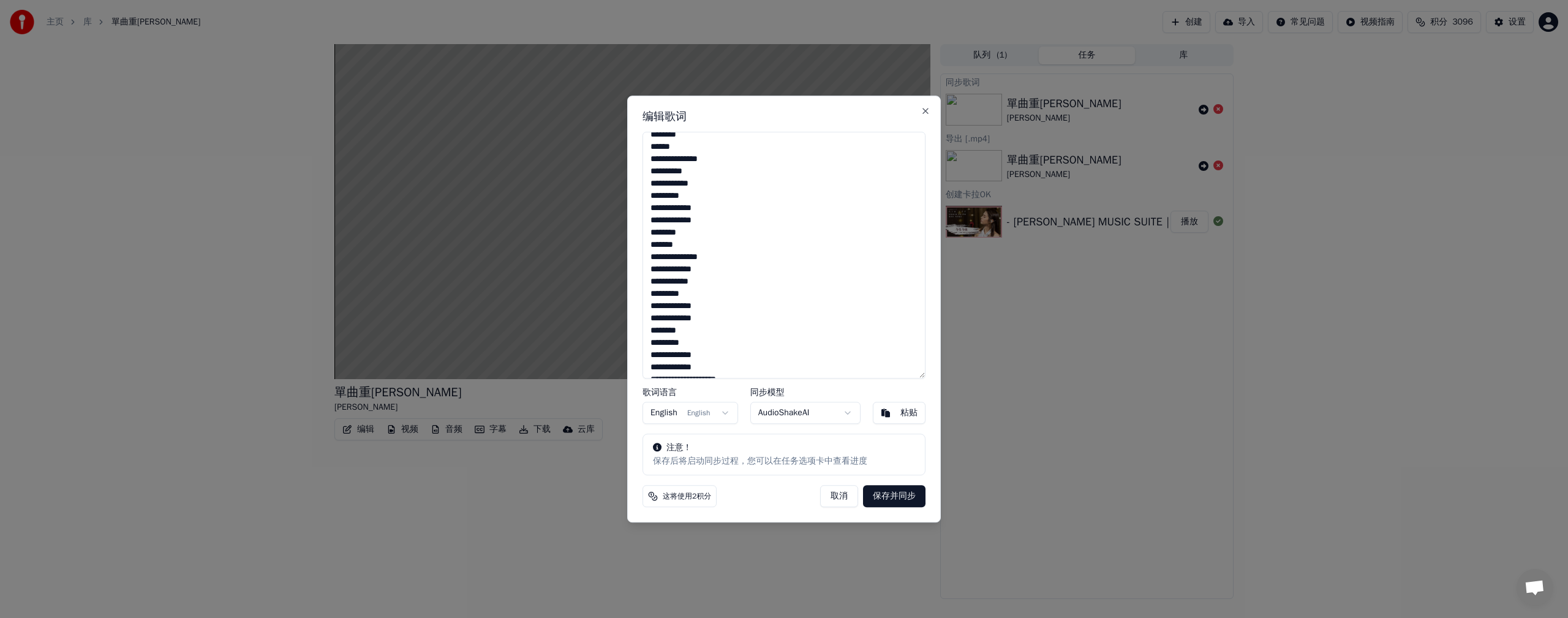 scroll, scrollTop: 277, scrollLeft: 0, axis: vertical 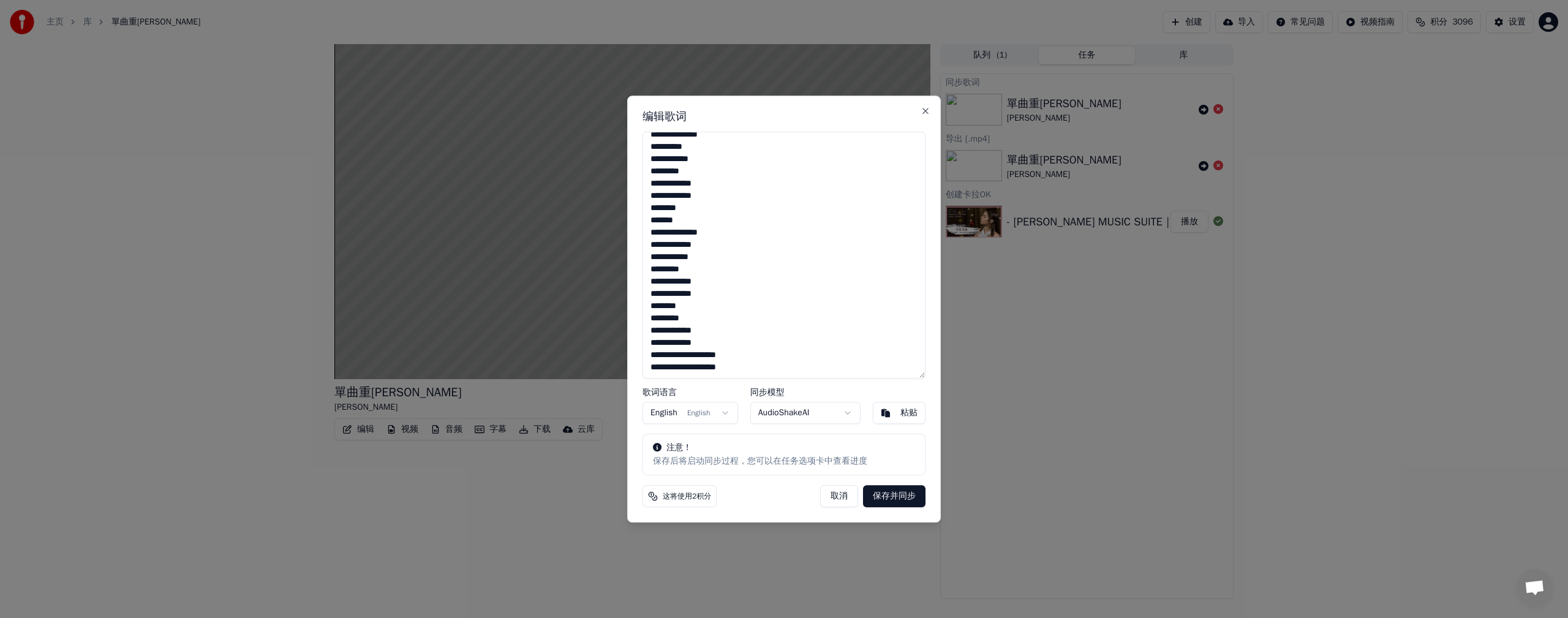 click on "**********" at bounding box center (784, 255) 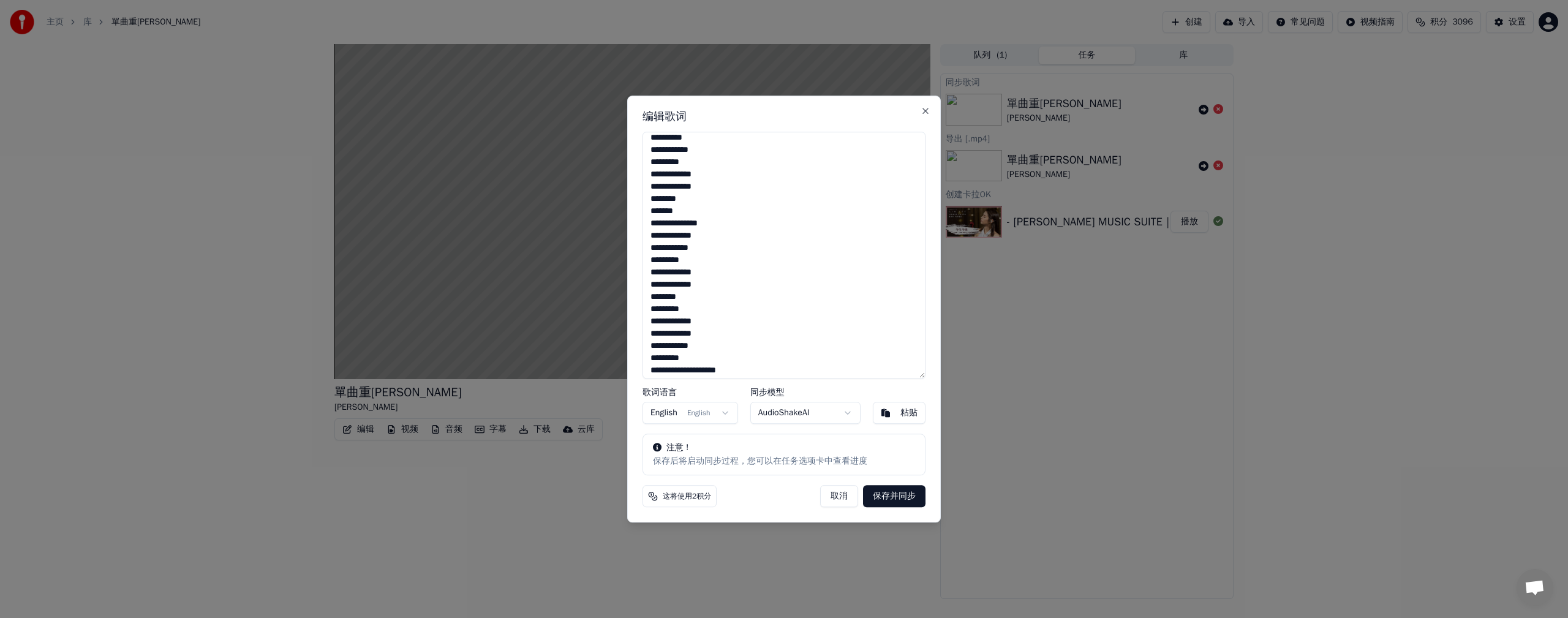 scroll, scrollTop: 290, scrollLeft: 0, axis: vertical 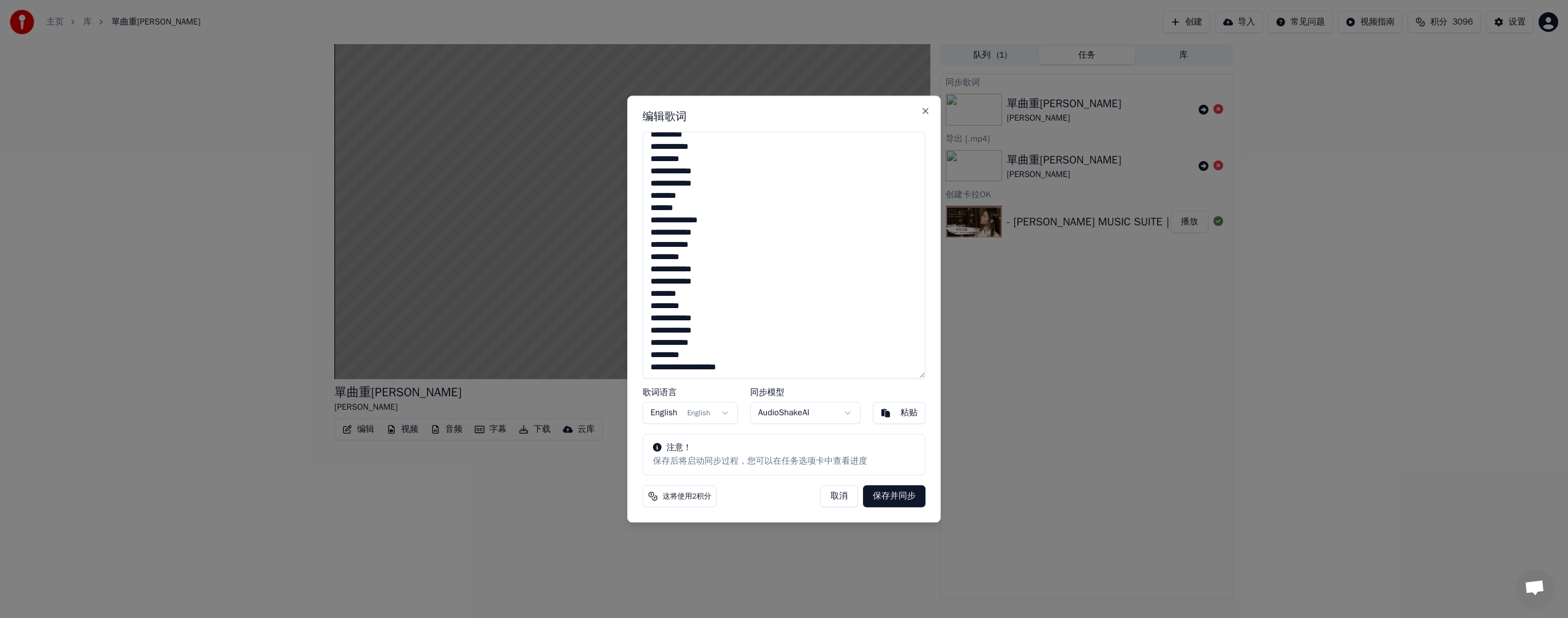 click on "**********" at bounding box center [784, 255] 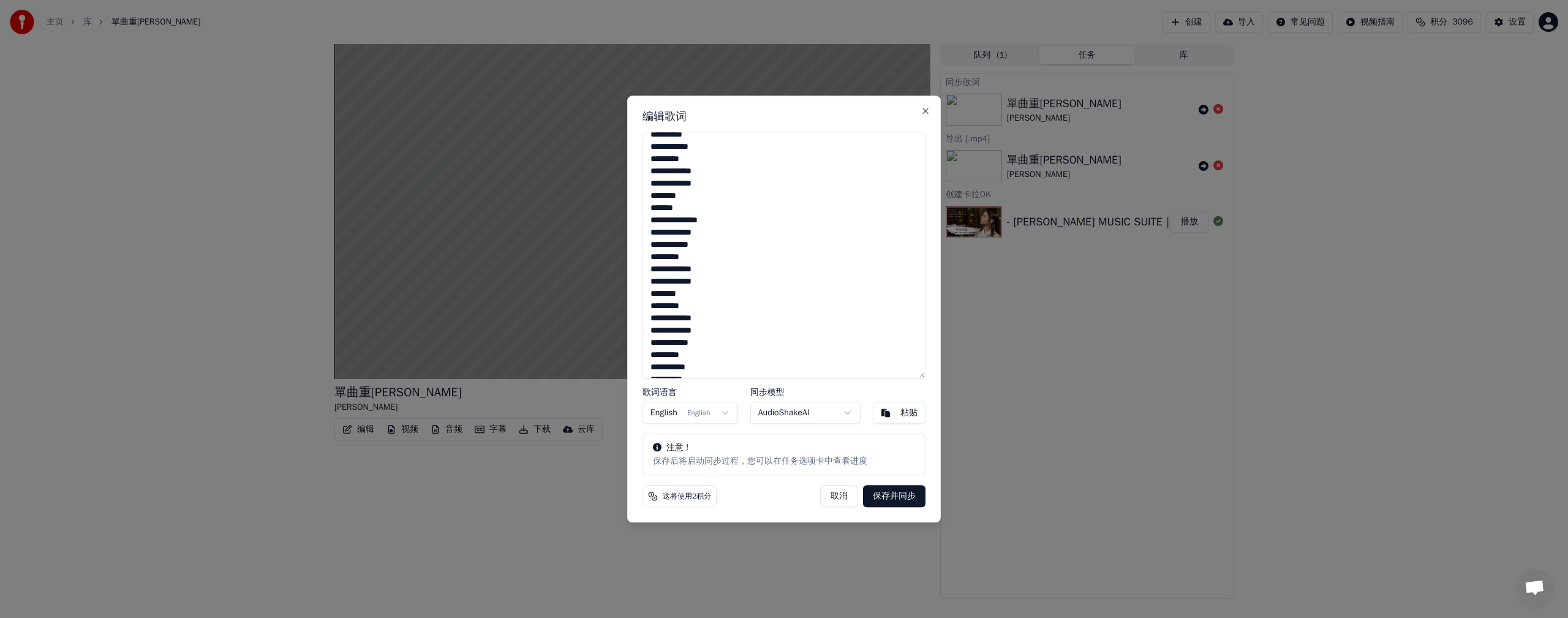 scroll, scrollTop: 298, scrollLeft: 0, axis: vertical 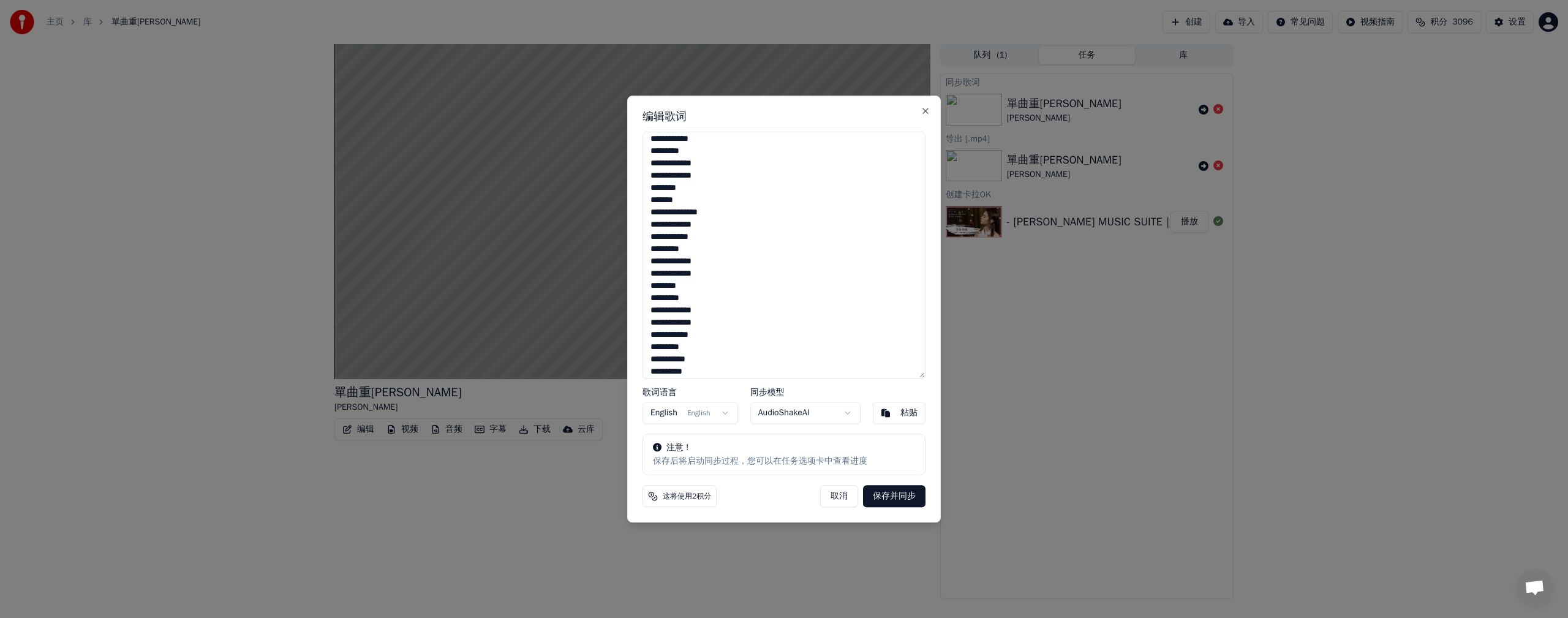 click on "**********" at bounding box center [784, 255] 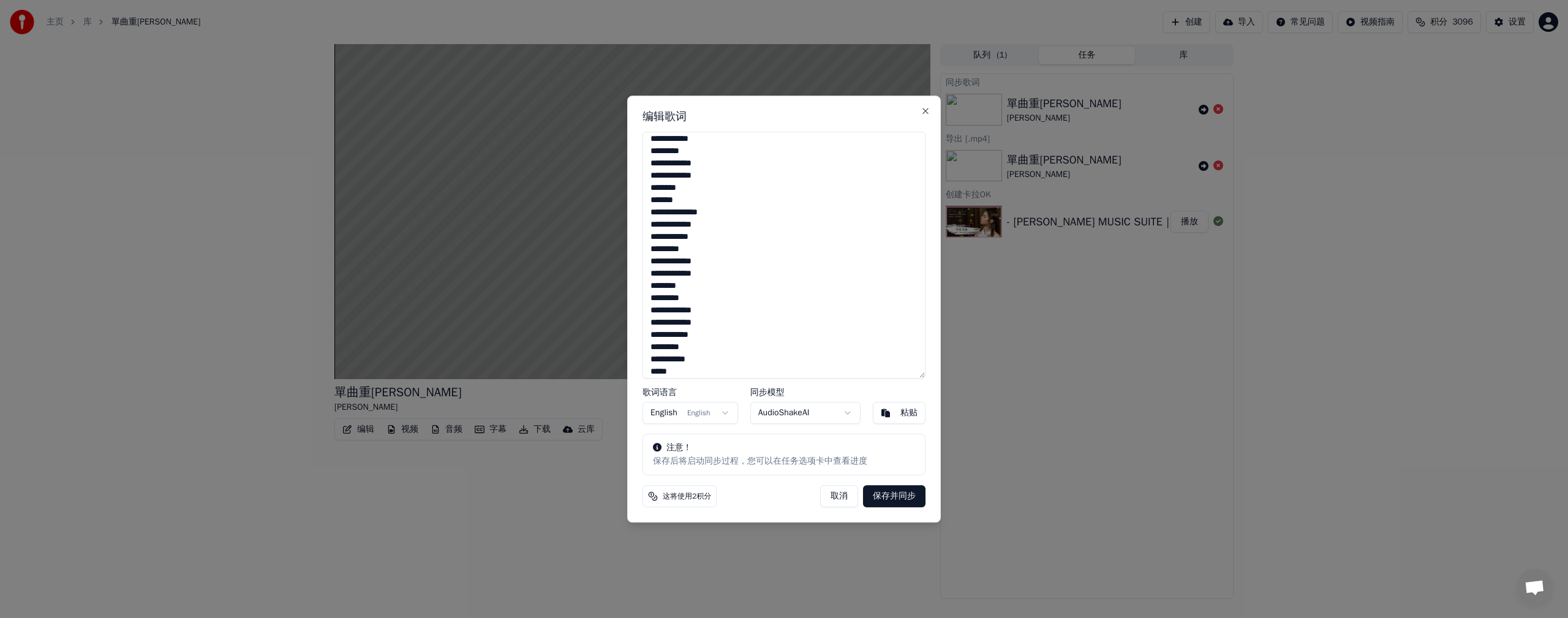 scroll, scrollTop: 310, scrollLeft: 0, axis: vertical 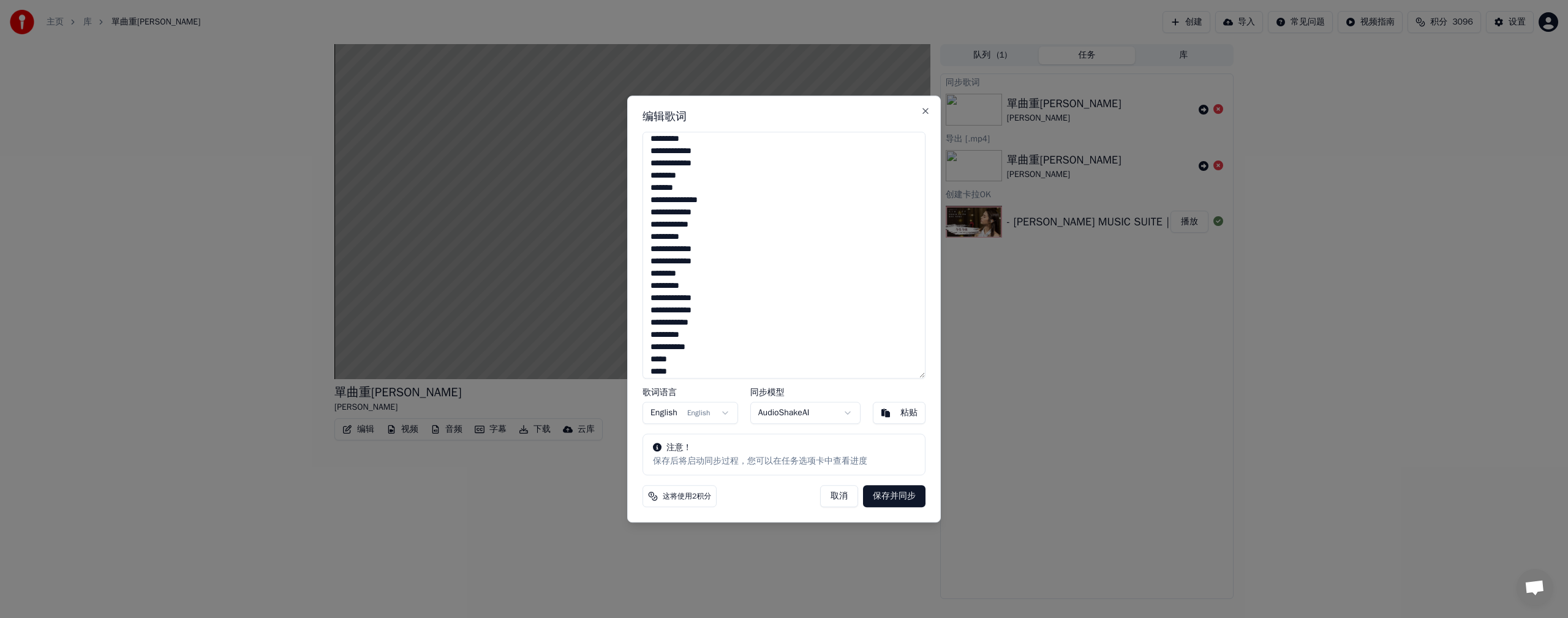 click on "**********" at bounding box center [784, 255] 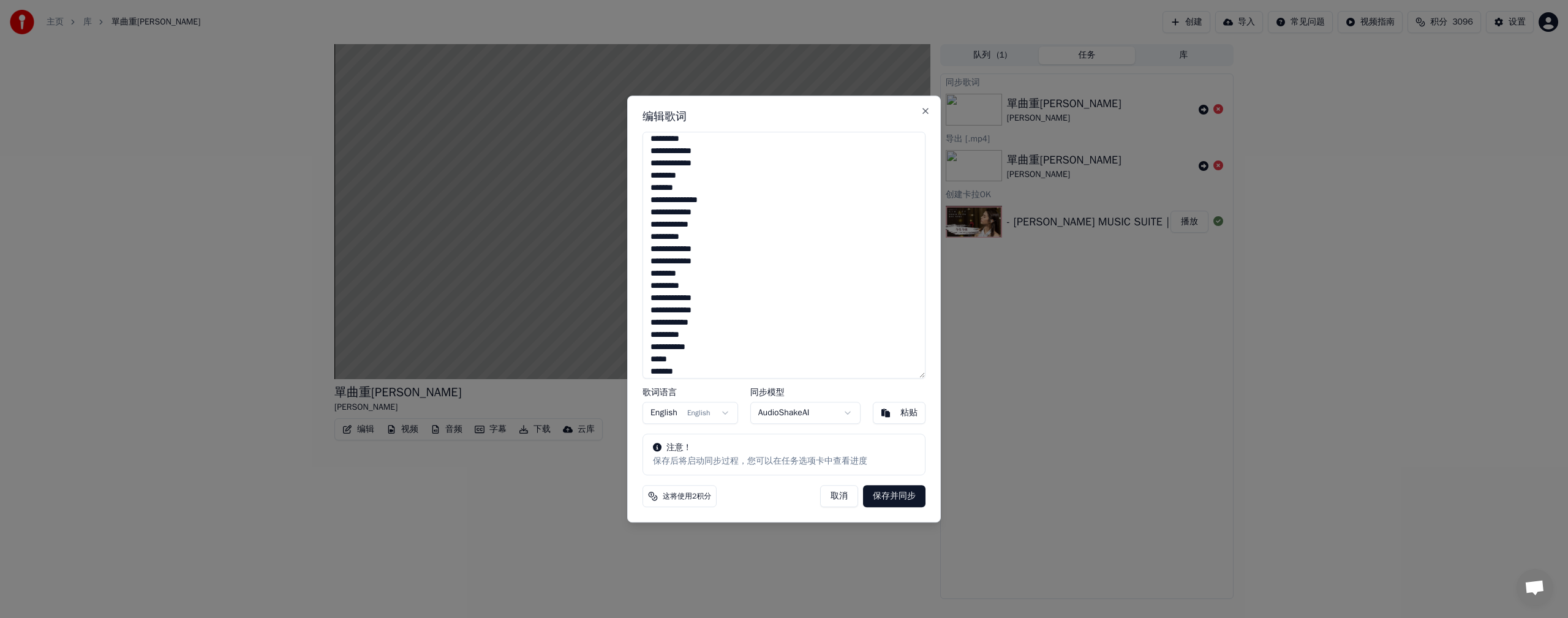 type on "**********" 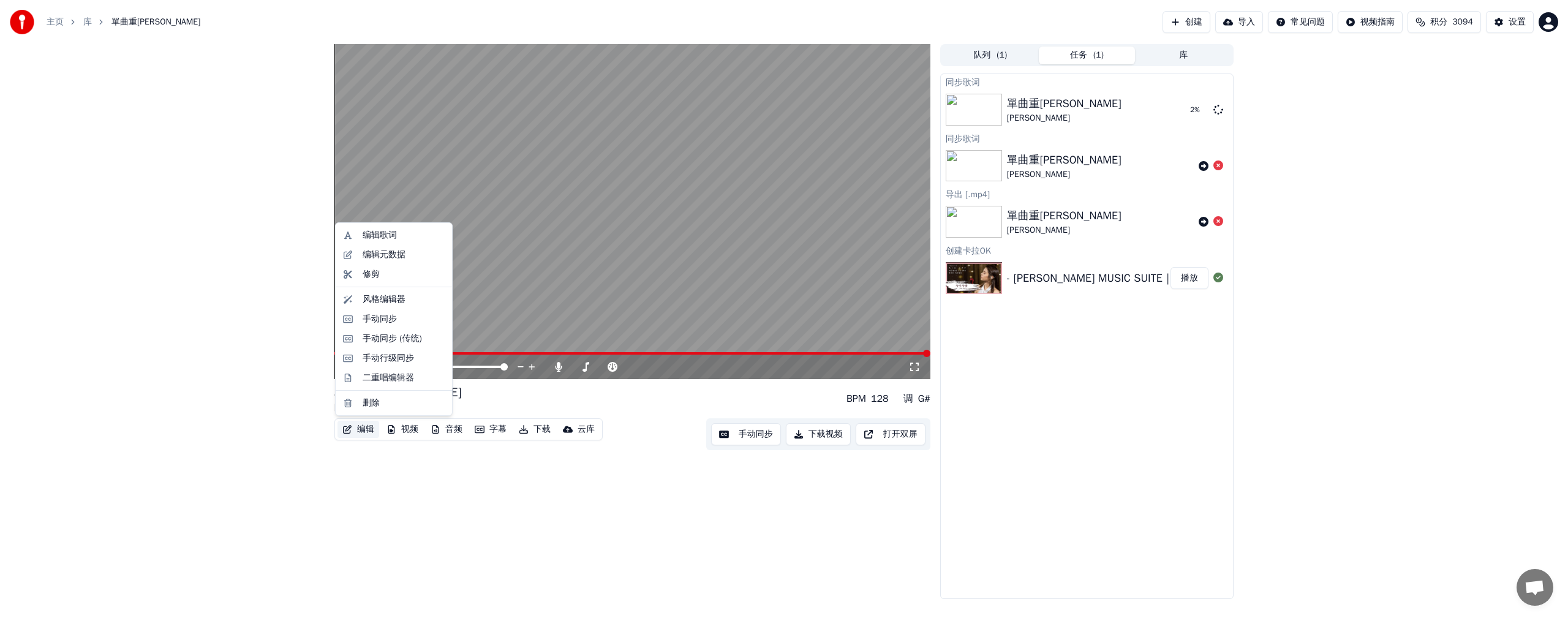 click on "编辑" at bounding box center [358, 429] 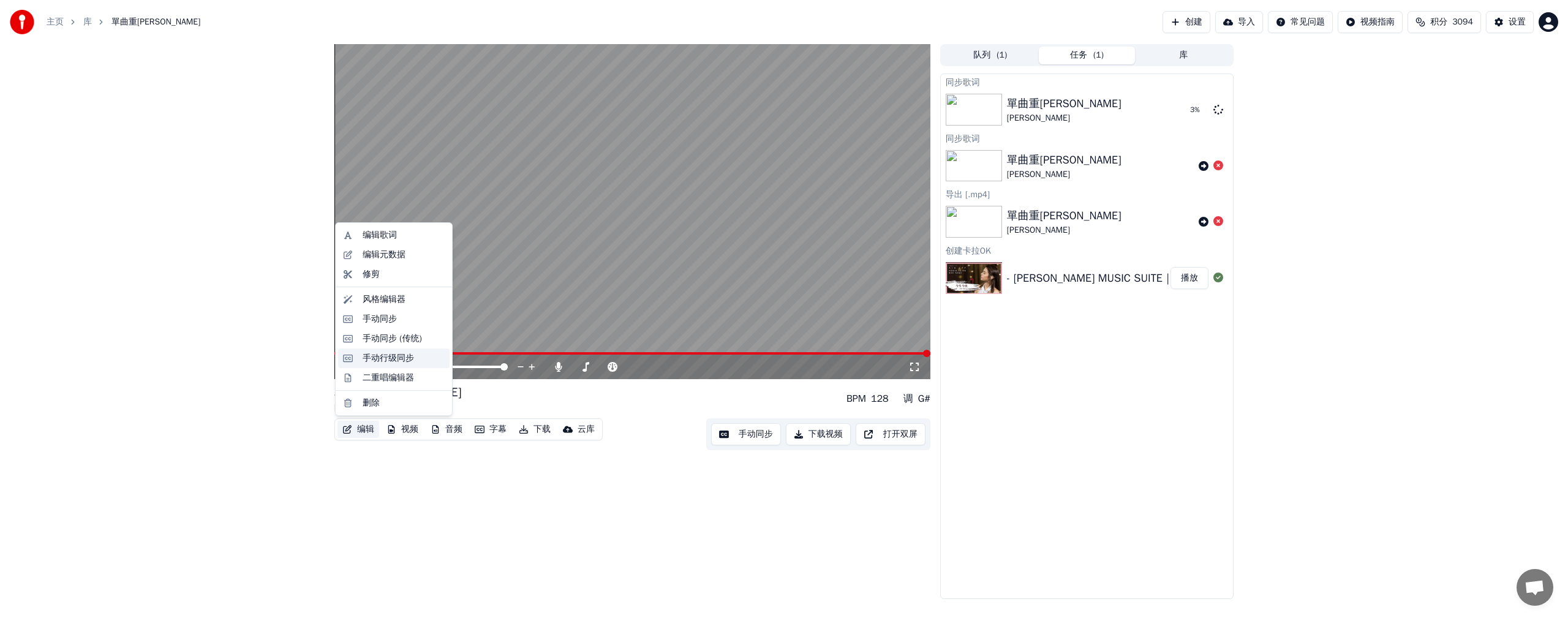 click on "手动行级同步" at bounding box center (388, 358) 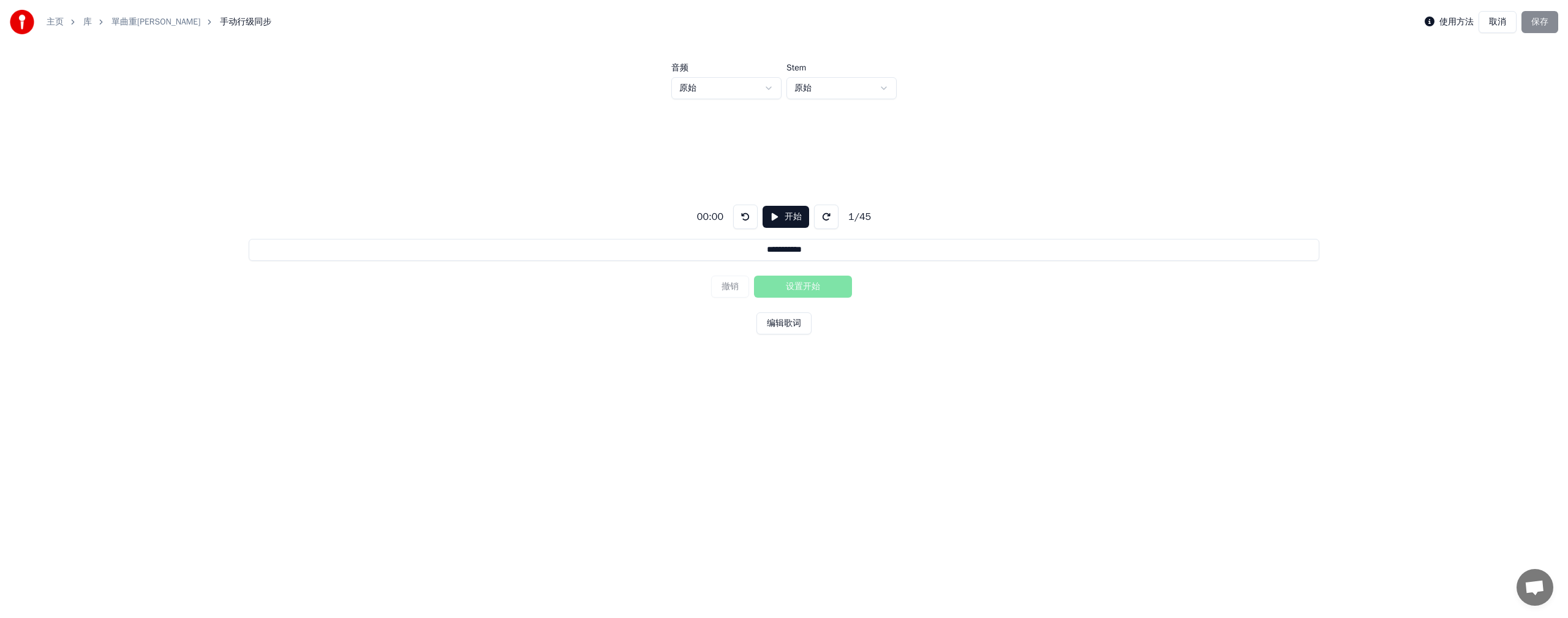 click on "开始" at bounding box center [786, 217] 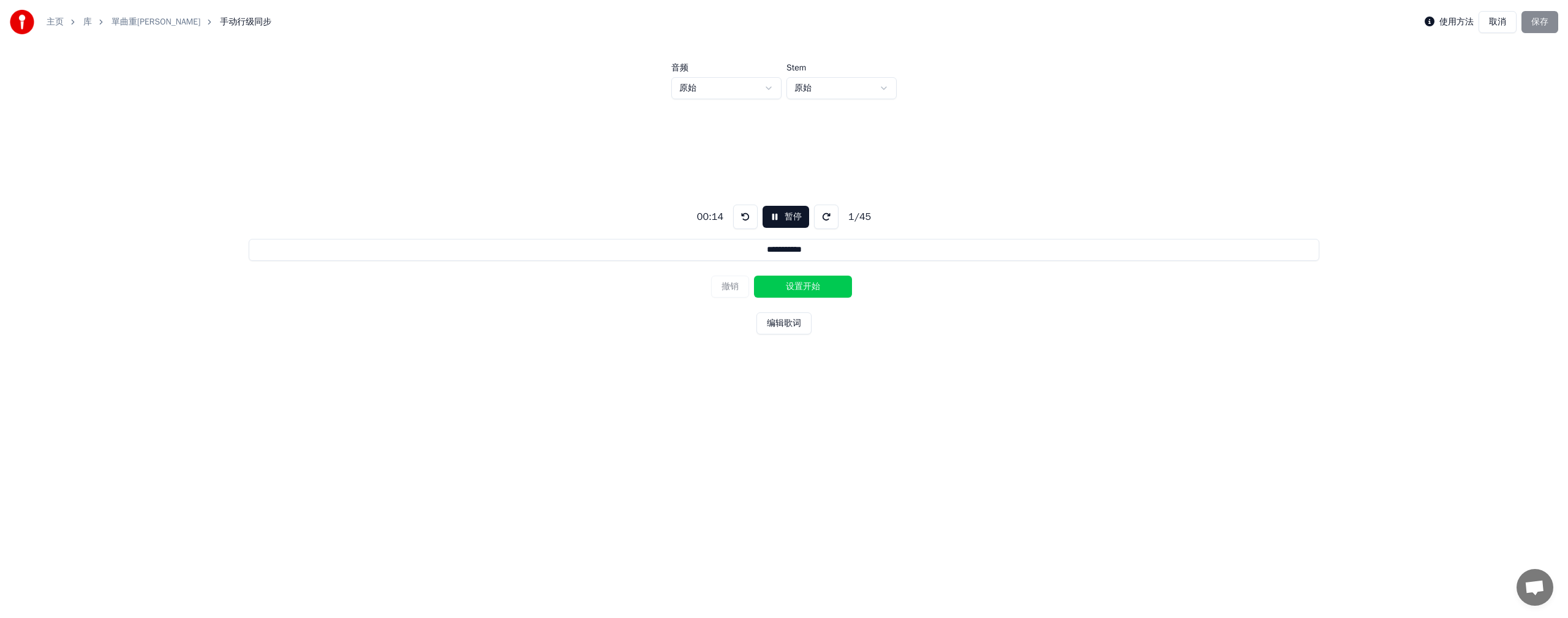 click on "设置开始" at bounding box center [803, 287] 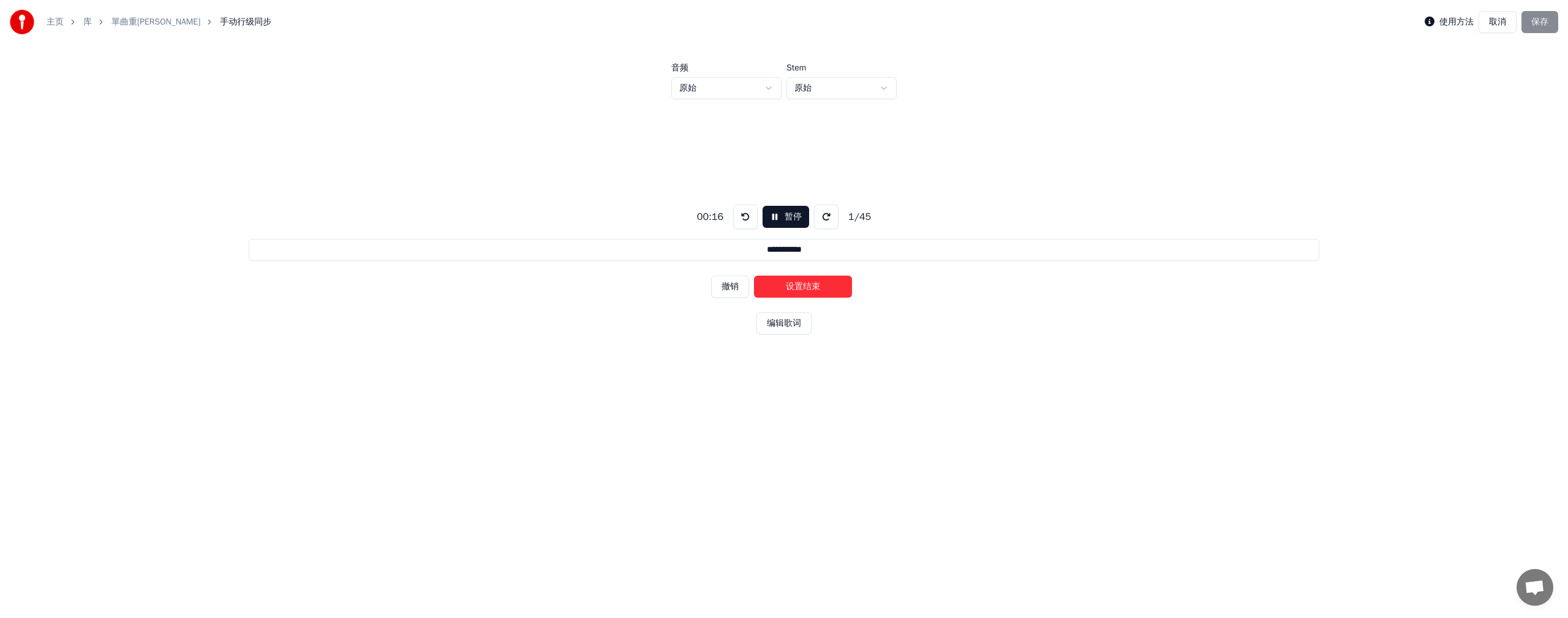 click on "设置结束" at bounding box center [803, 287] 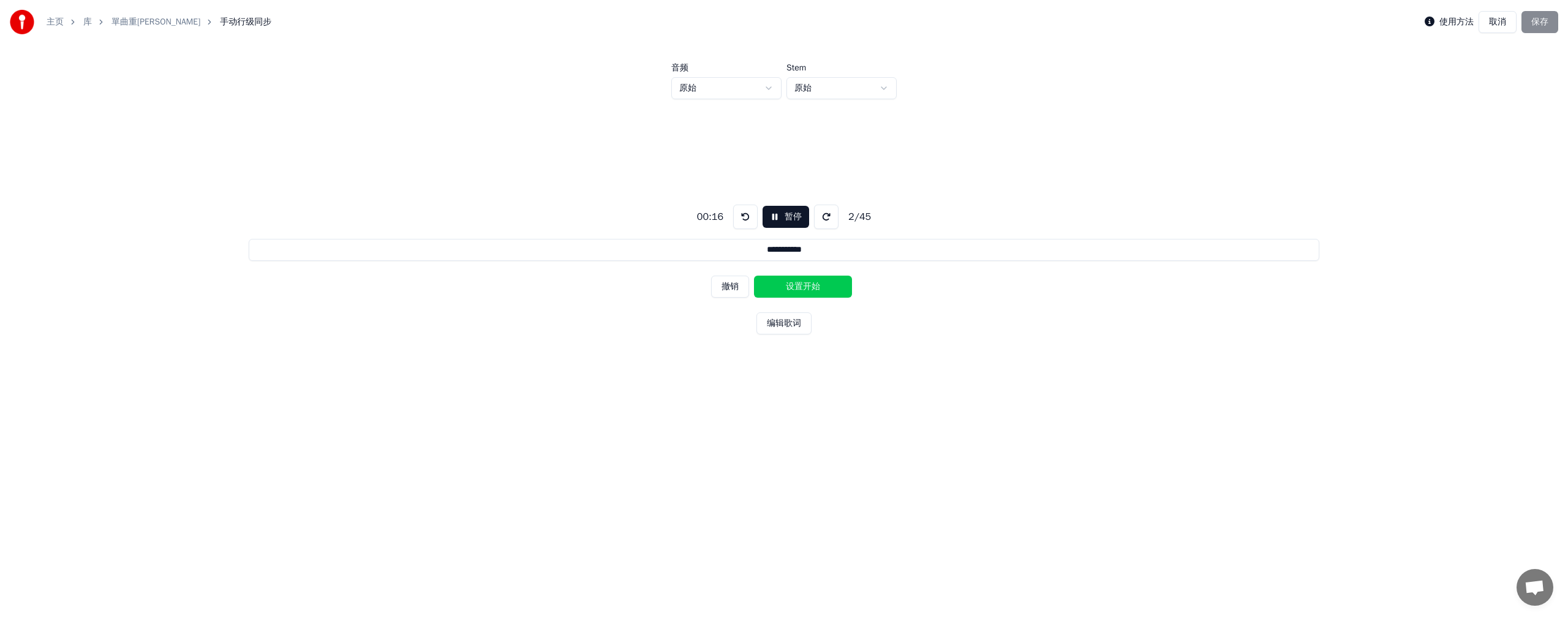 click on "设置开始" at bounding box center (803, 287) 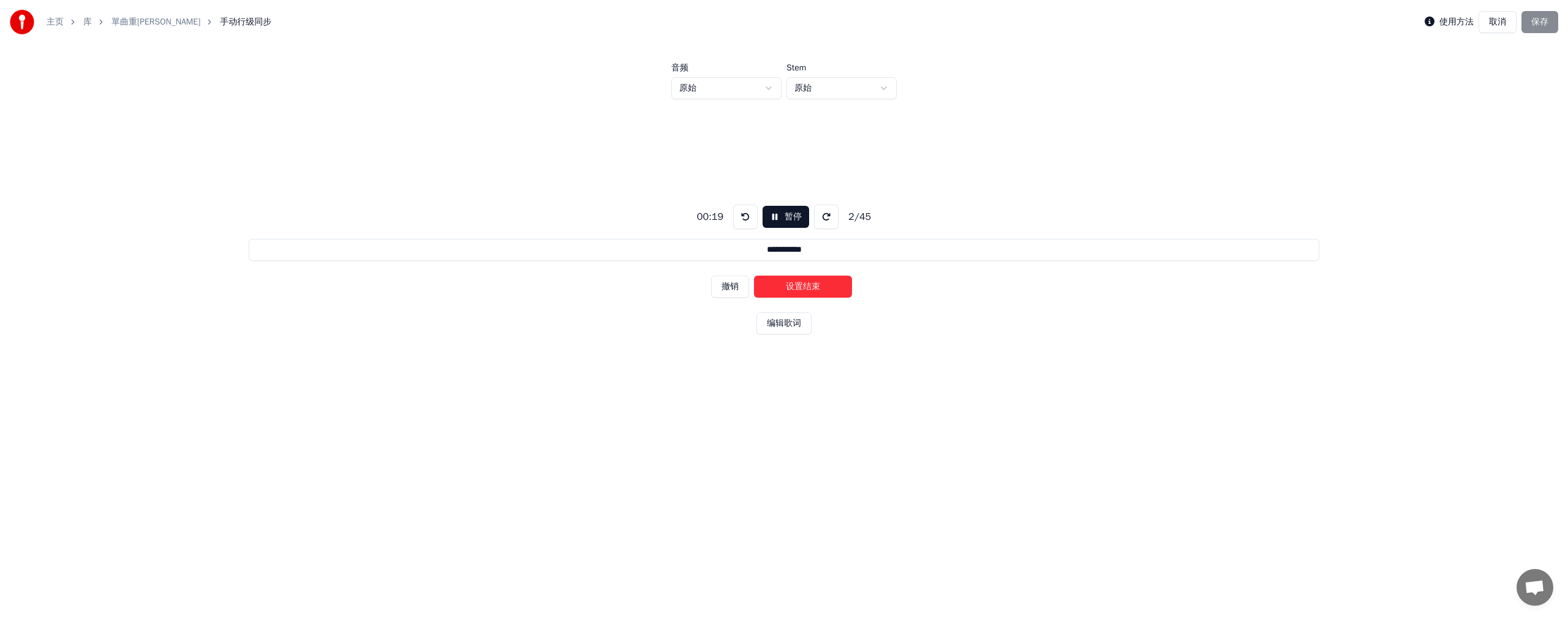 click on "设置结束" at bounding box center [803, 287] 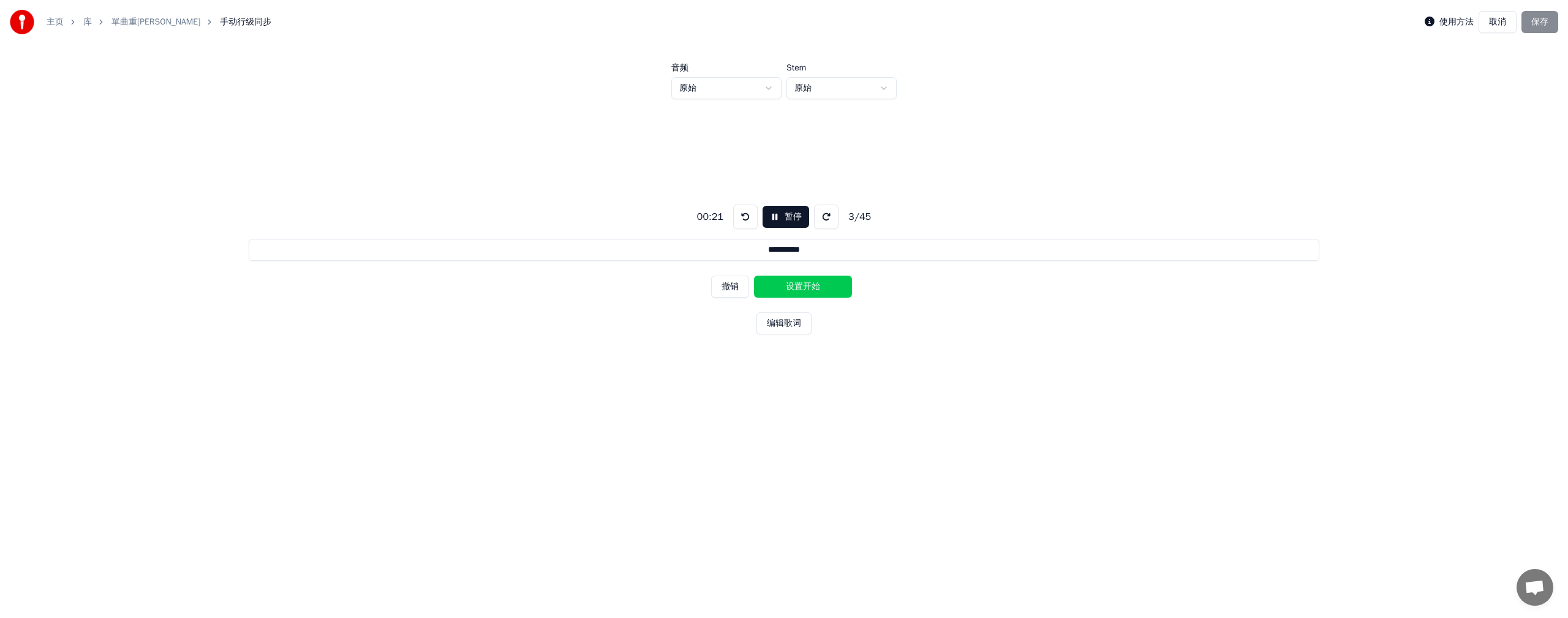 click on "设置开始" at bounding box center [803, 287] 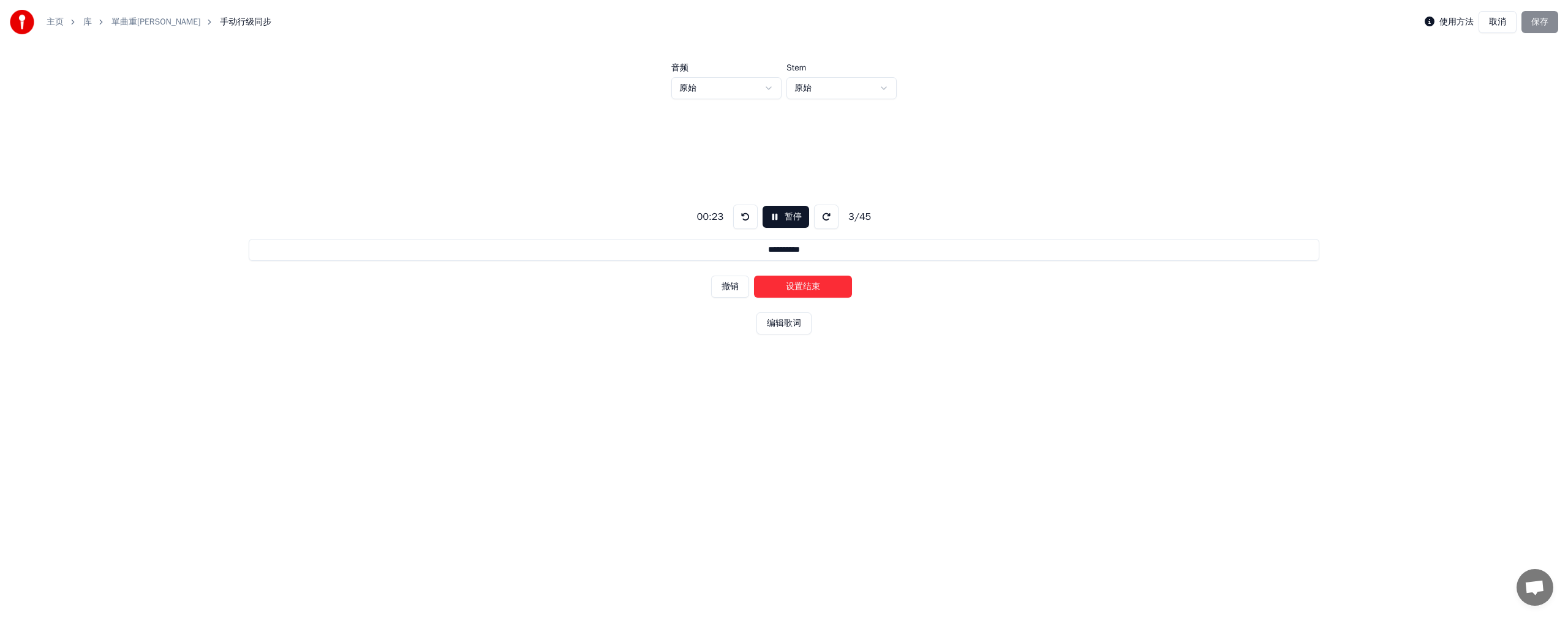 click on "设置结束" at bounding box center [803, 287] 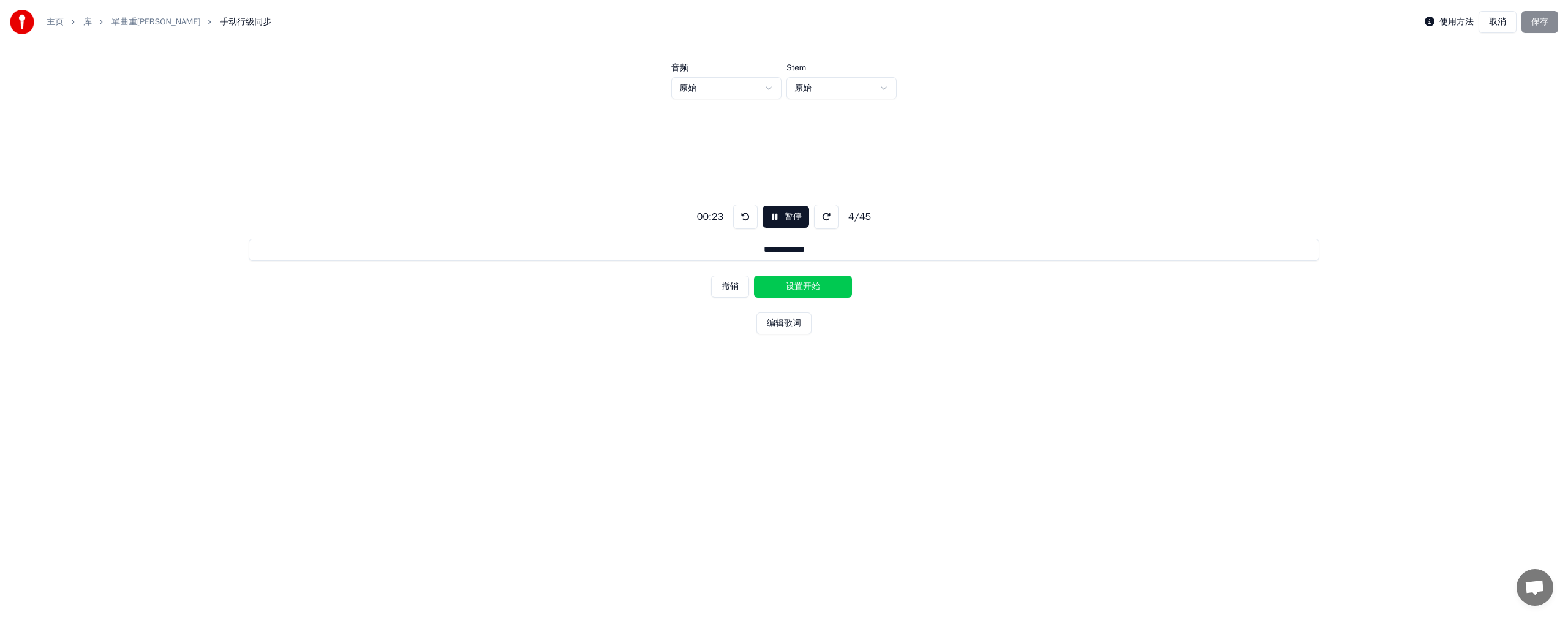 click on "设置开始" at bounding box center [803, 287] 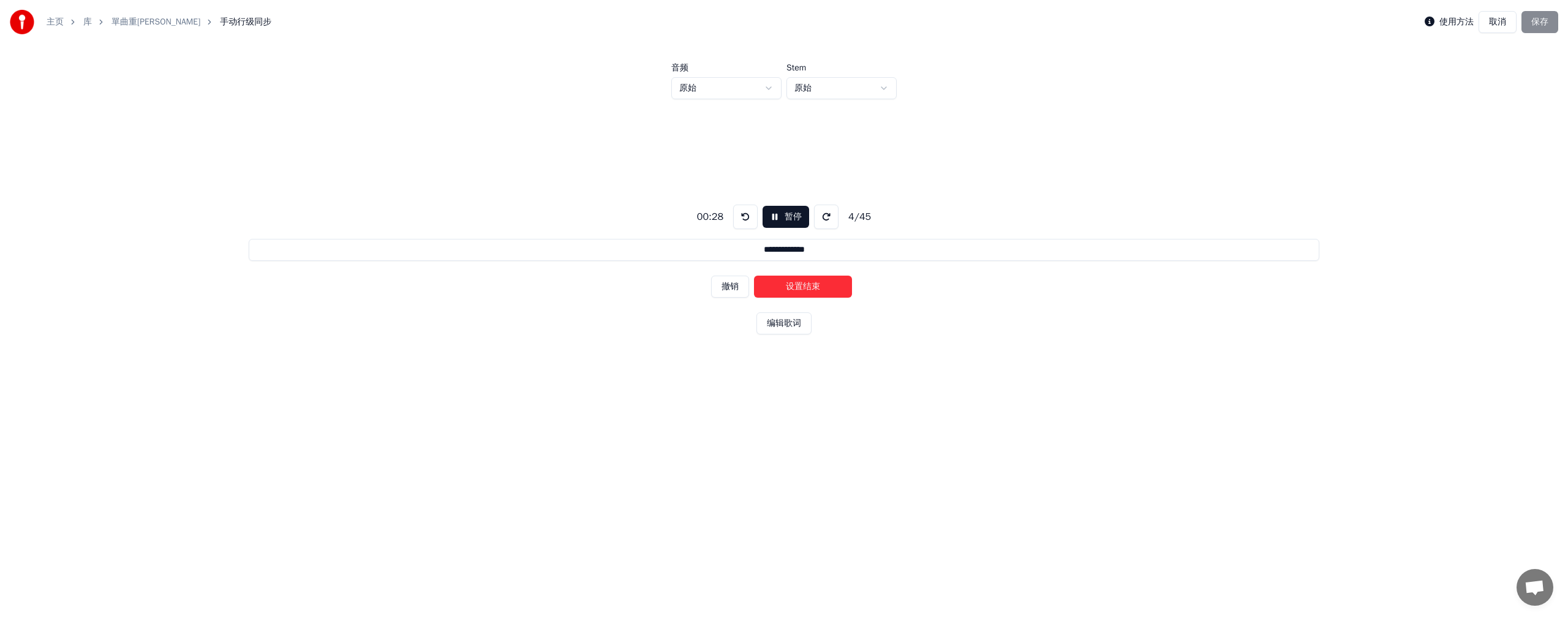 click on "设置结束" at bounding box center (803, 287) 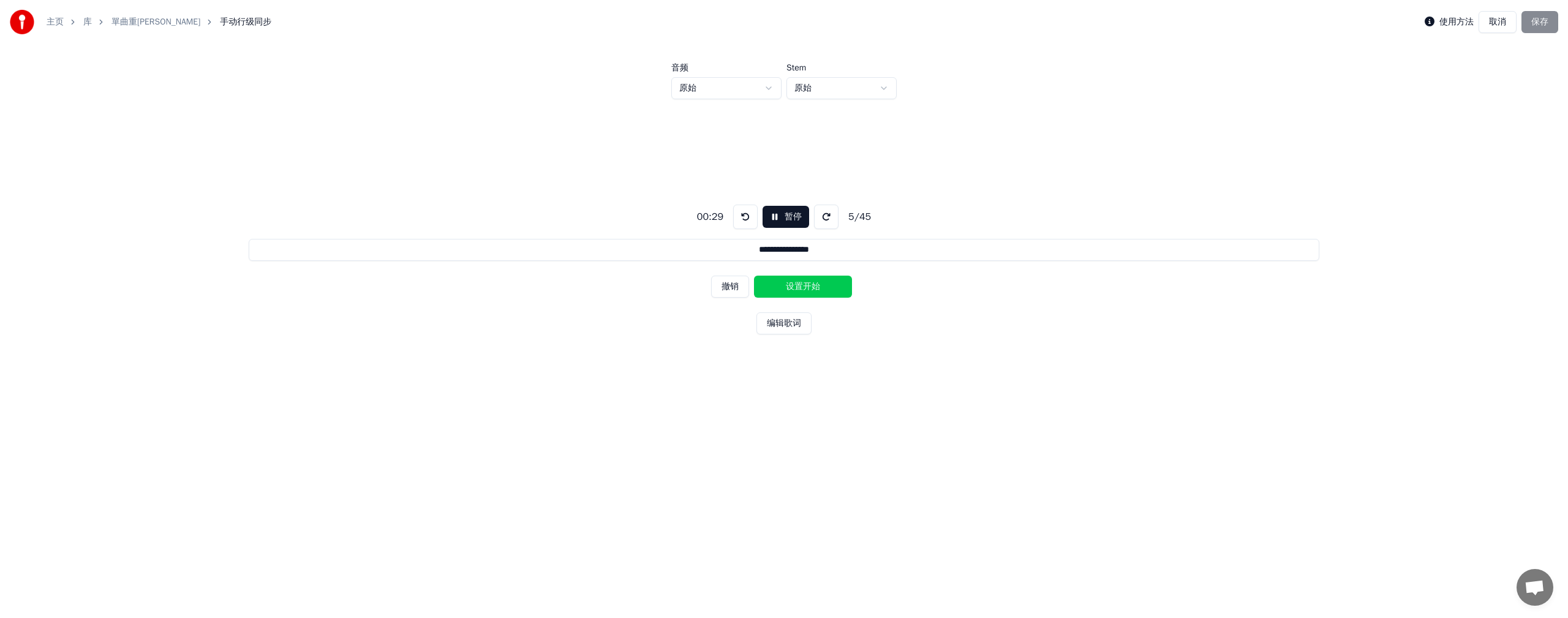 click on "设置开始" at bounding box center (803, 287) 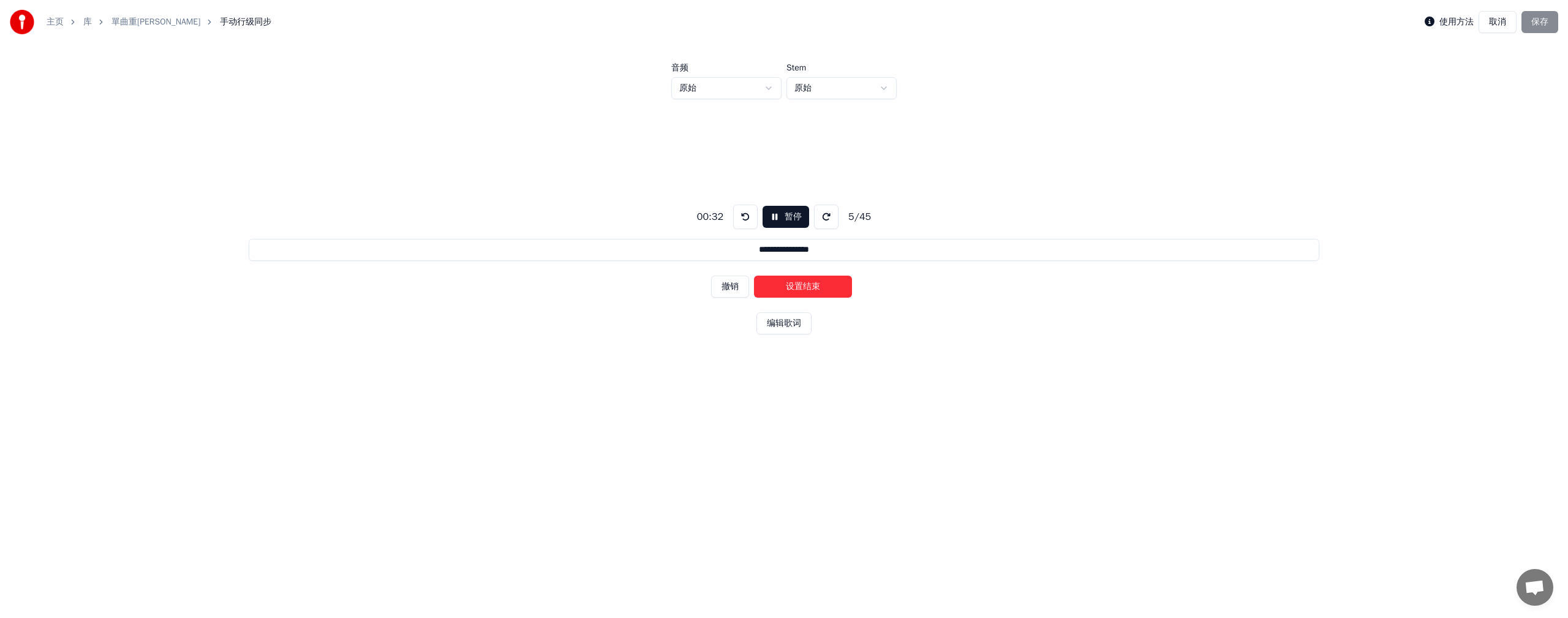 click on "设置结束" at bounding box center (803, 287) 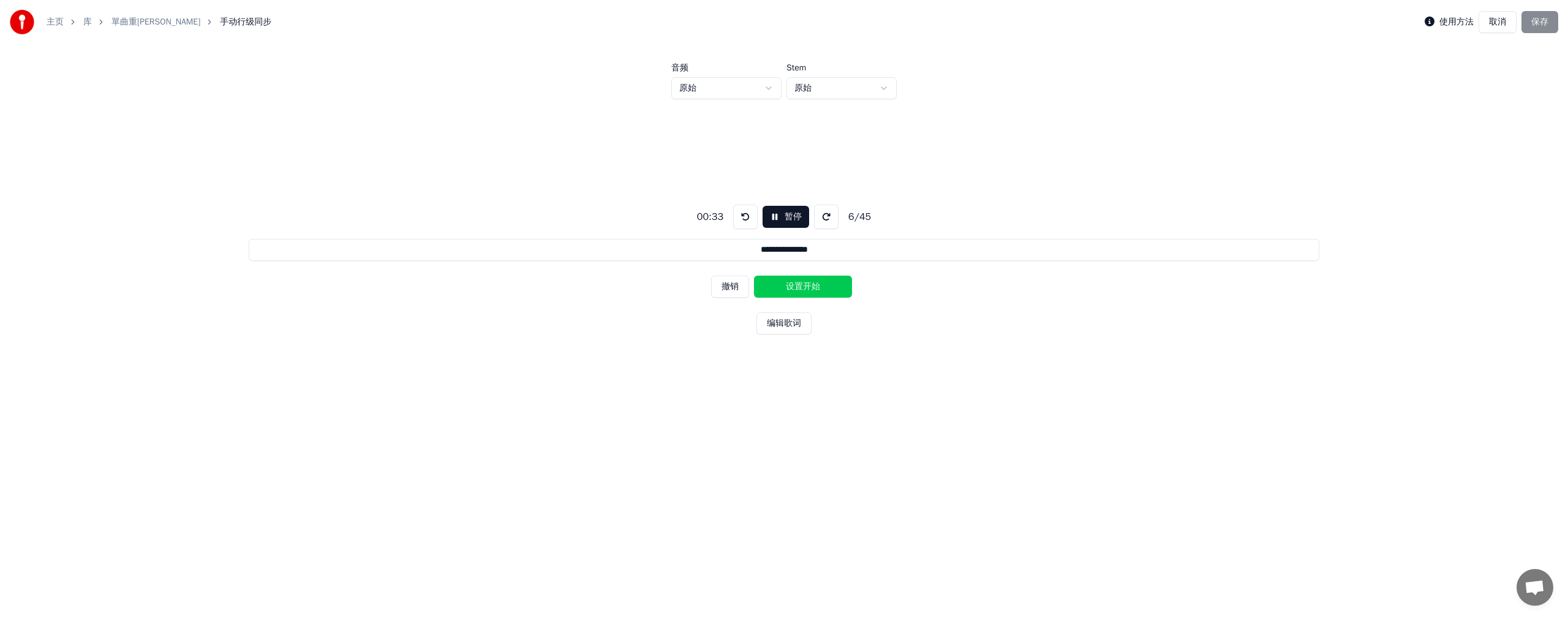 click on "设置开始" at bounding box center (803, 287) 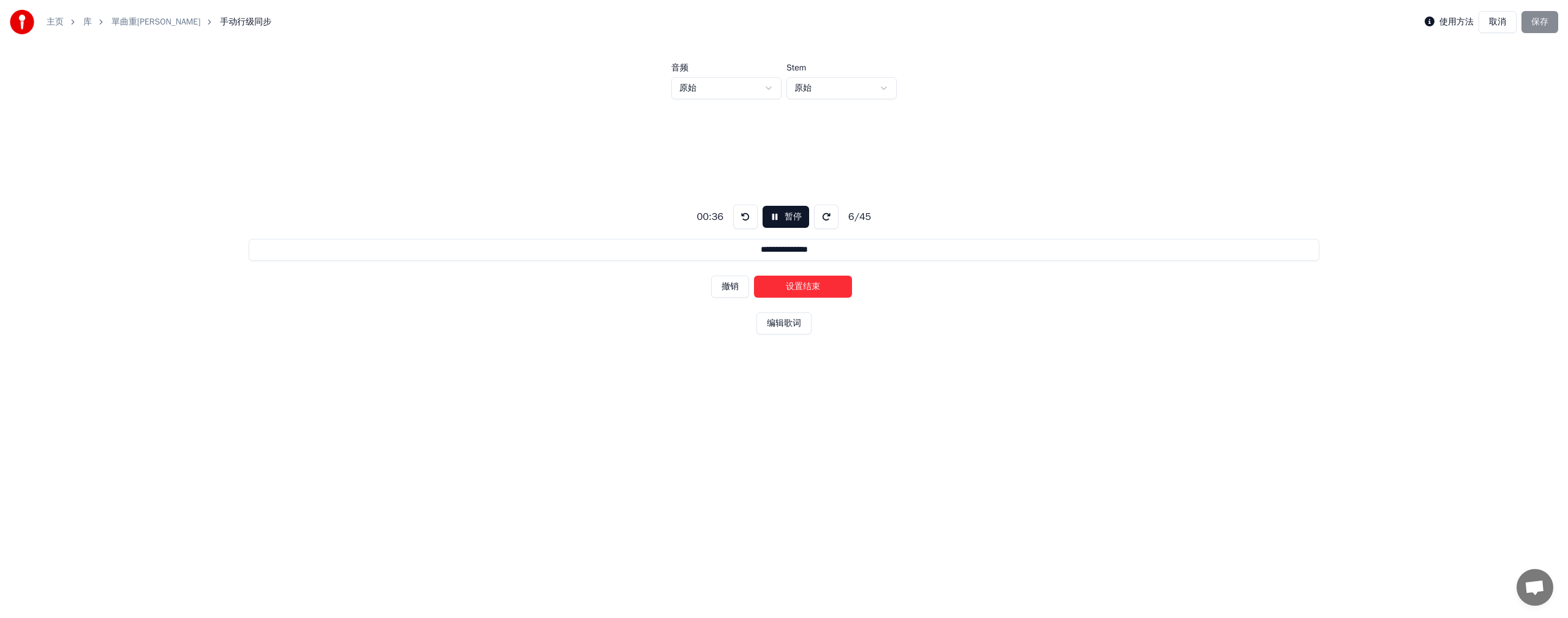 click on "设置结束" at bounding box center (803, 287) 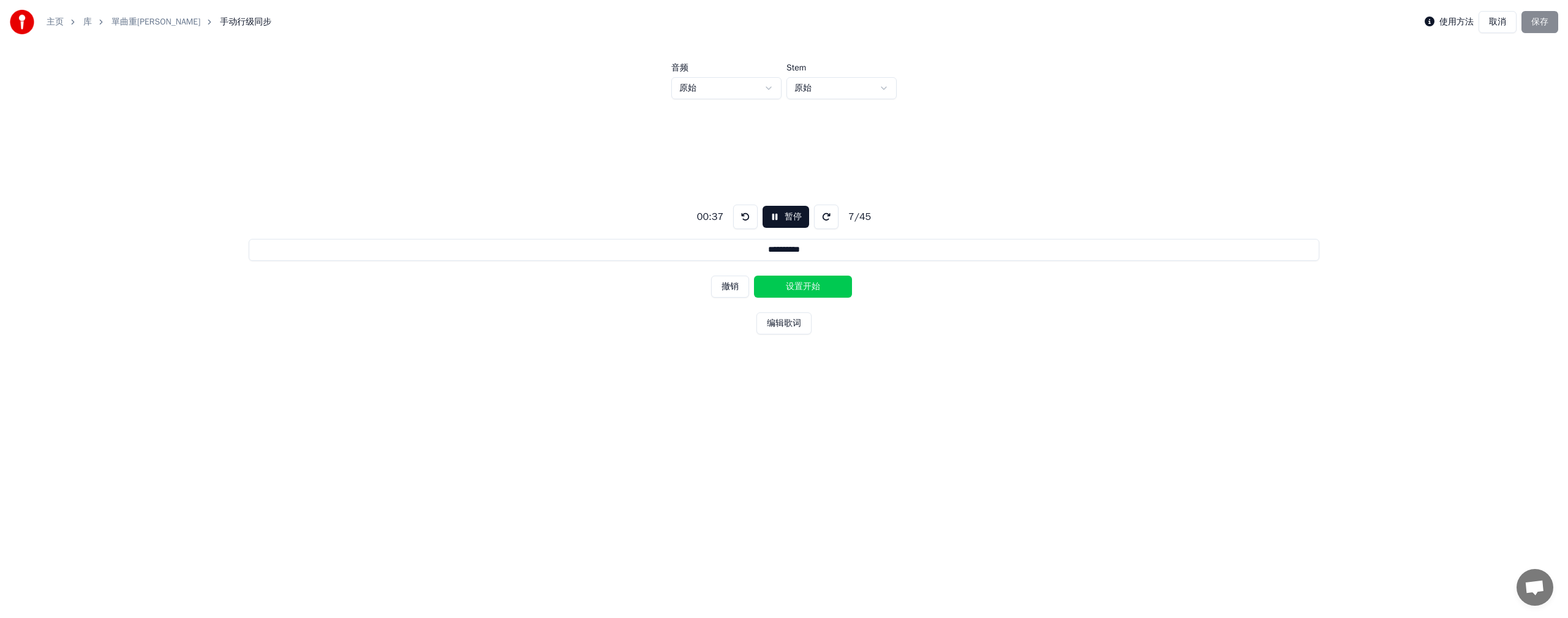 click on "设置开始" at bounding box center (803, 287) 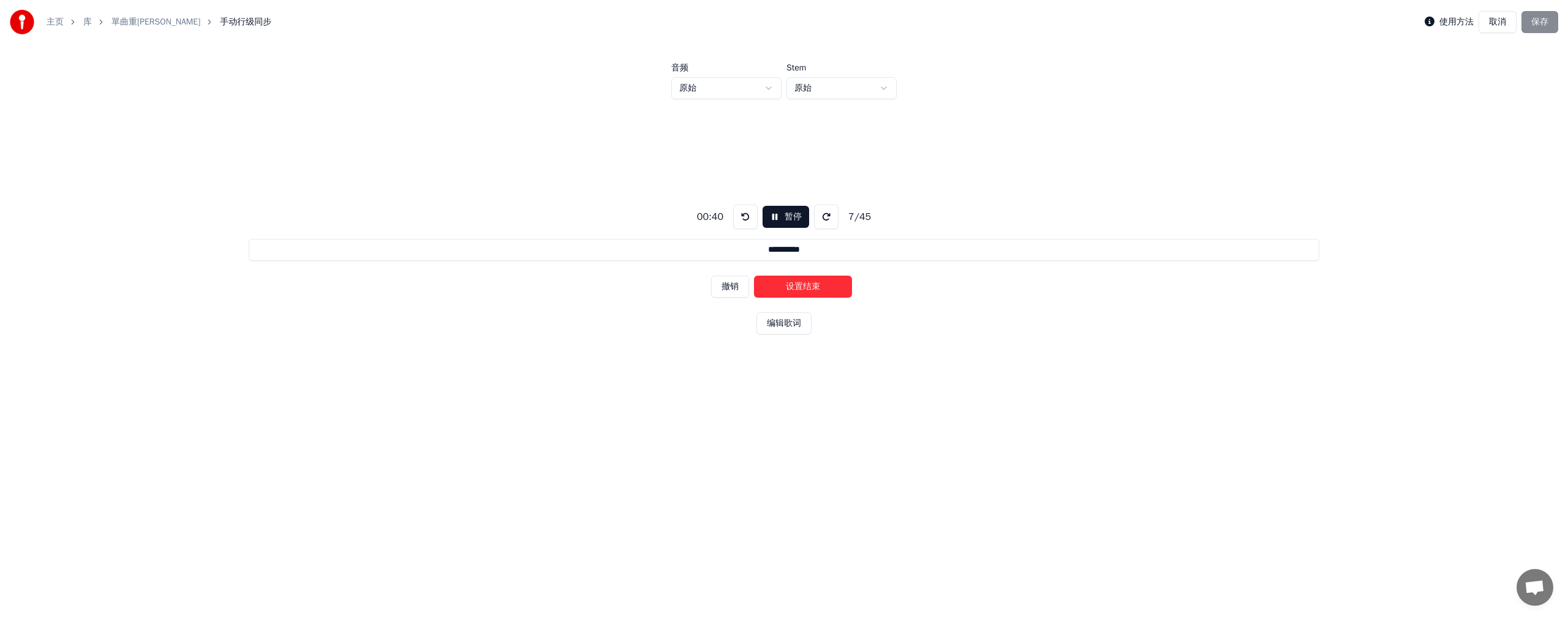 click on "设置结束" at bounding box center (803, 287) 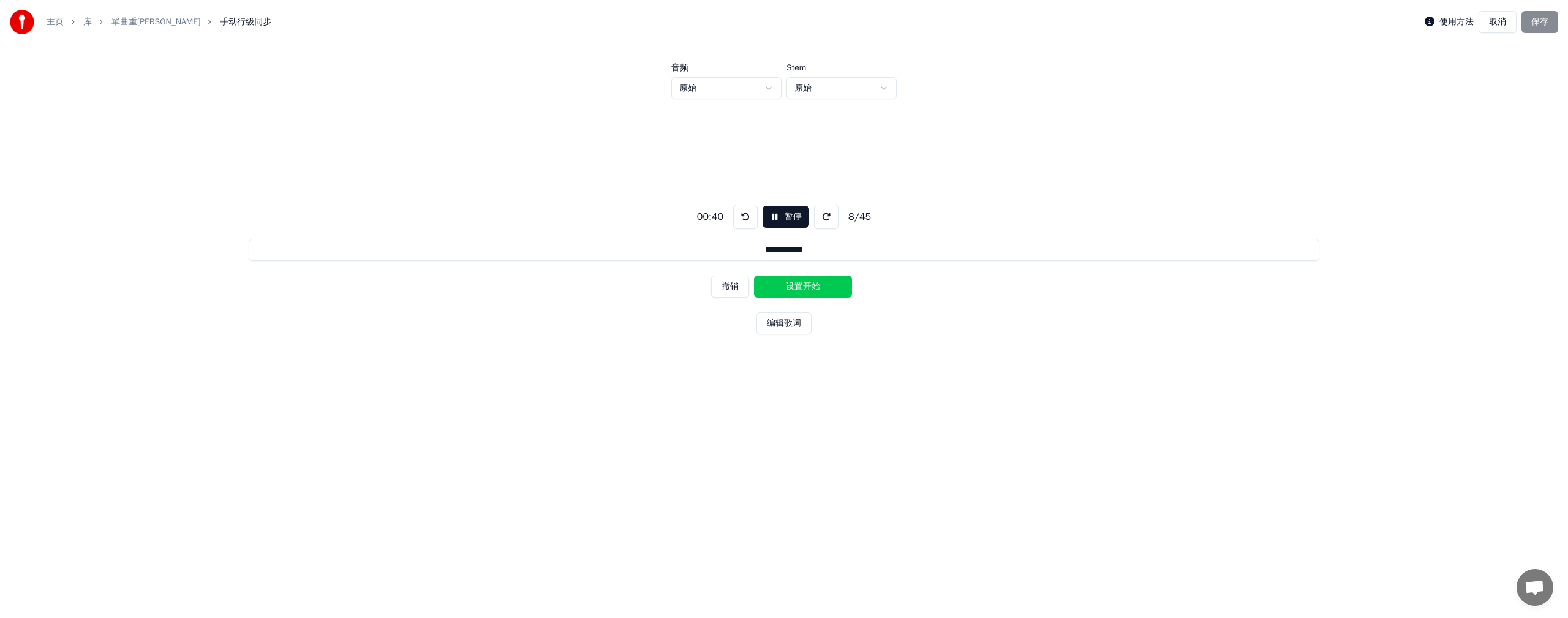 click on "设置开始" at bounding box center [803, 287] 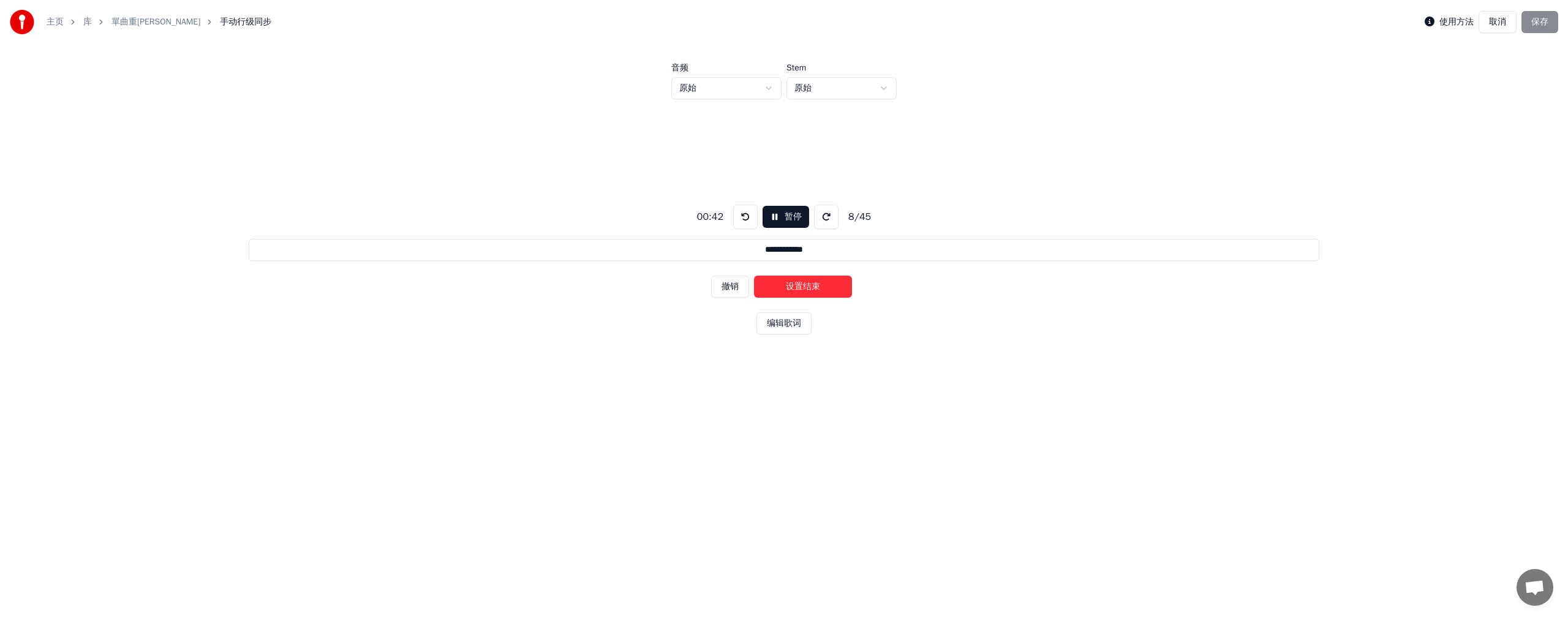 click on "设置结束" at bounding box center (803, 287) 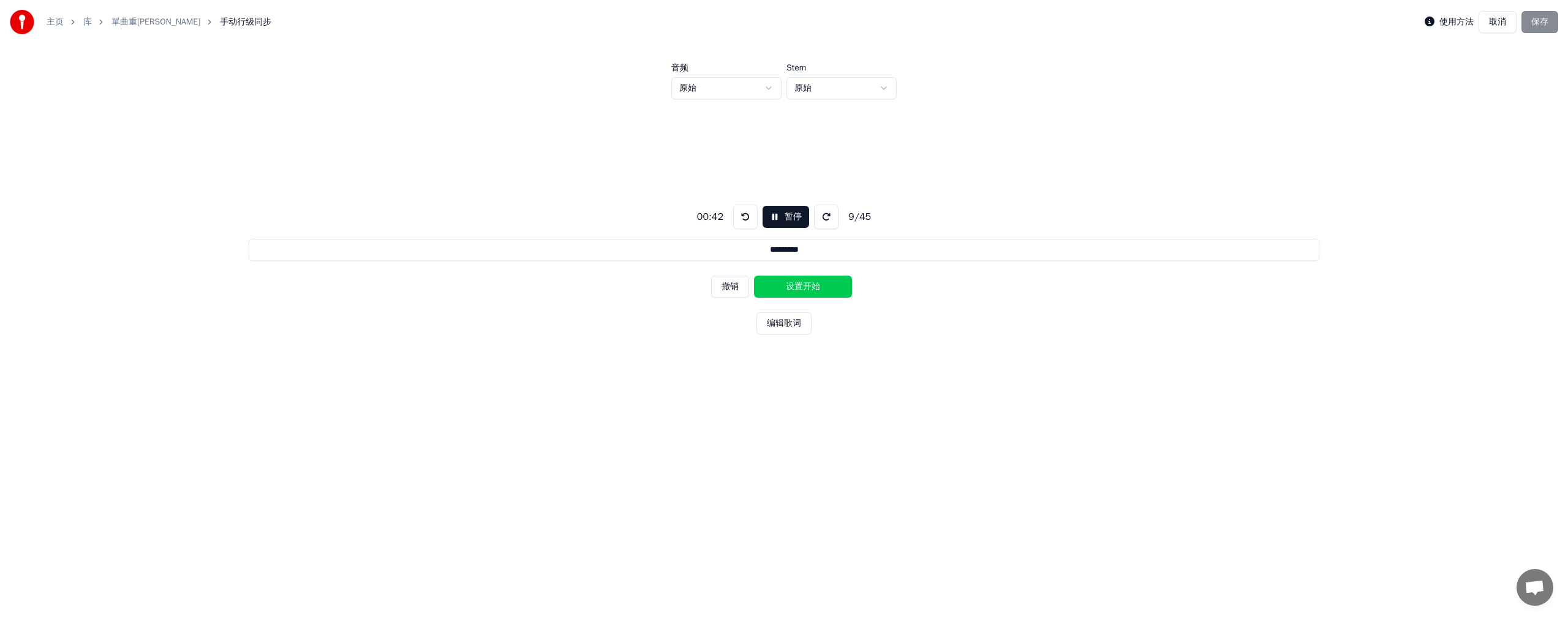 click on "设置开始" at bounding box center [803, 287] 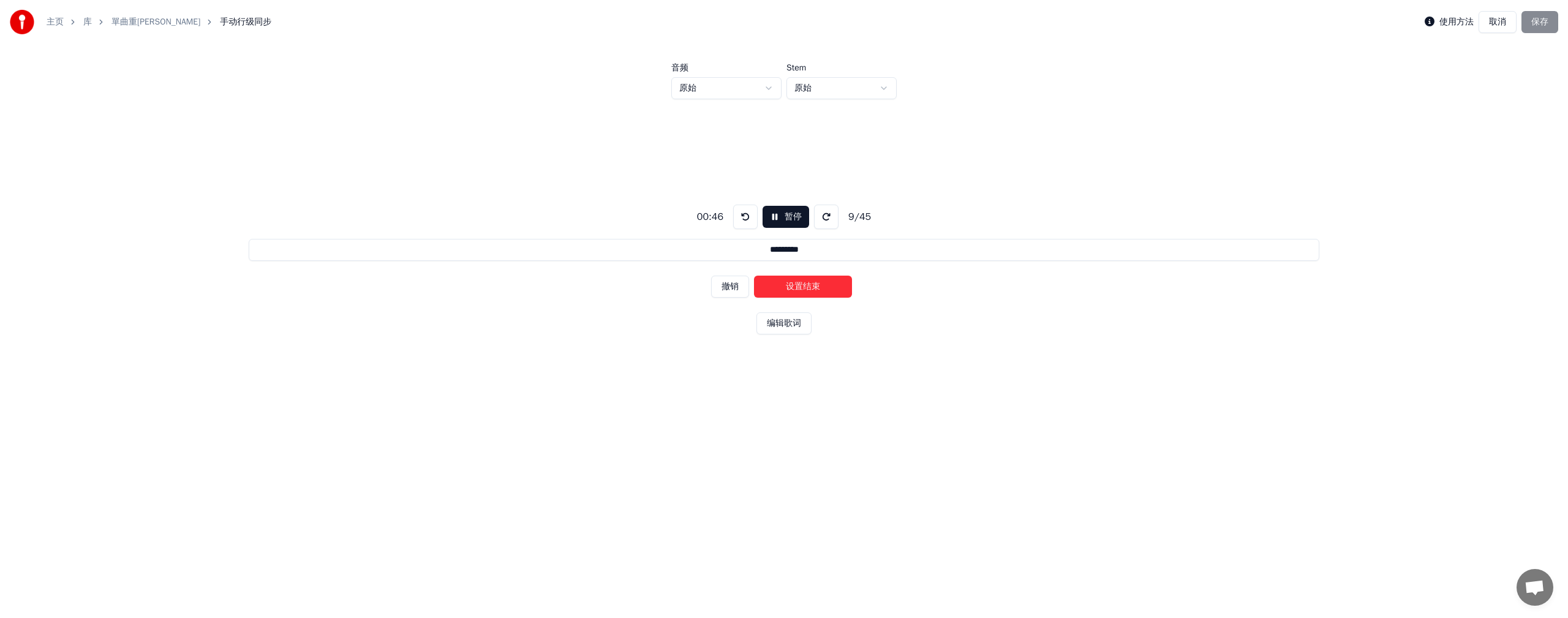 click on "设置结束" at bounding box center [803, 287] 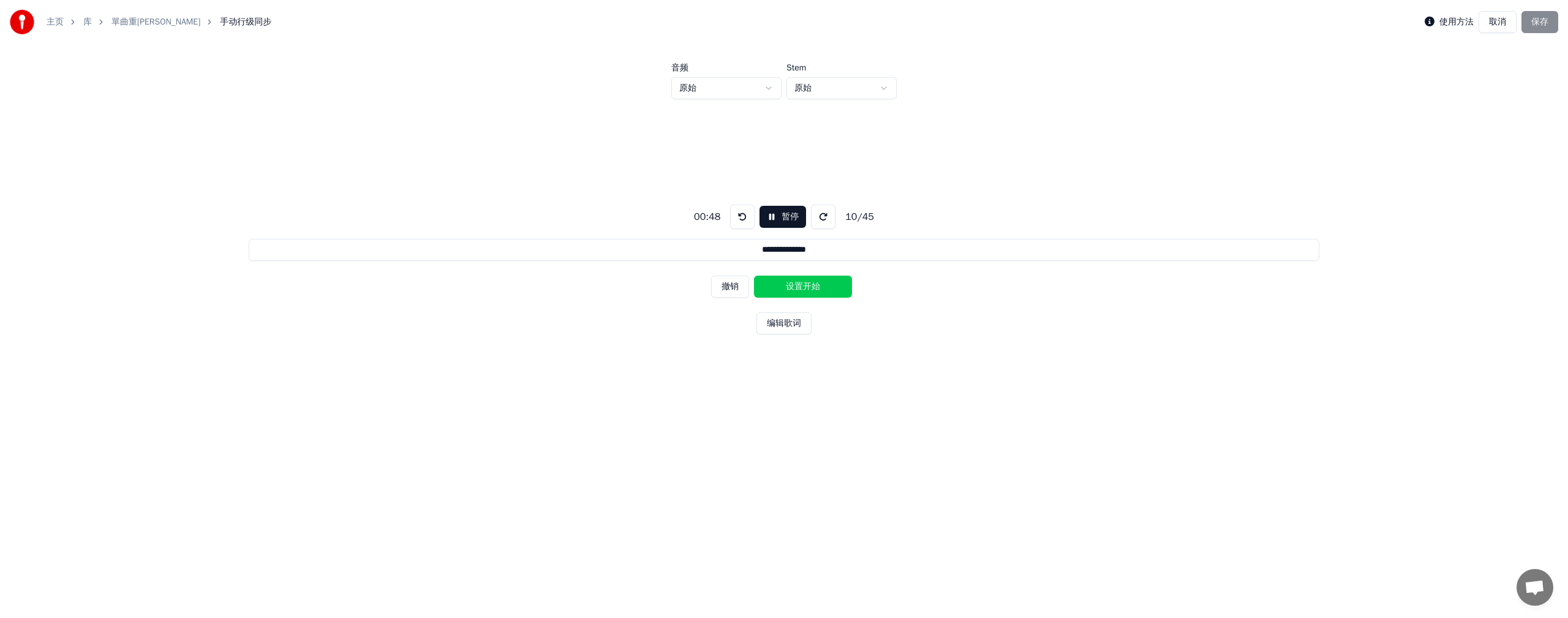 click on "设置开始" at bounding box center [803, 287] 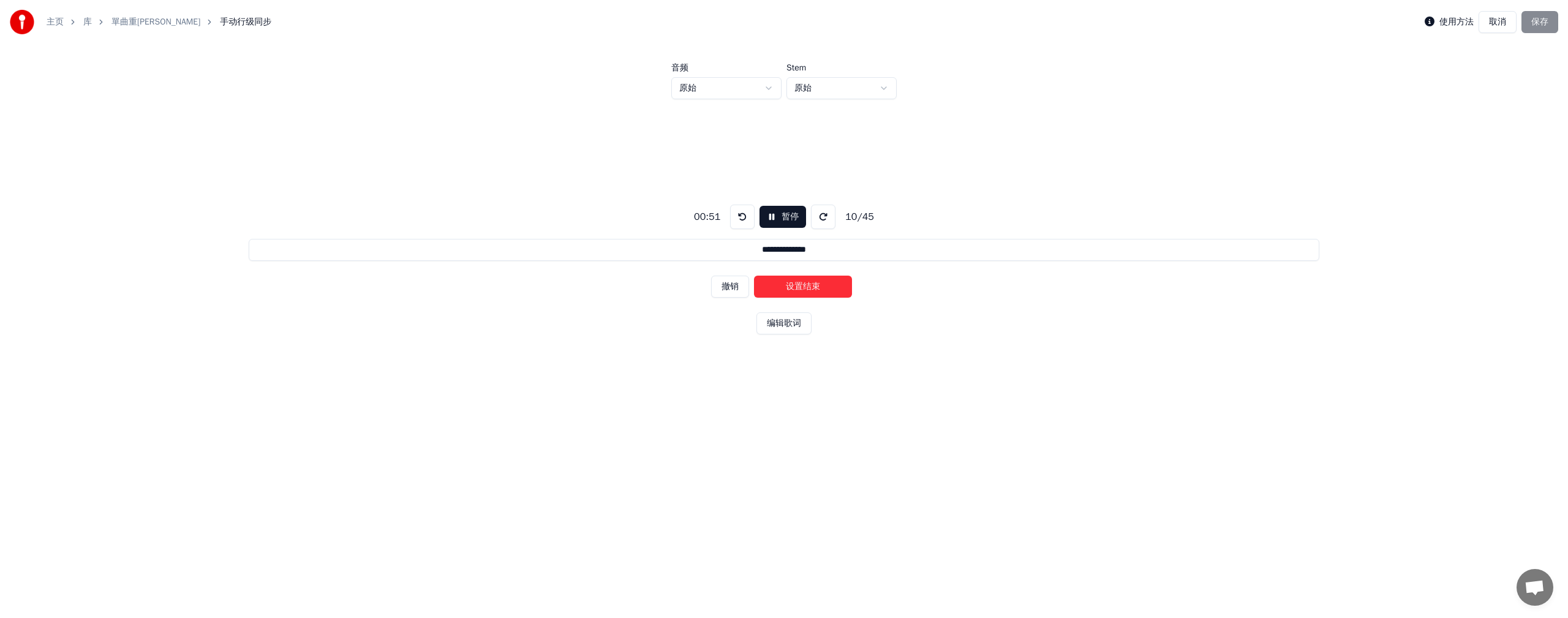 click on "设置结束" at bounding box center (803, 287) 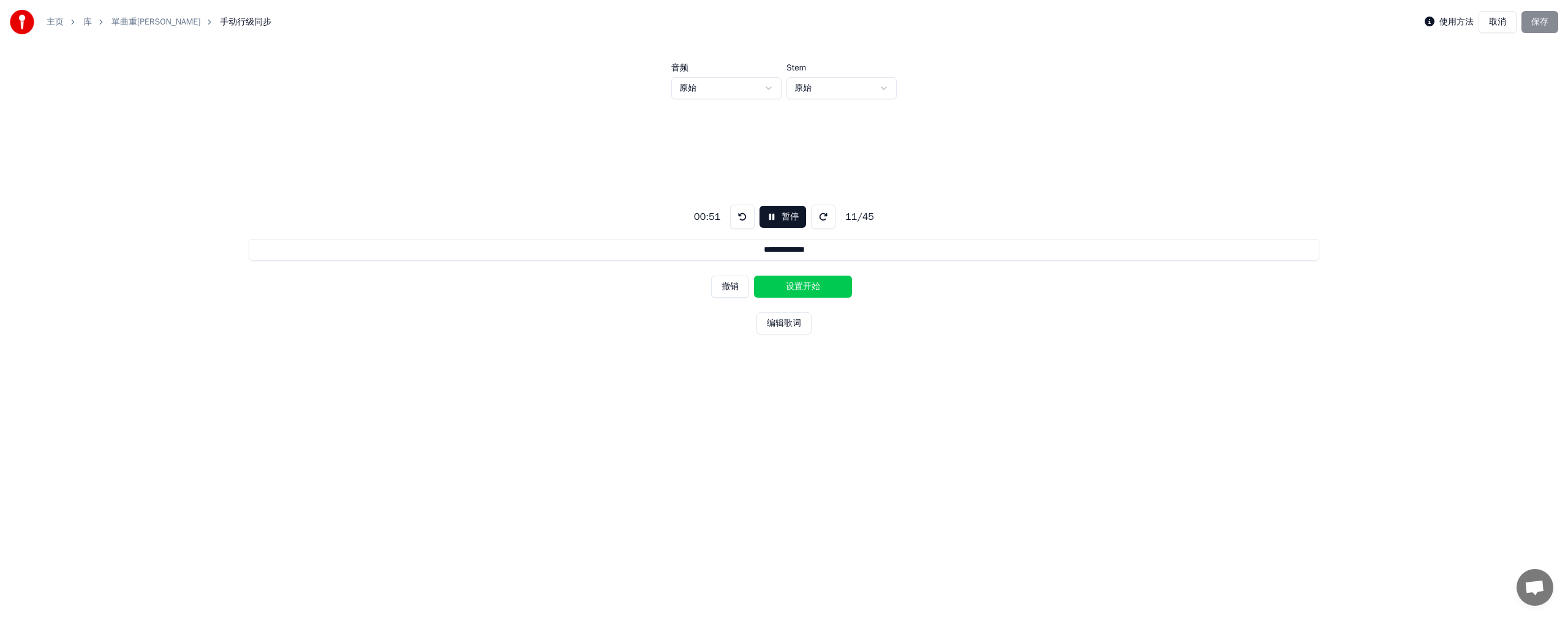 click on "设置开始" at bounding box center [803, 287] 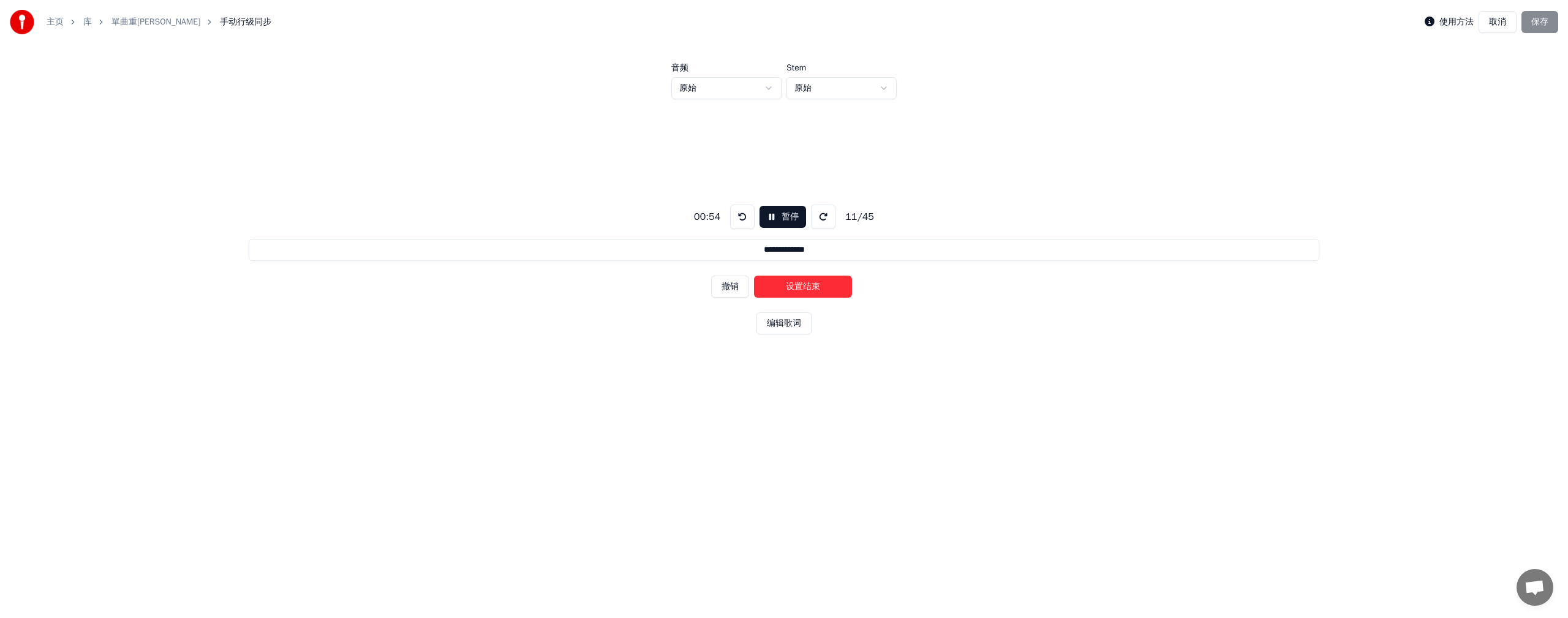 click on "设置结束" at bounding box center (803, 287) 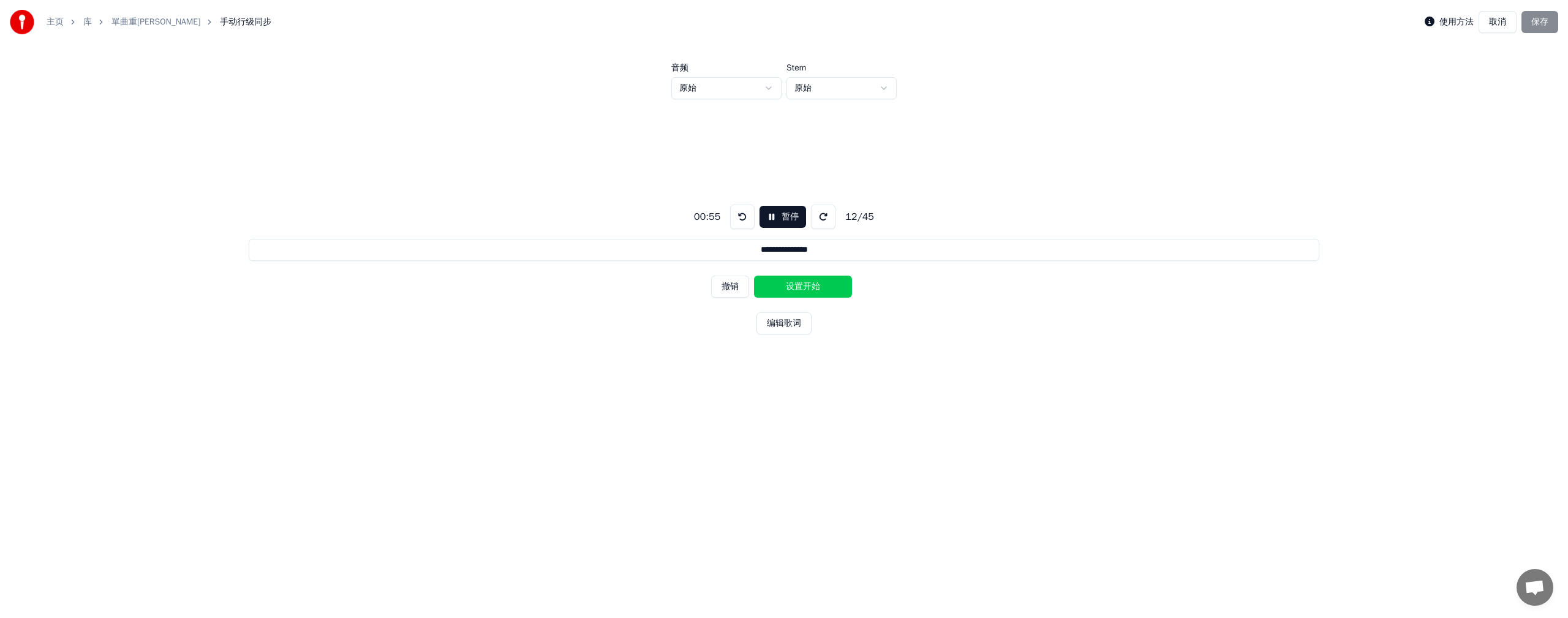 click on "设置开始" at bounding box center [803, 287] 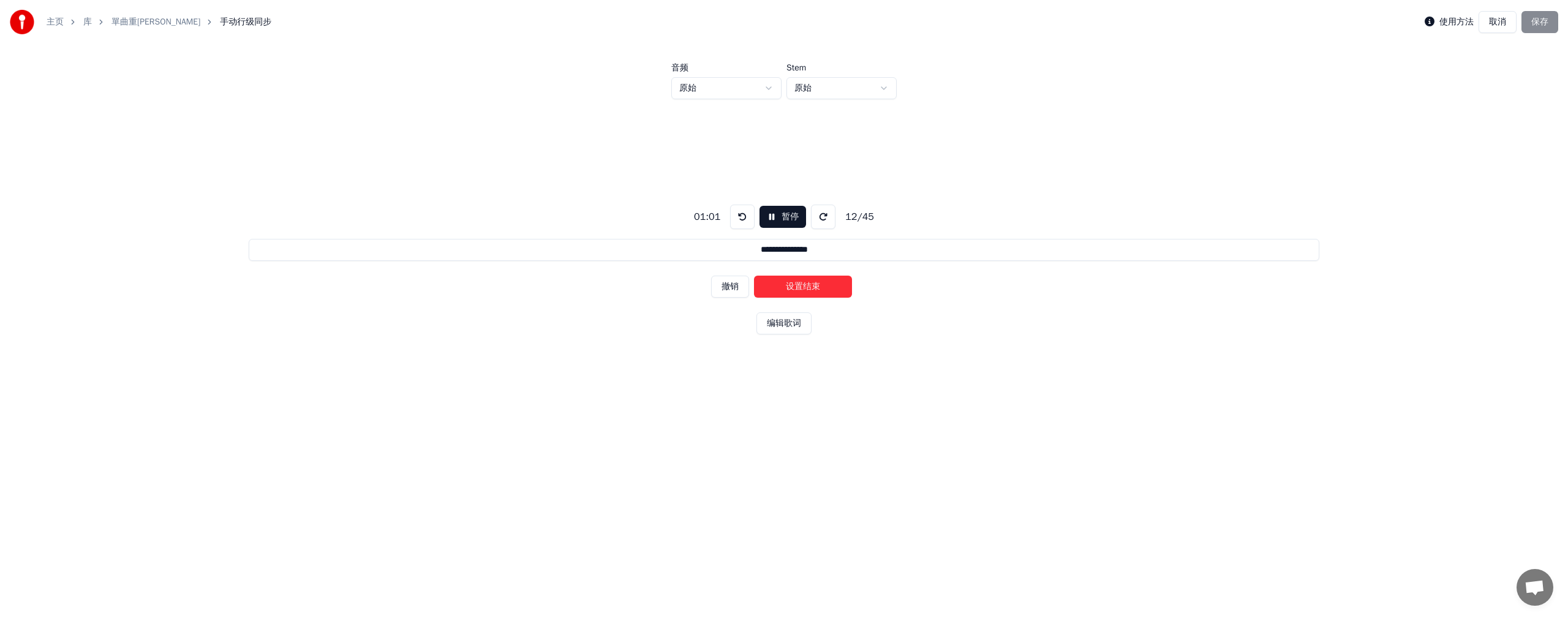 click on "设置结束" at bounding box center (803, 287) 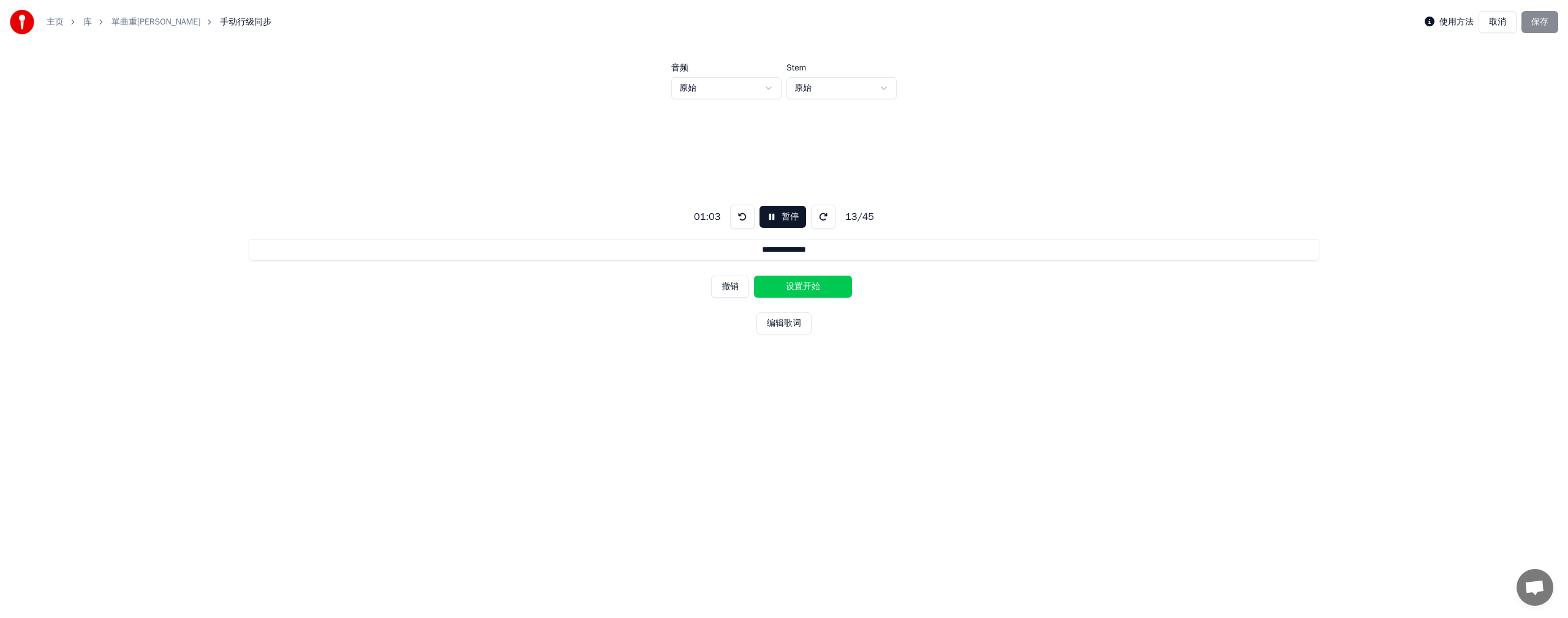 click on "设置开始" at bounding box center [803, 287] 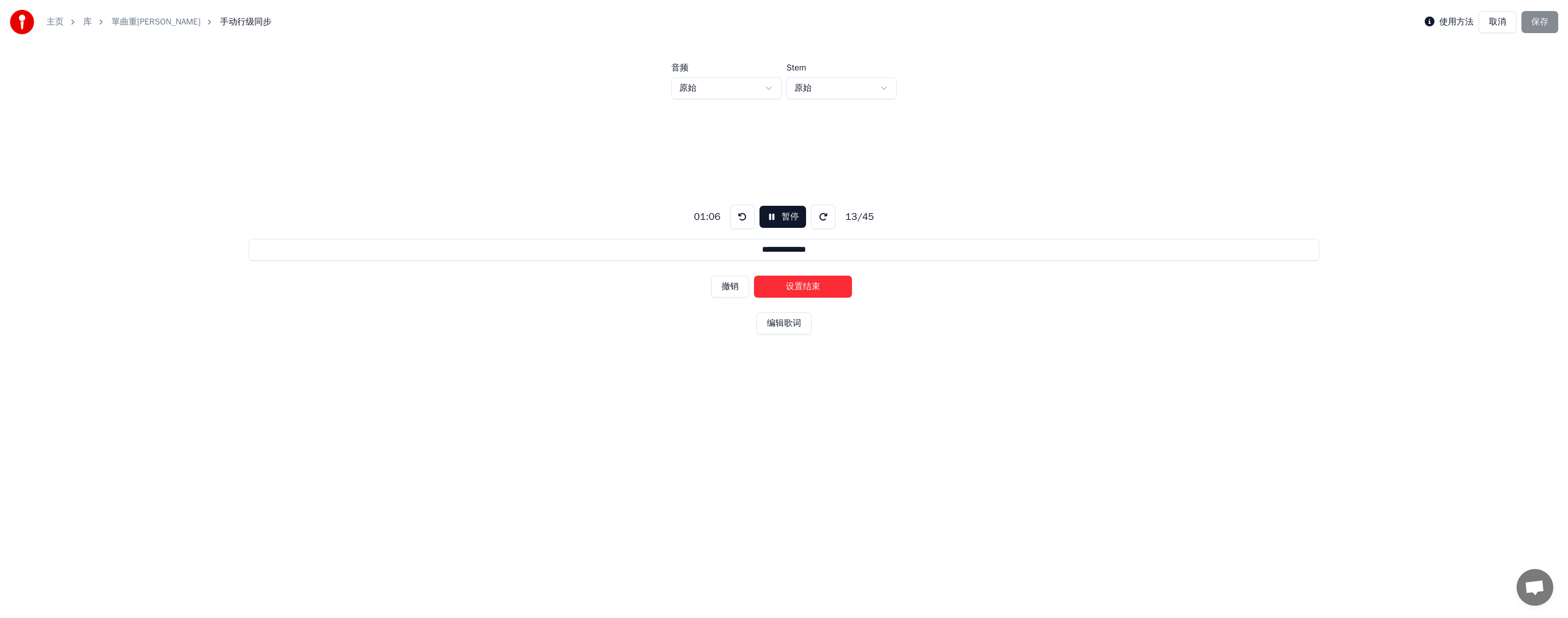 click on "设置结束" at bounding box center [803, 287] 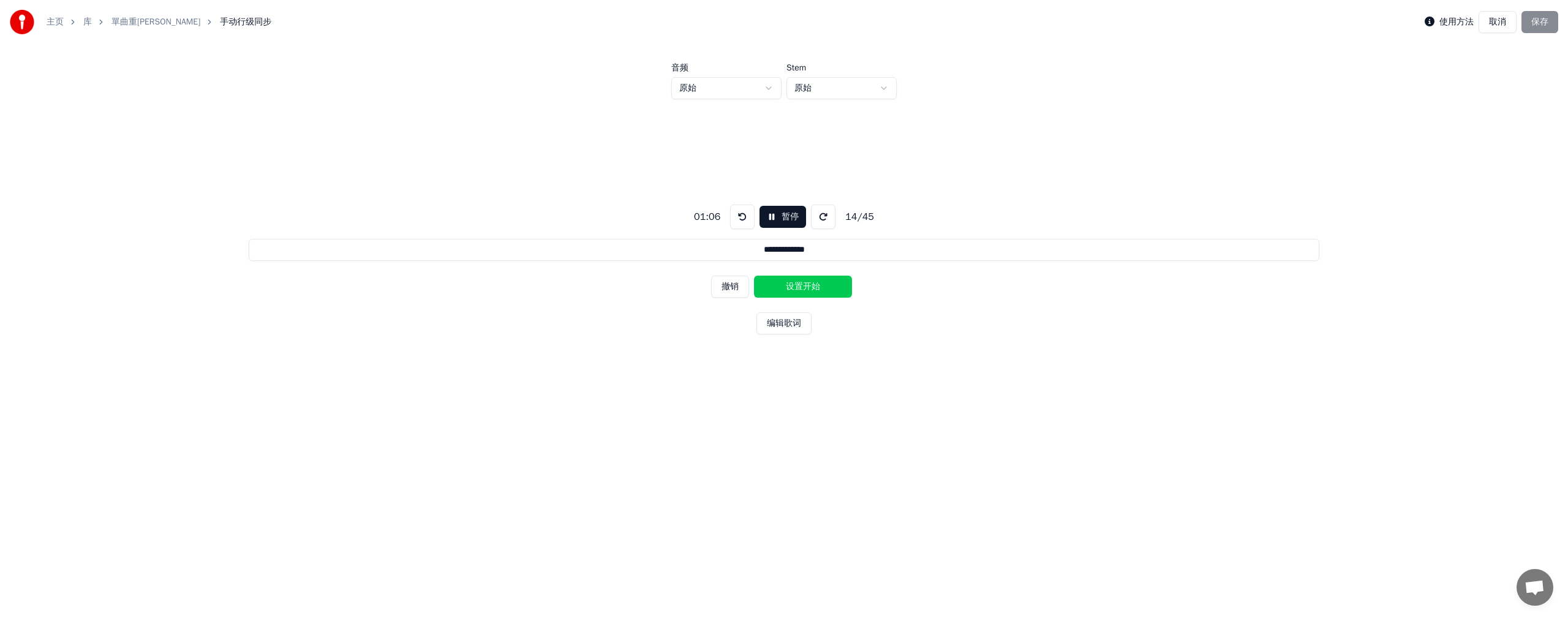 click on "设置开始" at bounding box center (803, 287) 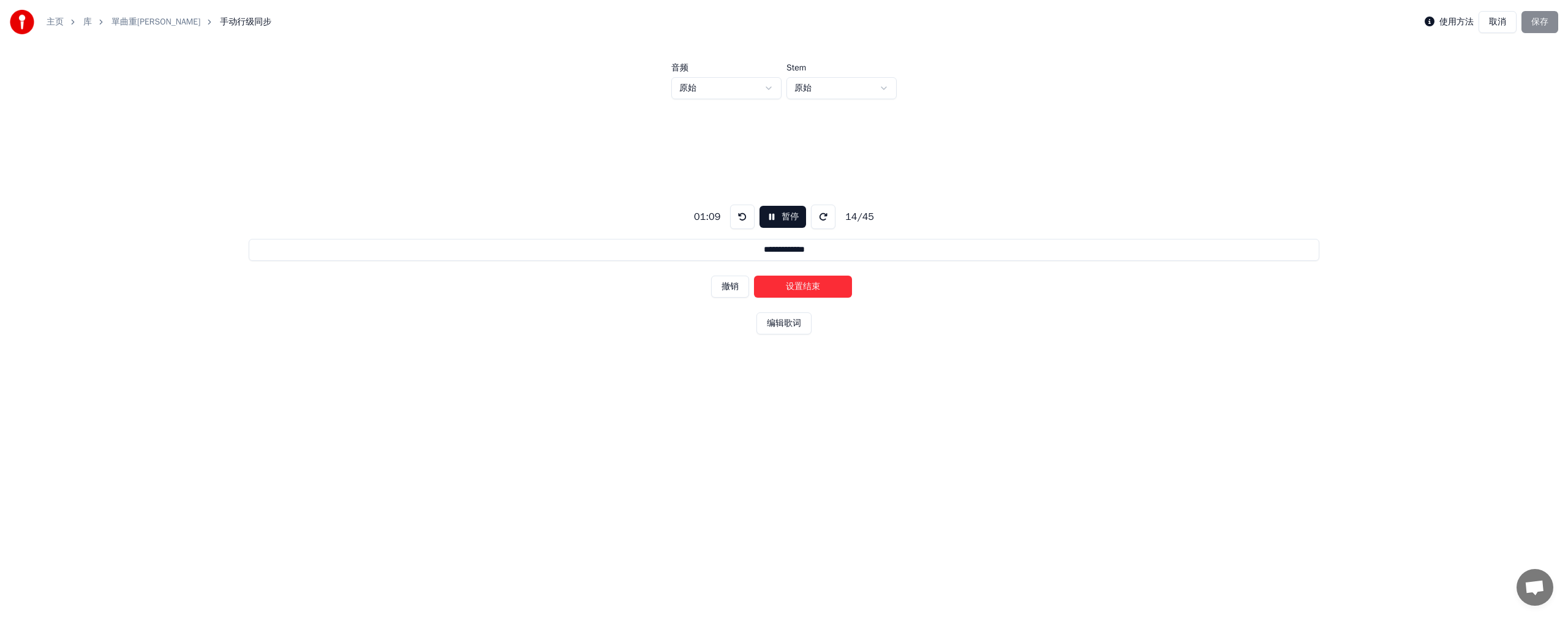 click on "设置结束" at bounding box center (803, 287) 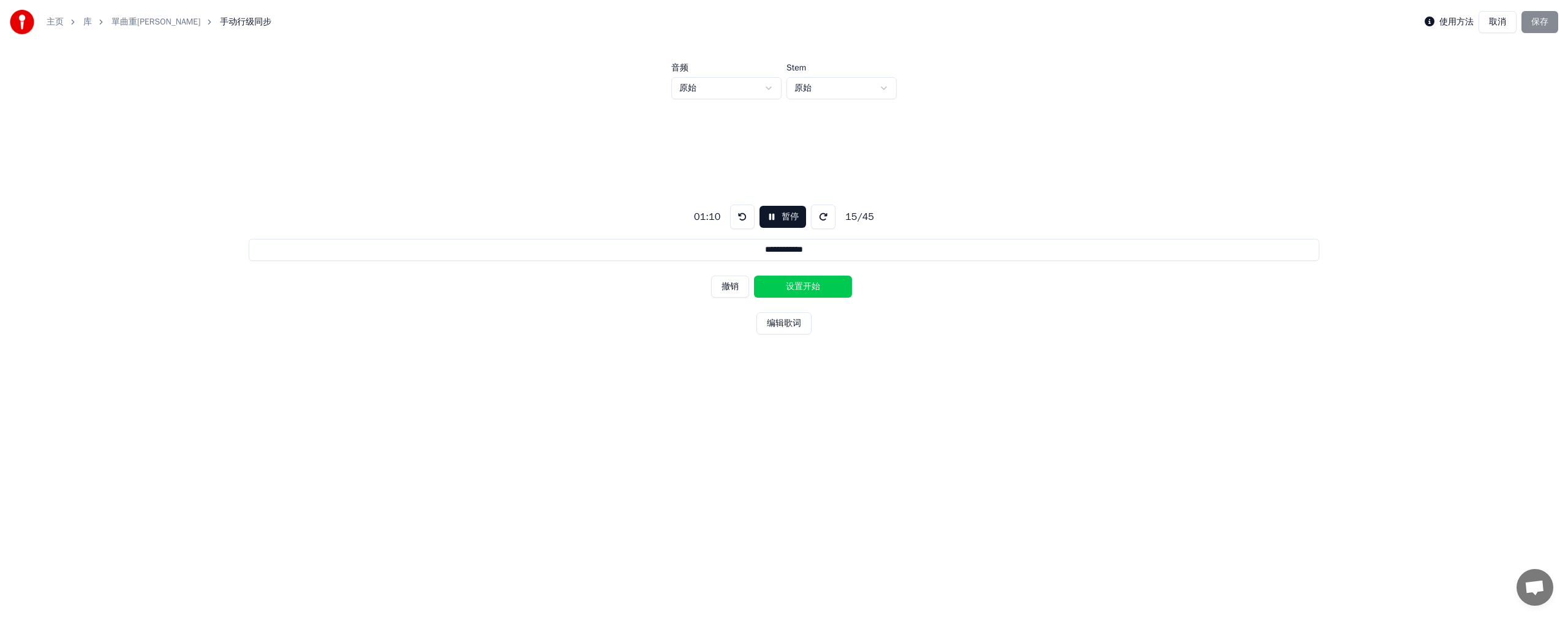 click on "设置开始" at bounding box center [803, 287] 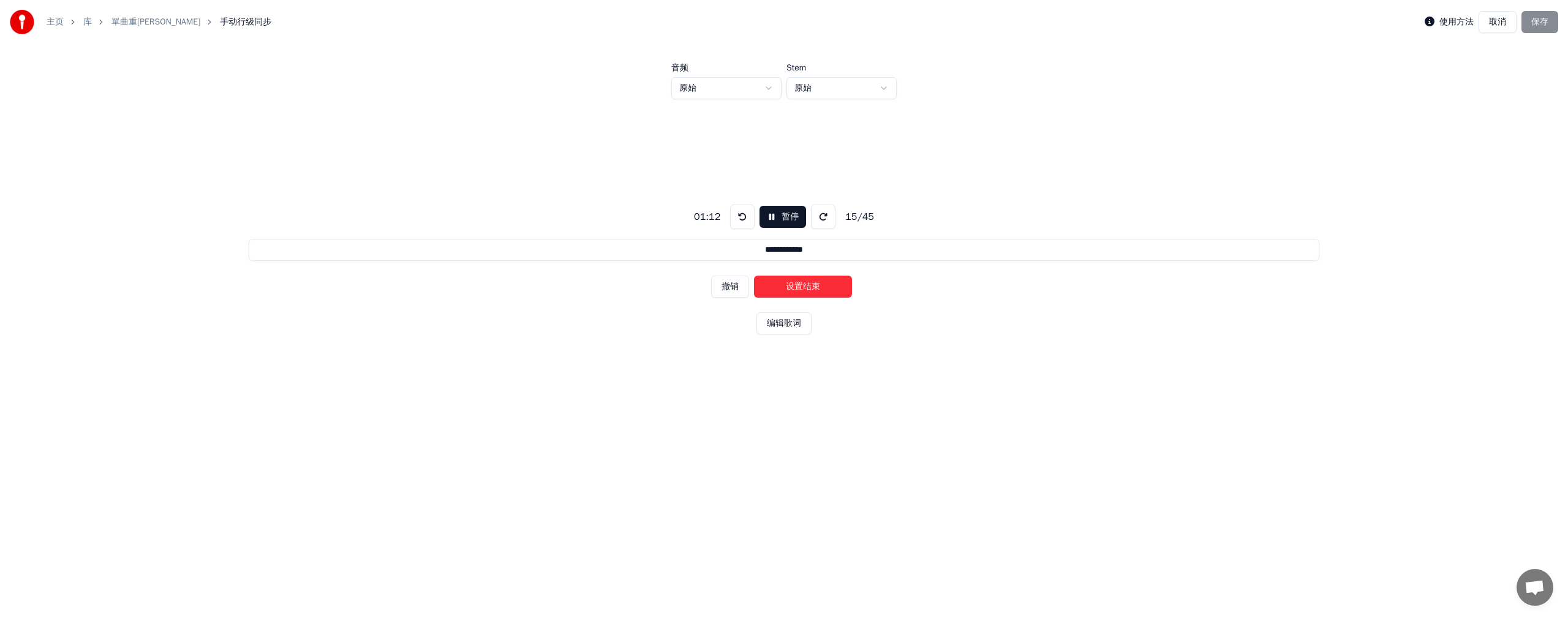 click on "设置结束" at bounding box center [803, 287] 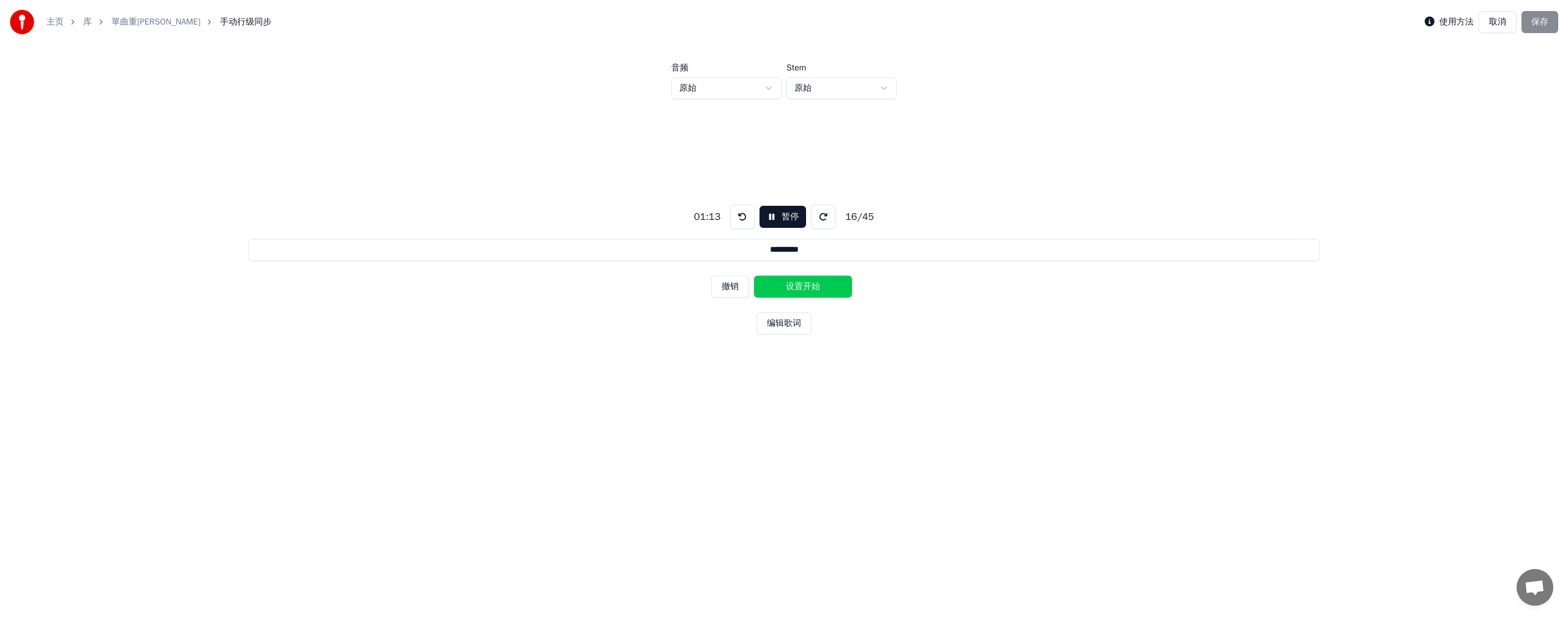 click on "设置开始" at bounding box center [803, 287] 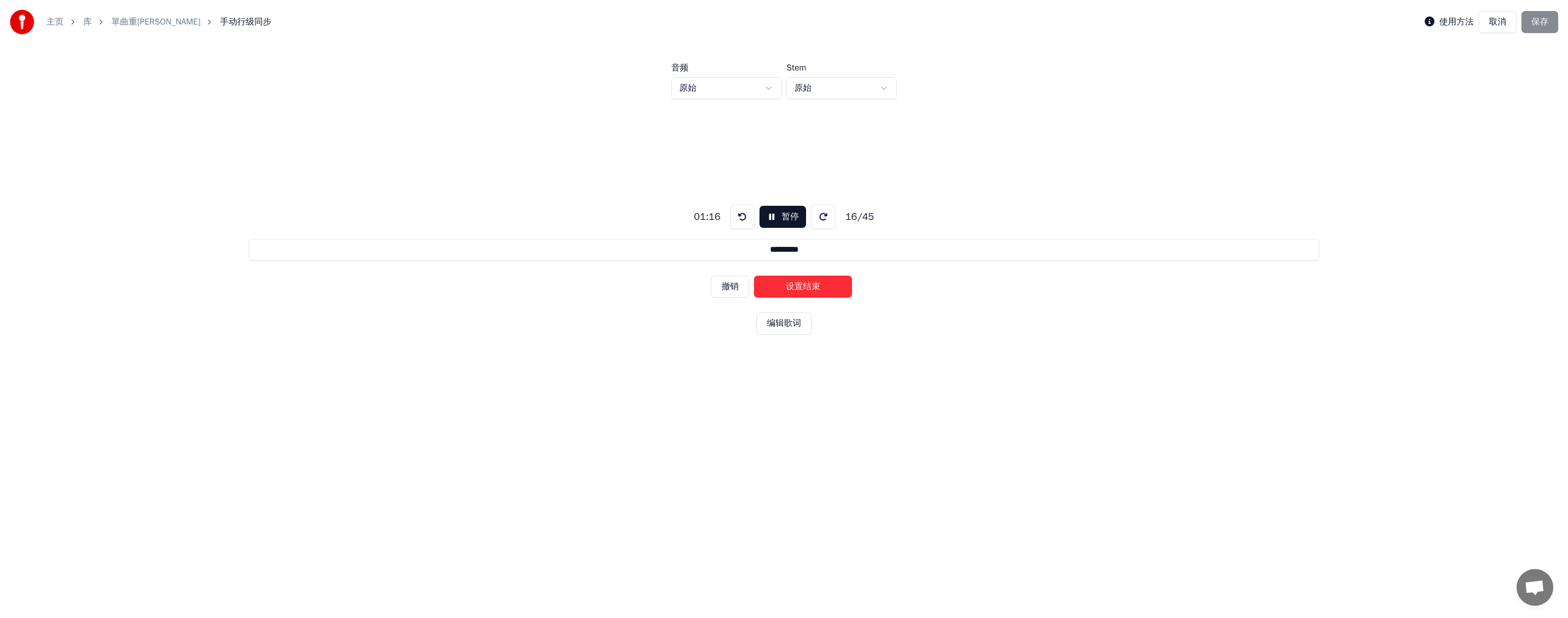 click on "设置结束" at bounding box center [803, 287] 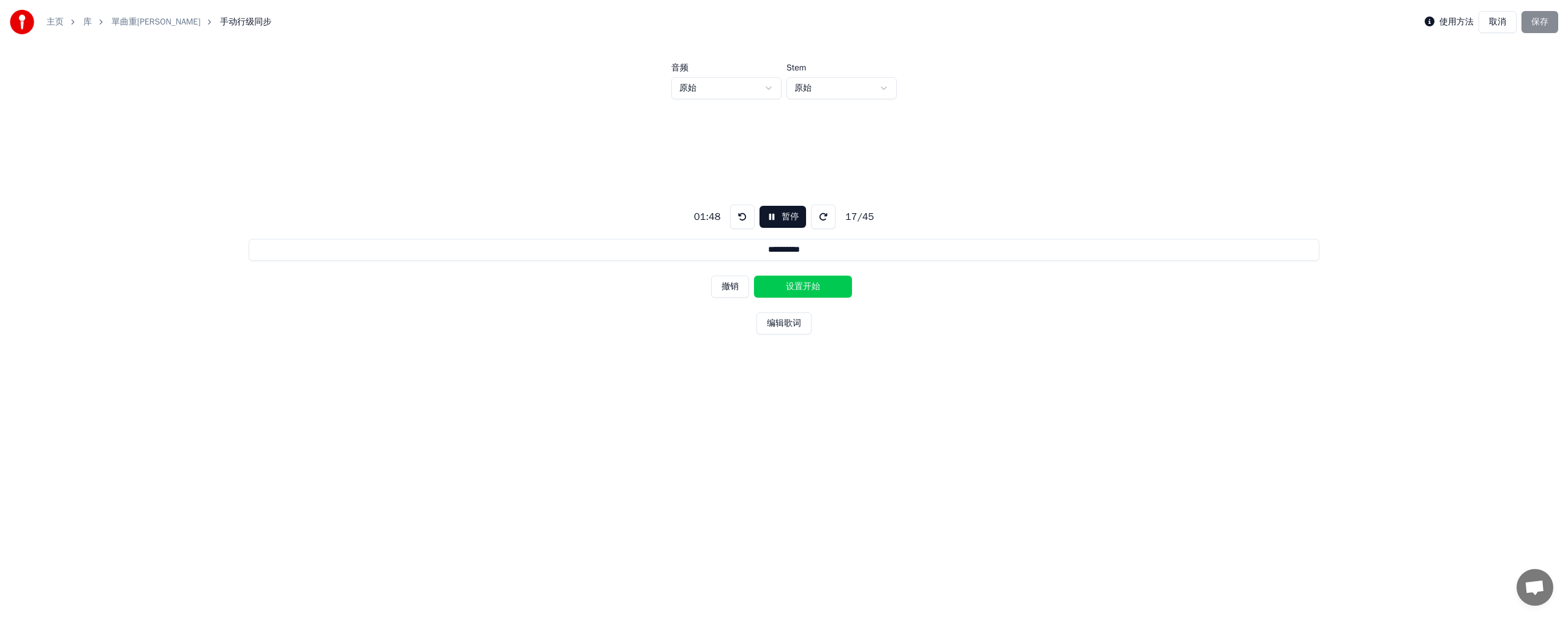 click on "设置开始" at bounding box center (803, 287) 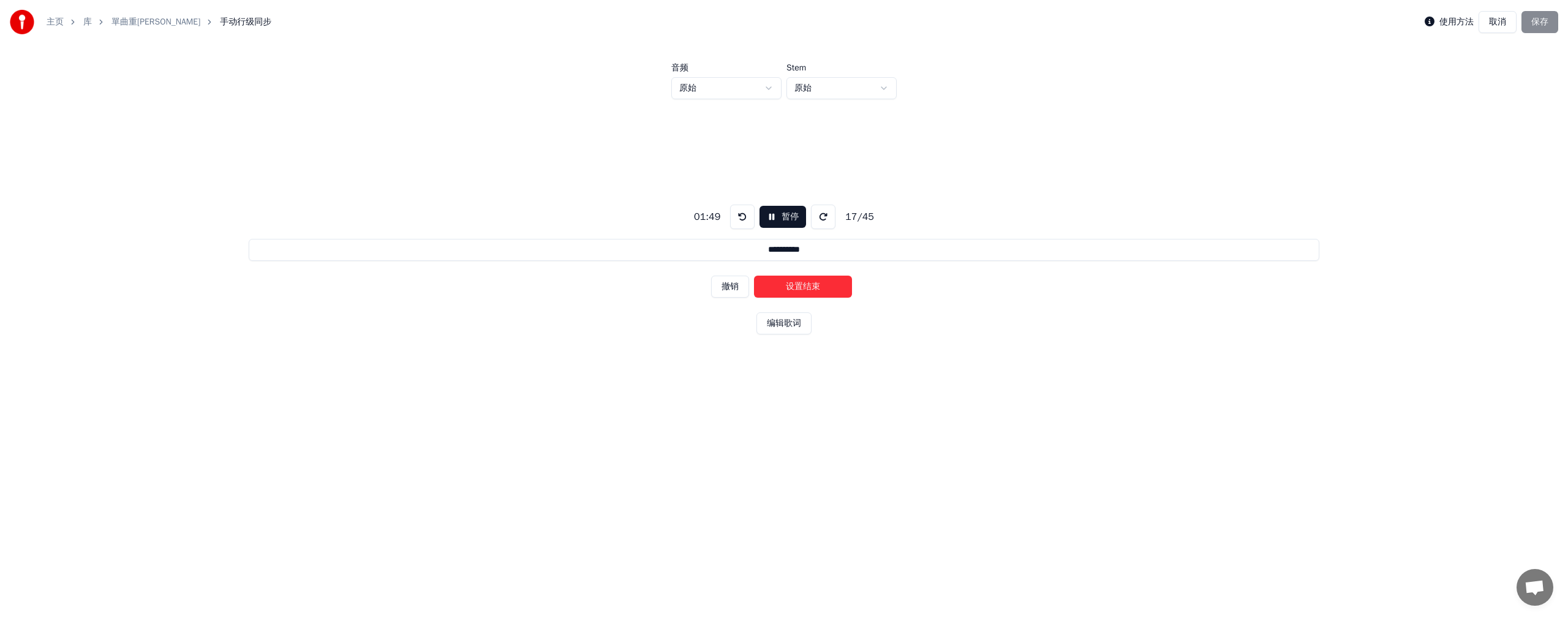 click on "设置结束" at bounding box center (803, 287) 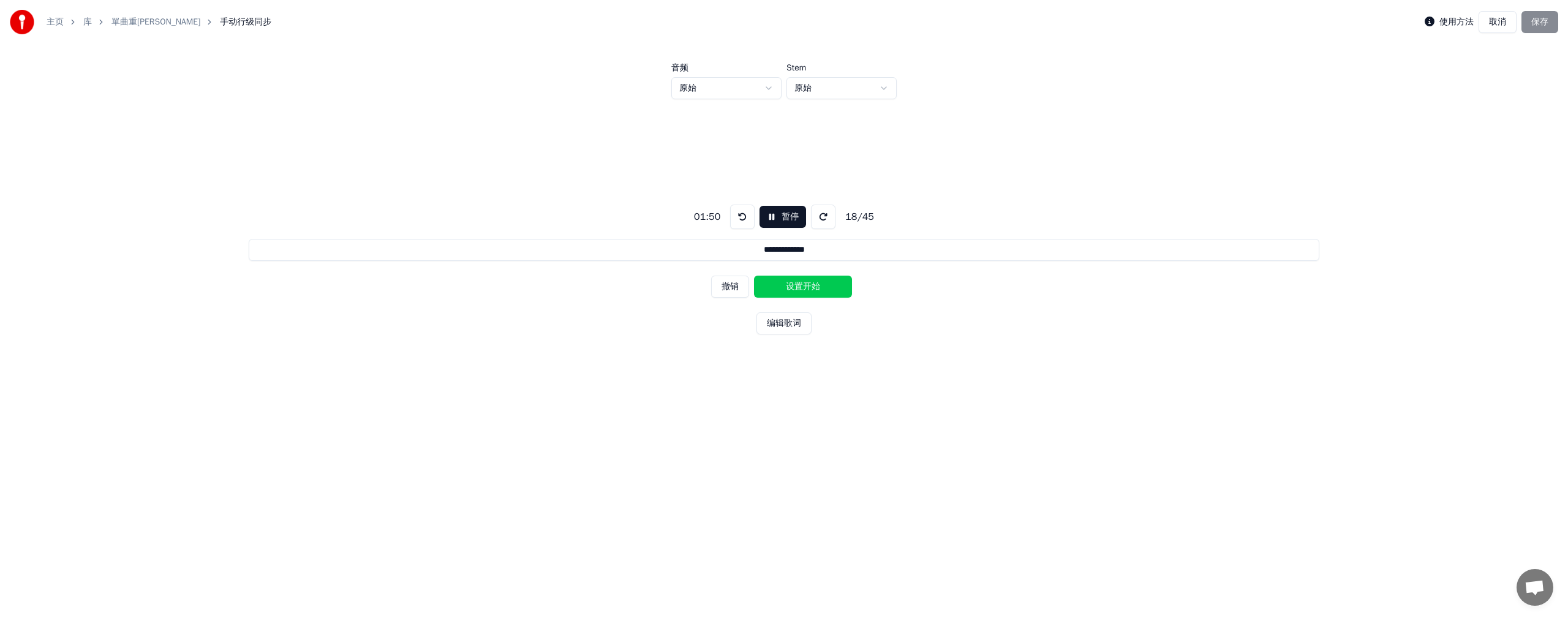 click on "设置开始" at bounding box center [803, 287] 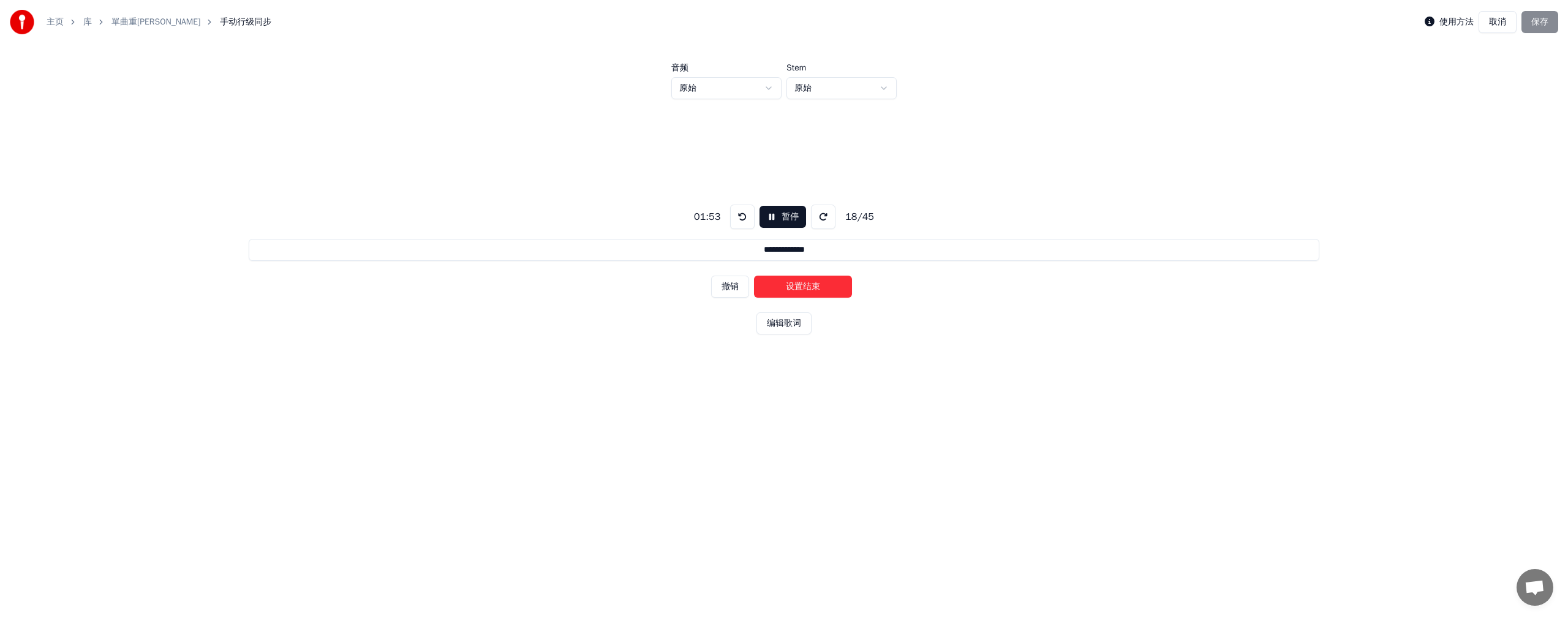 click on "设置结束" at bounding box center [803, 287] 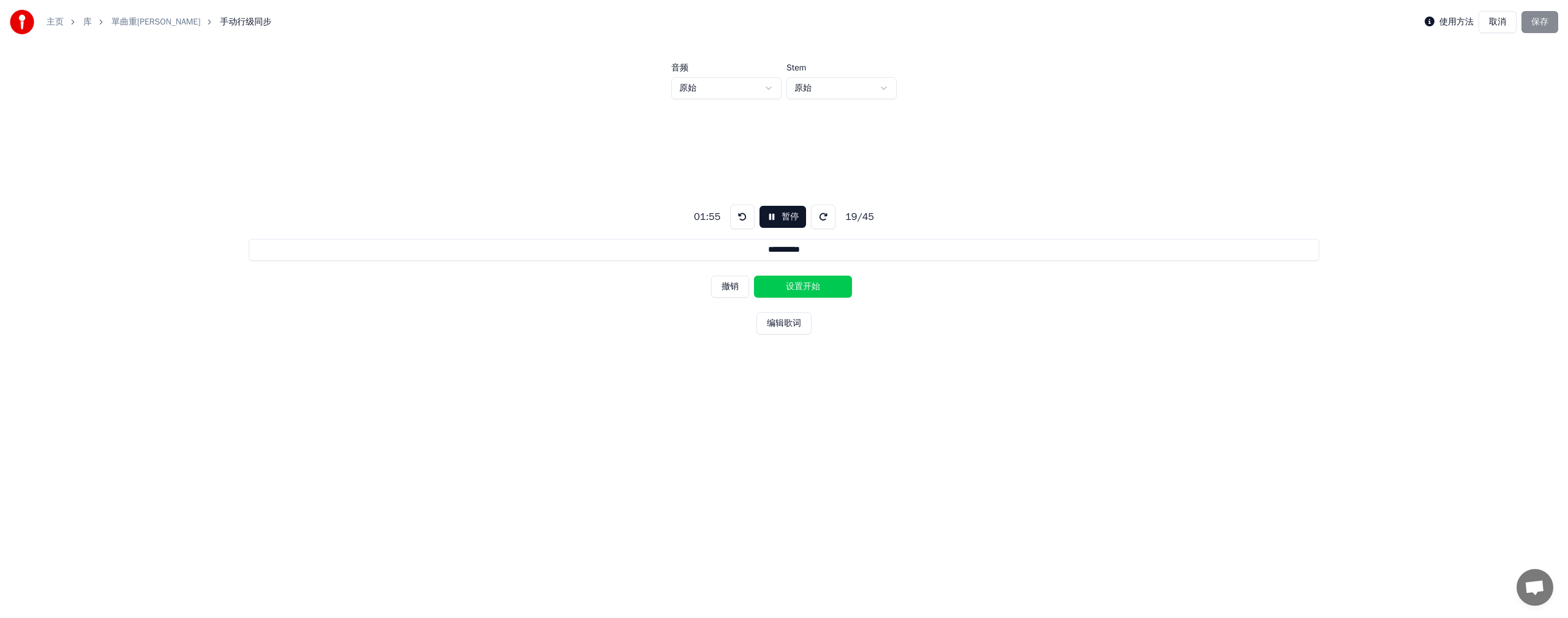 click on "设置开始" at bounding box center (803, 287) 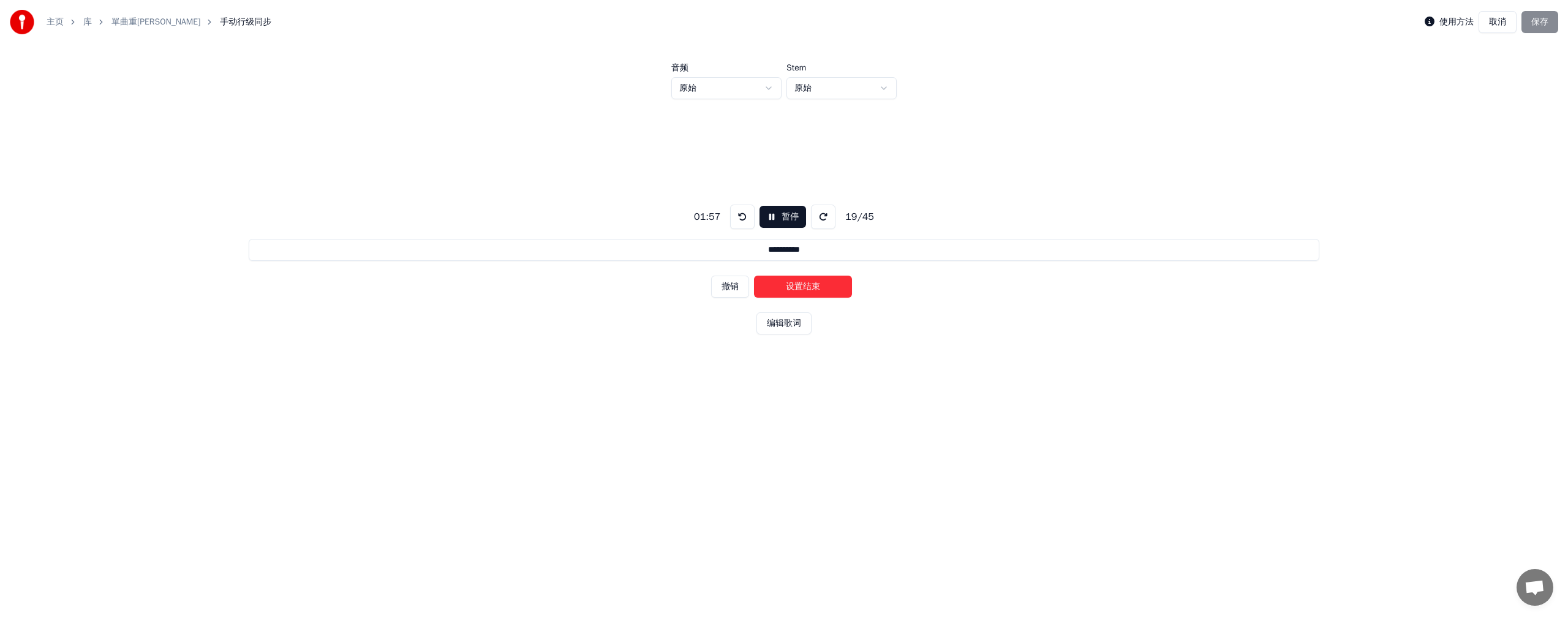 click on "设置结束" at bounding box center [803, 287] 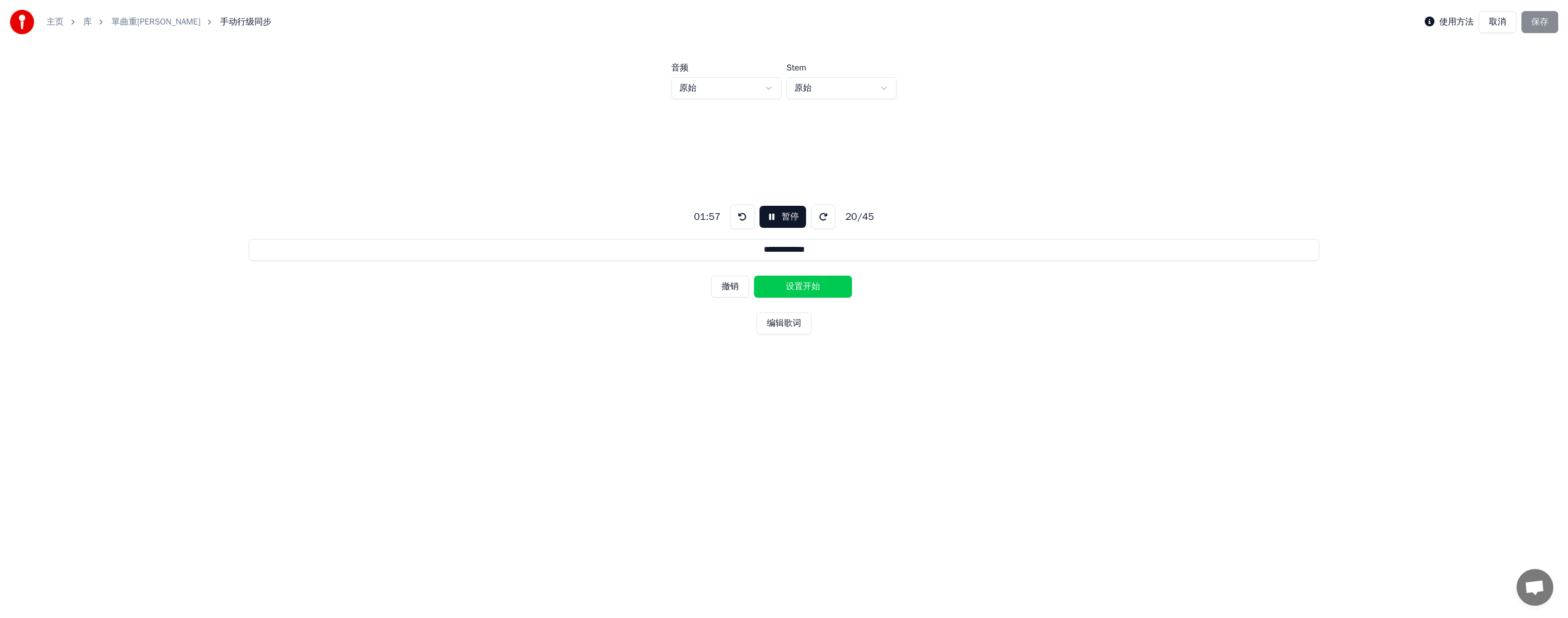 click on "设置开始" at bounding box center (803, 287) 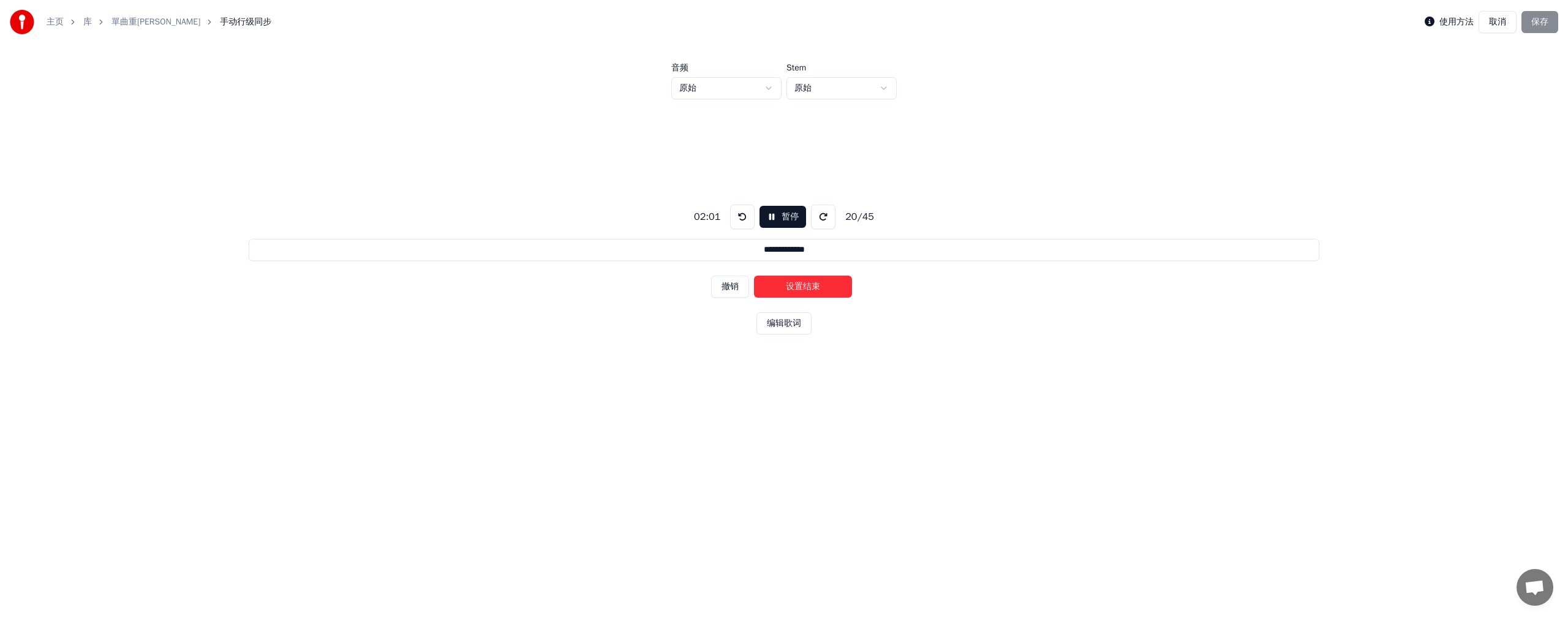 click on "设置结束" at bounding box center [803, 287] 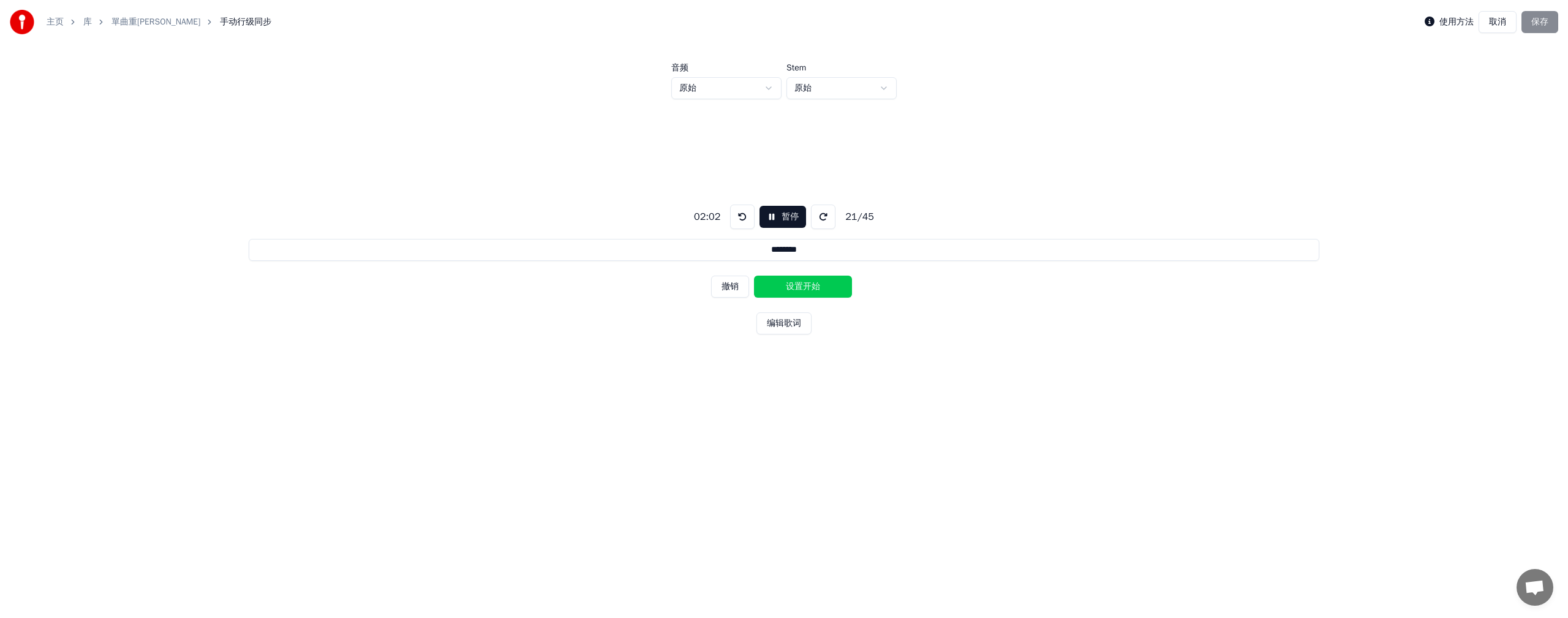 click on "设置开始" at bounding box center (803, 287) 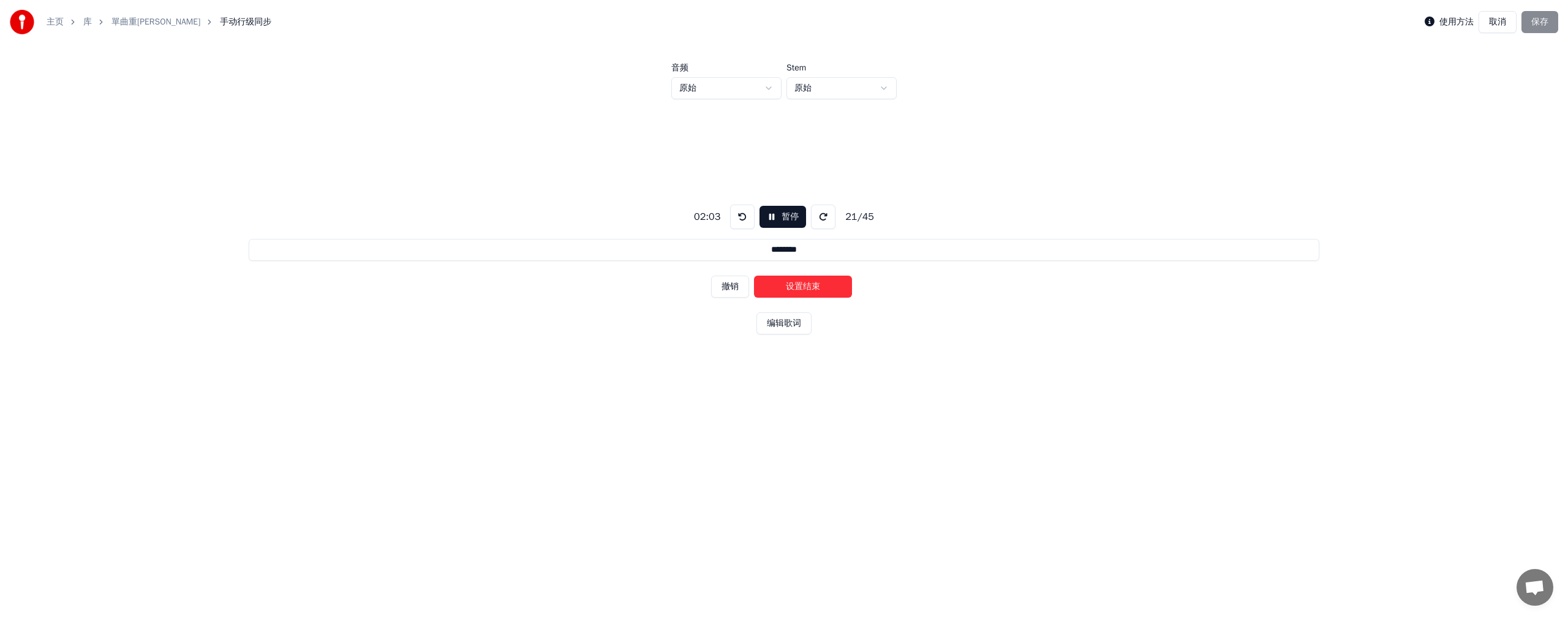 click on "设置结束" at bounding box center [803, 287] 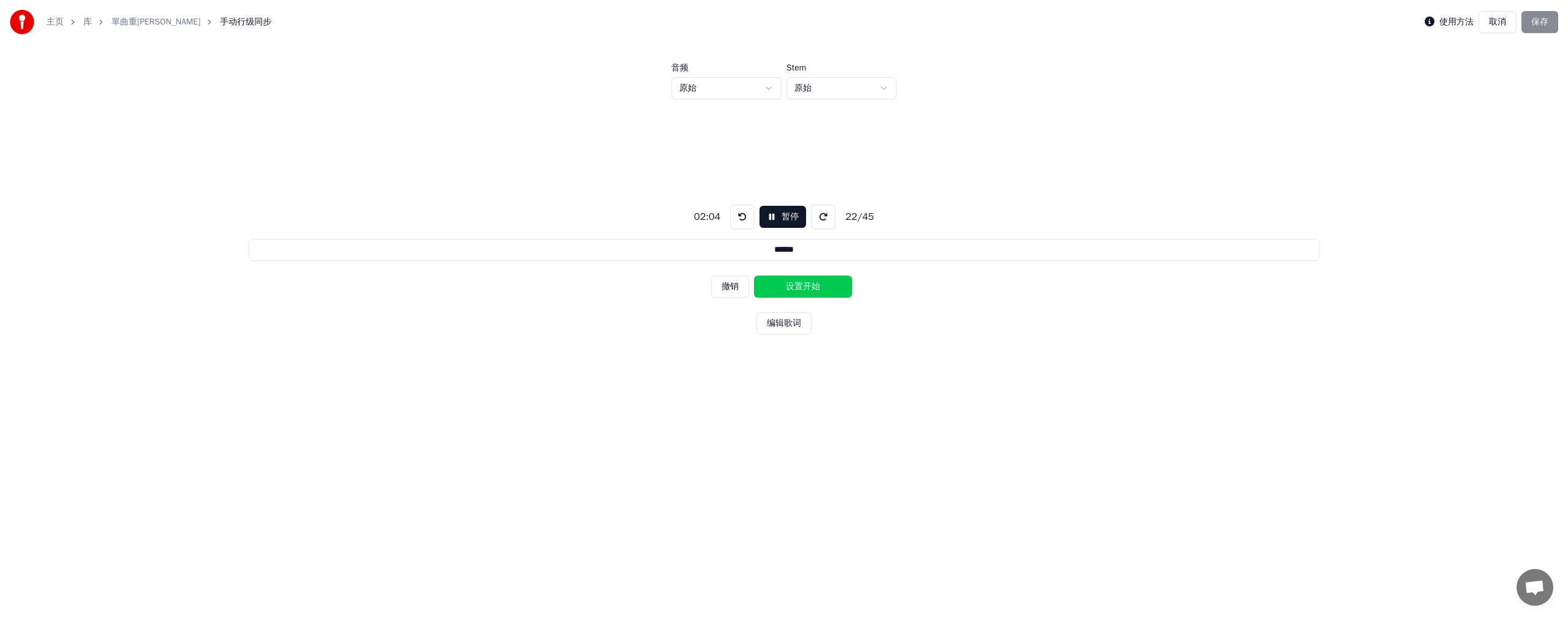 click on "设置开始" at bounding box center (803, 287) 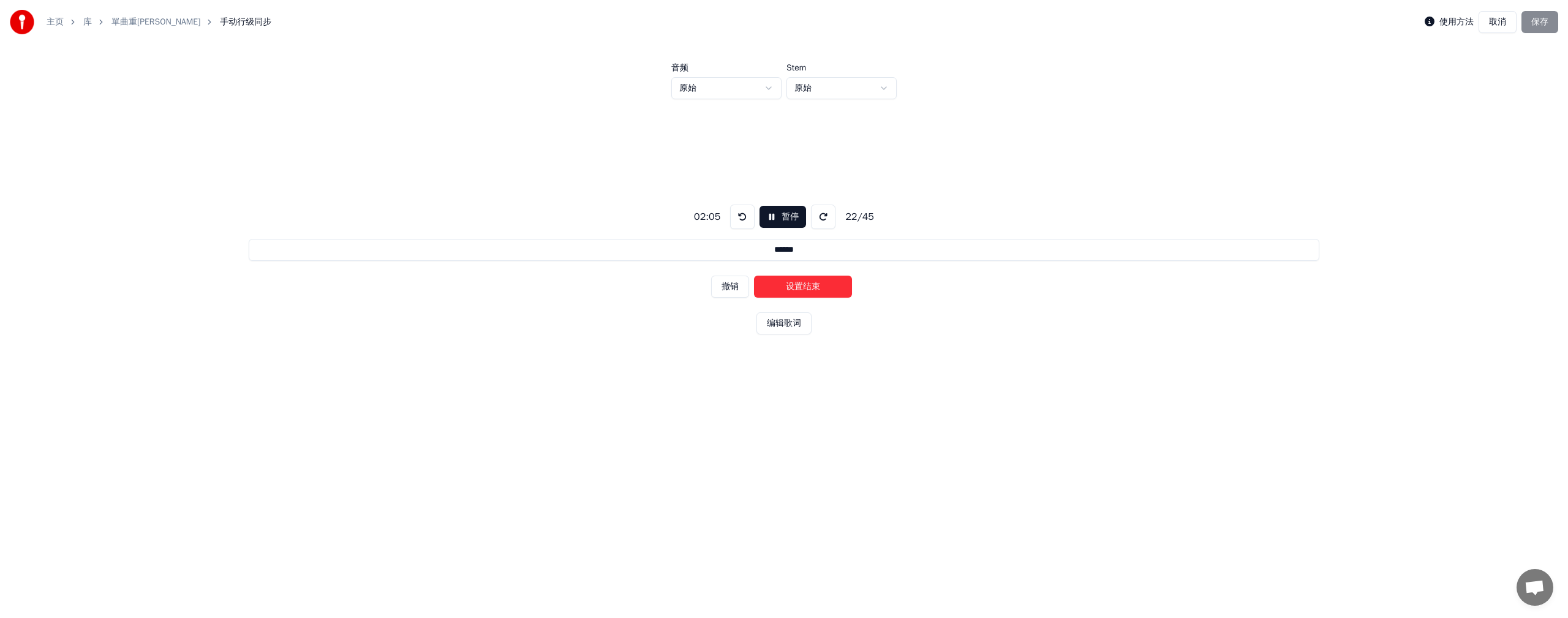 click on "设置结束" at bounding box center [803, 287] 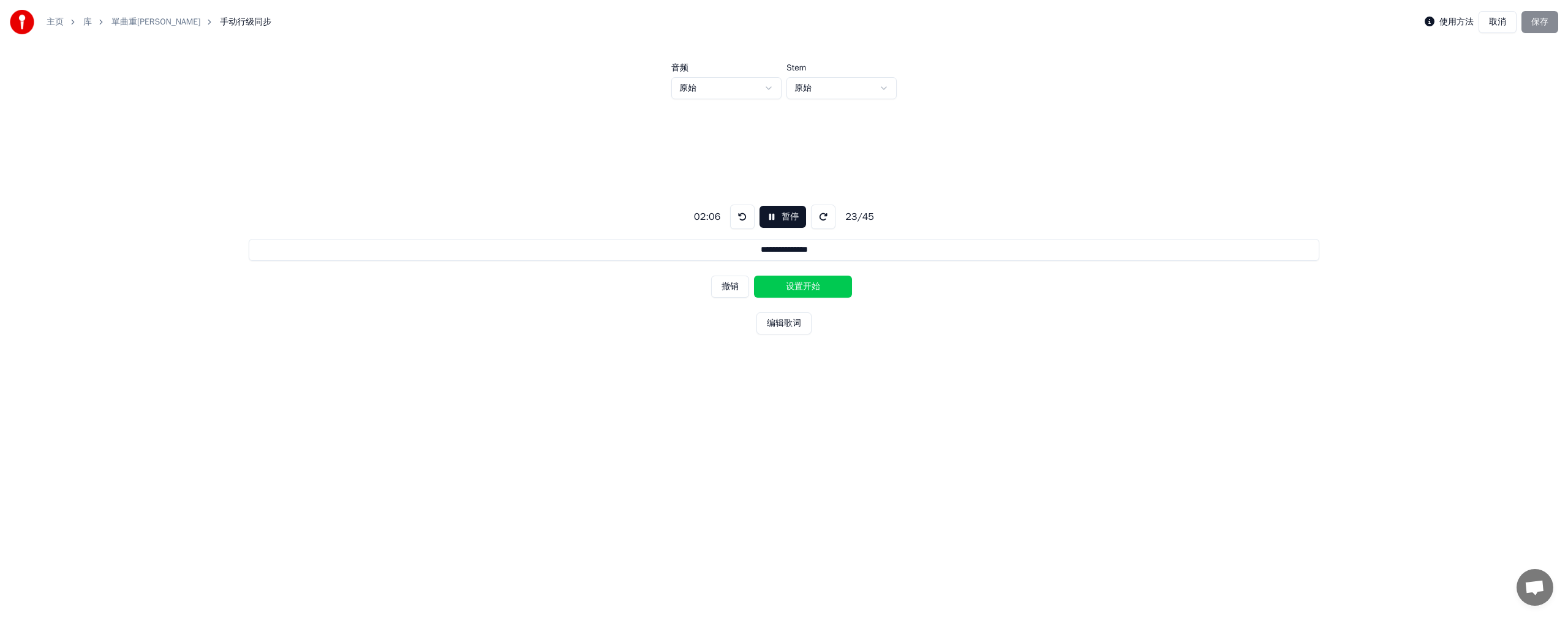 click on "设置开始" at bounding box center [803, 287] 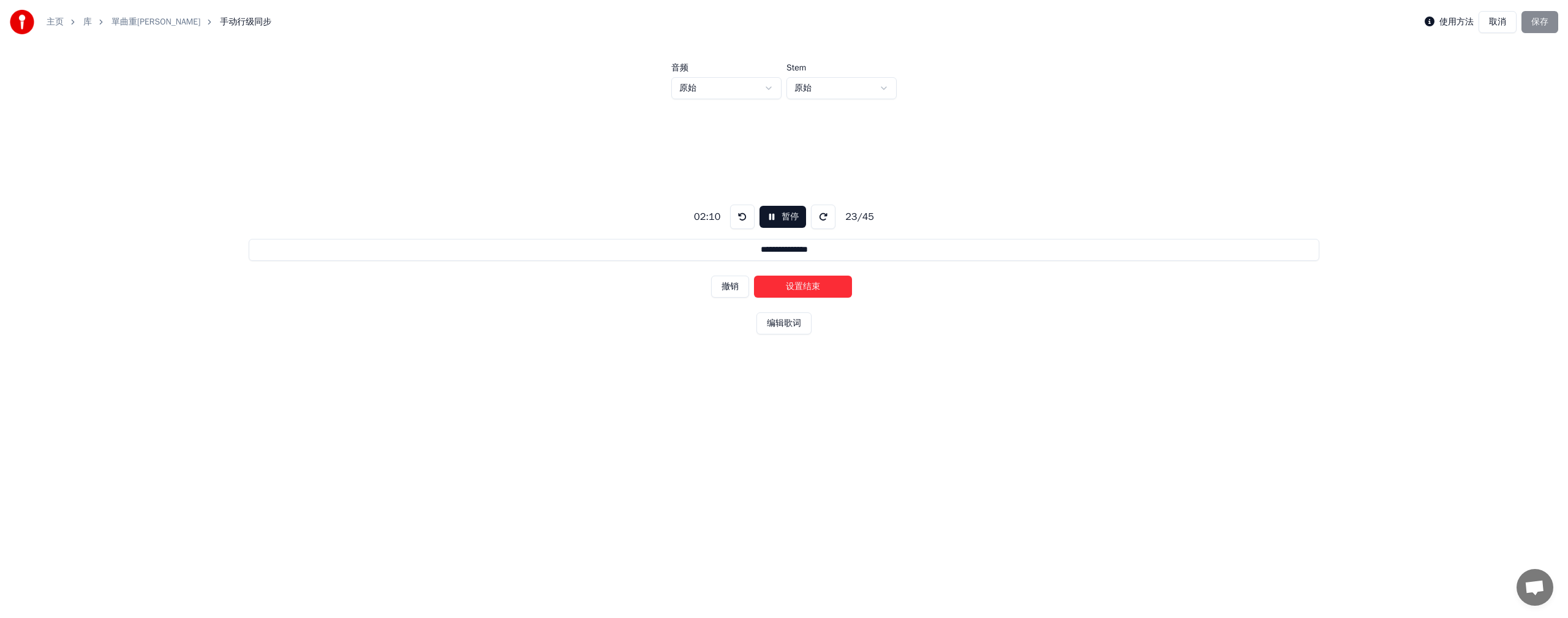 click on "设置结束" at bounding box center [803, 287] 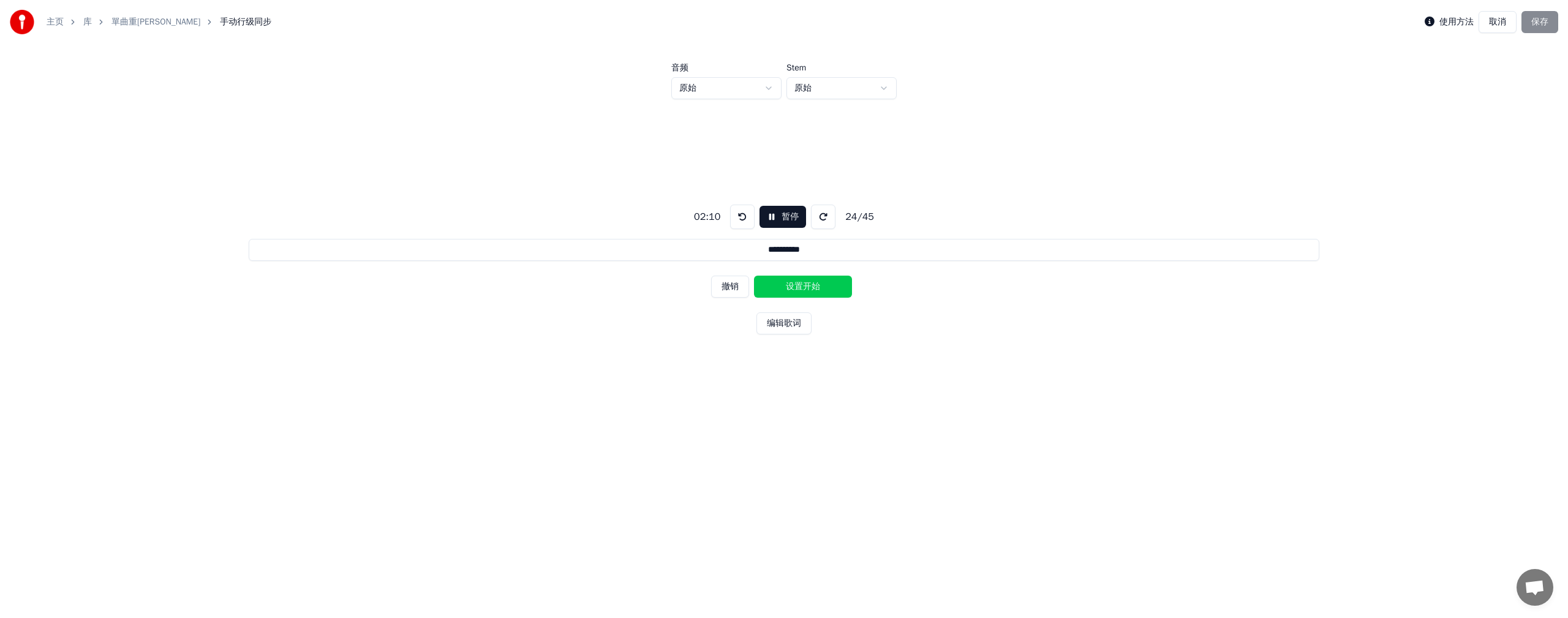 click on "设置开始" at bounding box center (803, 287) 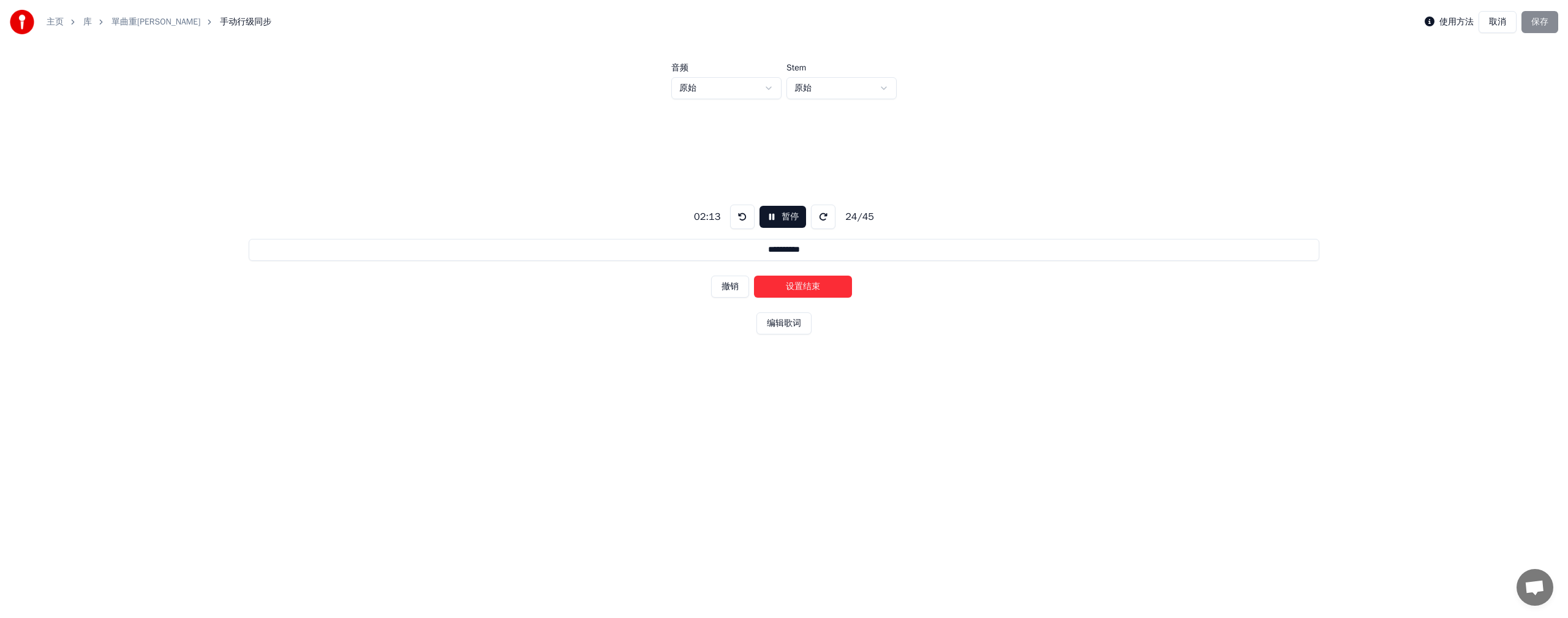 click on "设置结束" at bounding box center (803, 287) 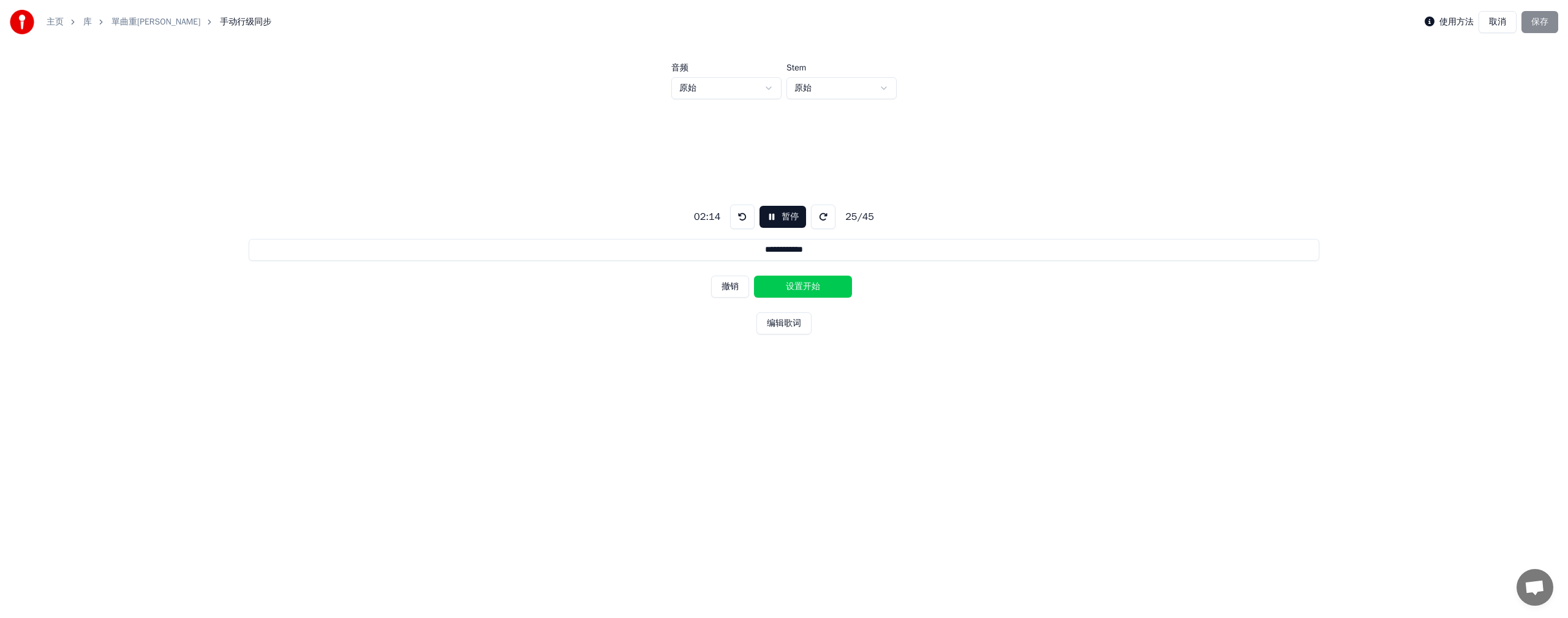 click on "设置开始" at bounding box center [803, 287] 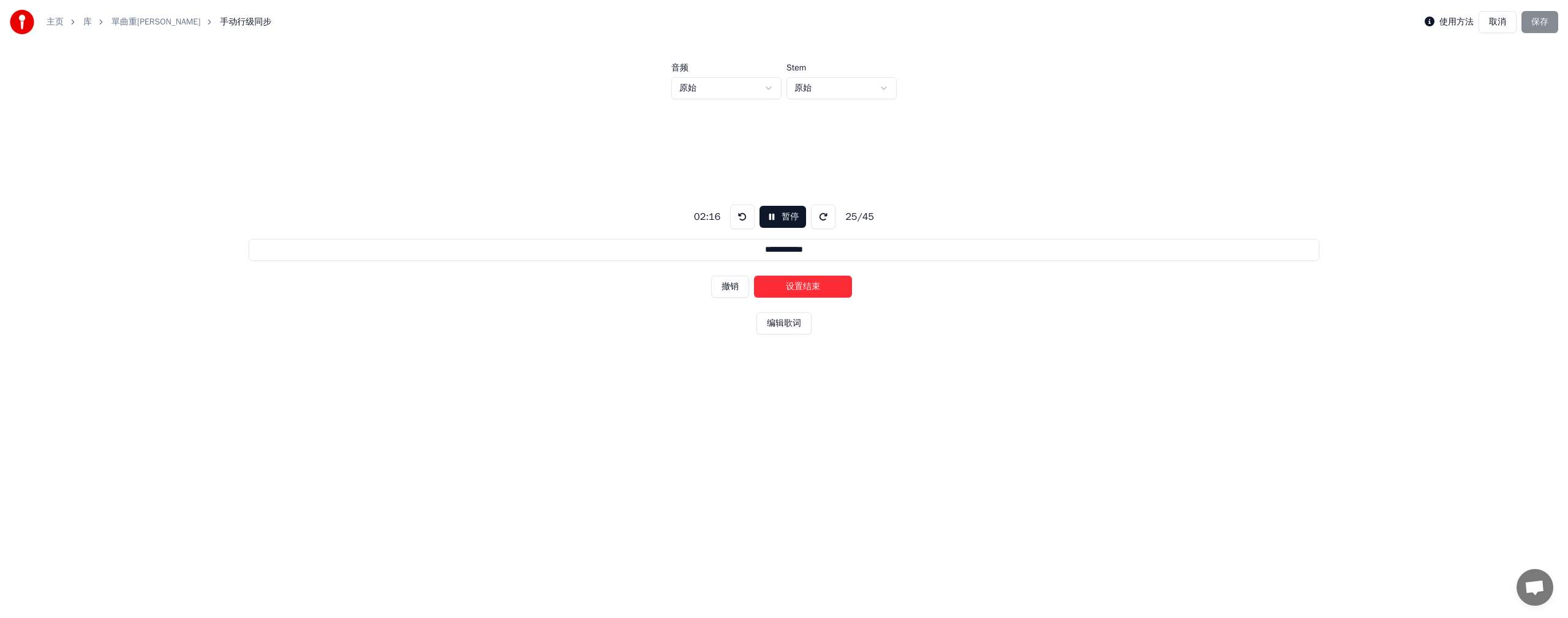 click on "设置结束" at bounding box center (803, 287) 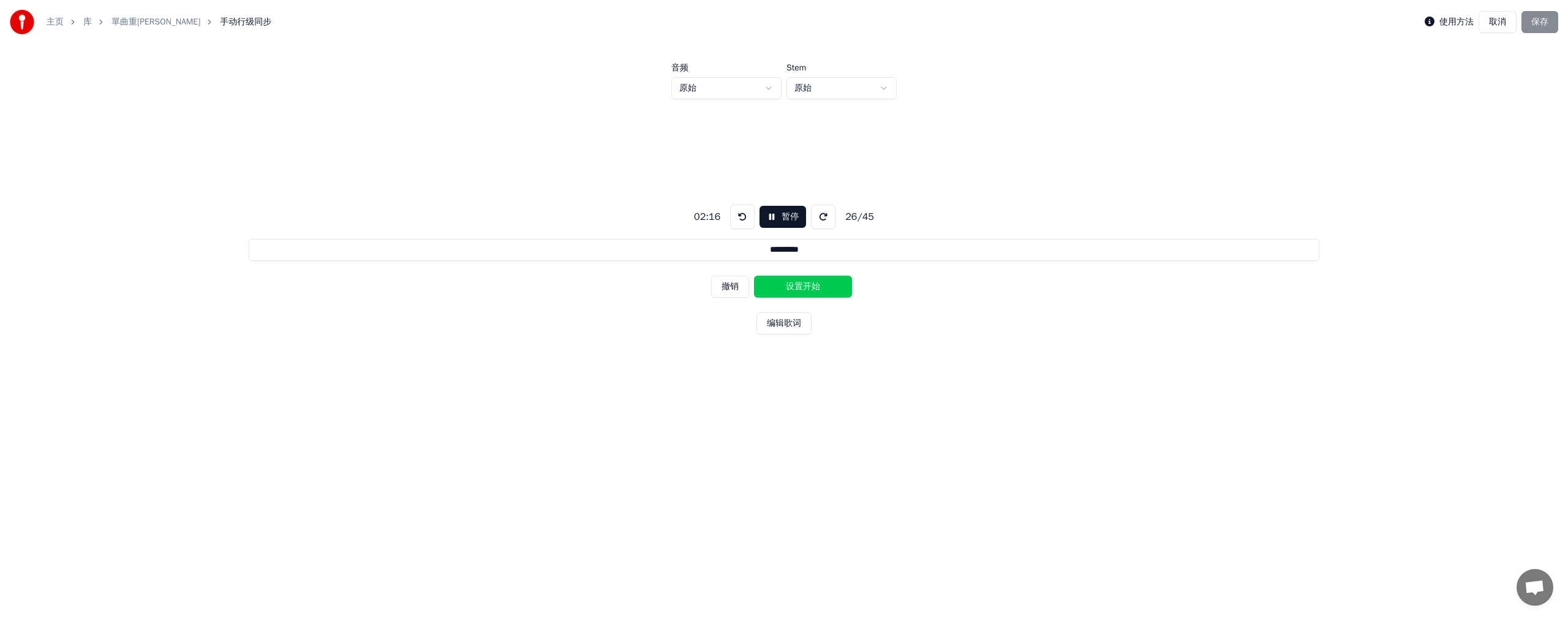 click on "设置开始" at bounding box center (803, 287) 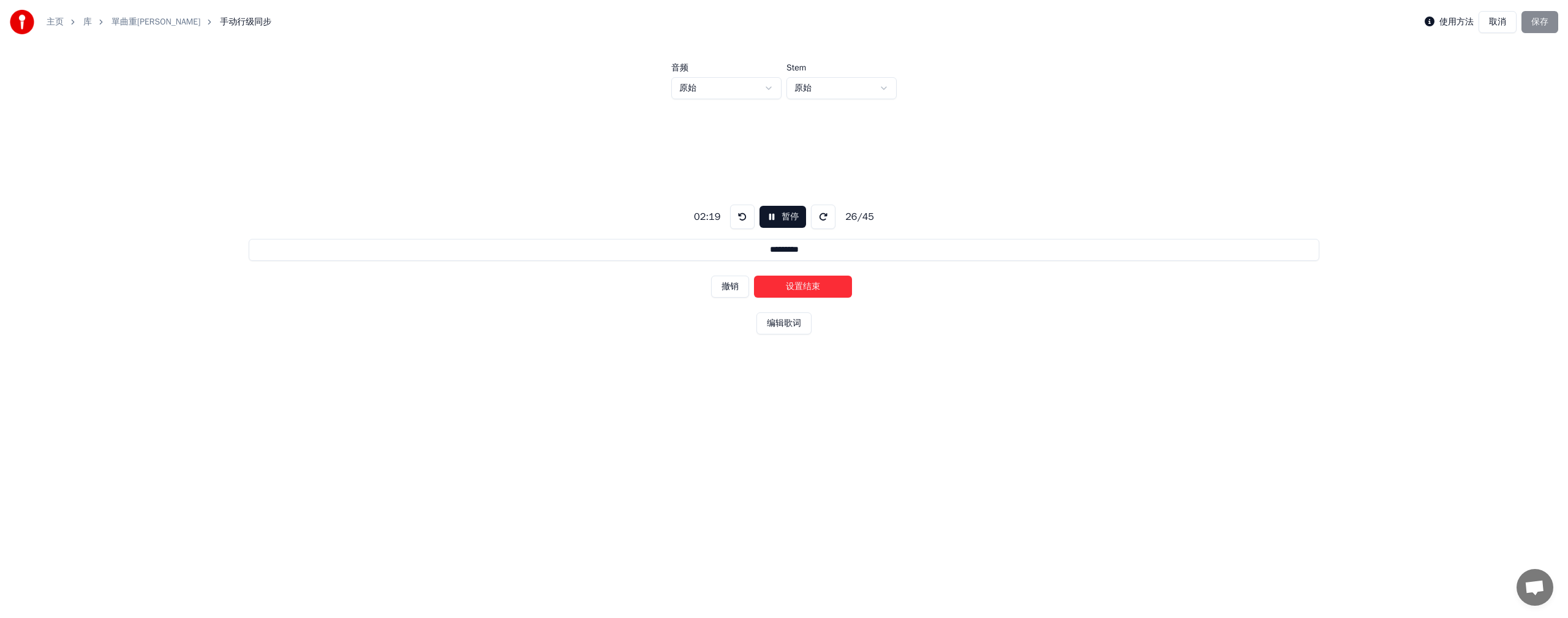 click on "设置结束" at bounding box center (803, 287) 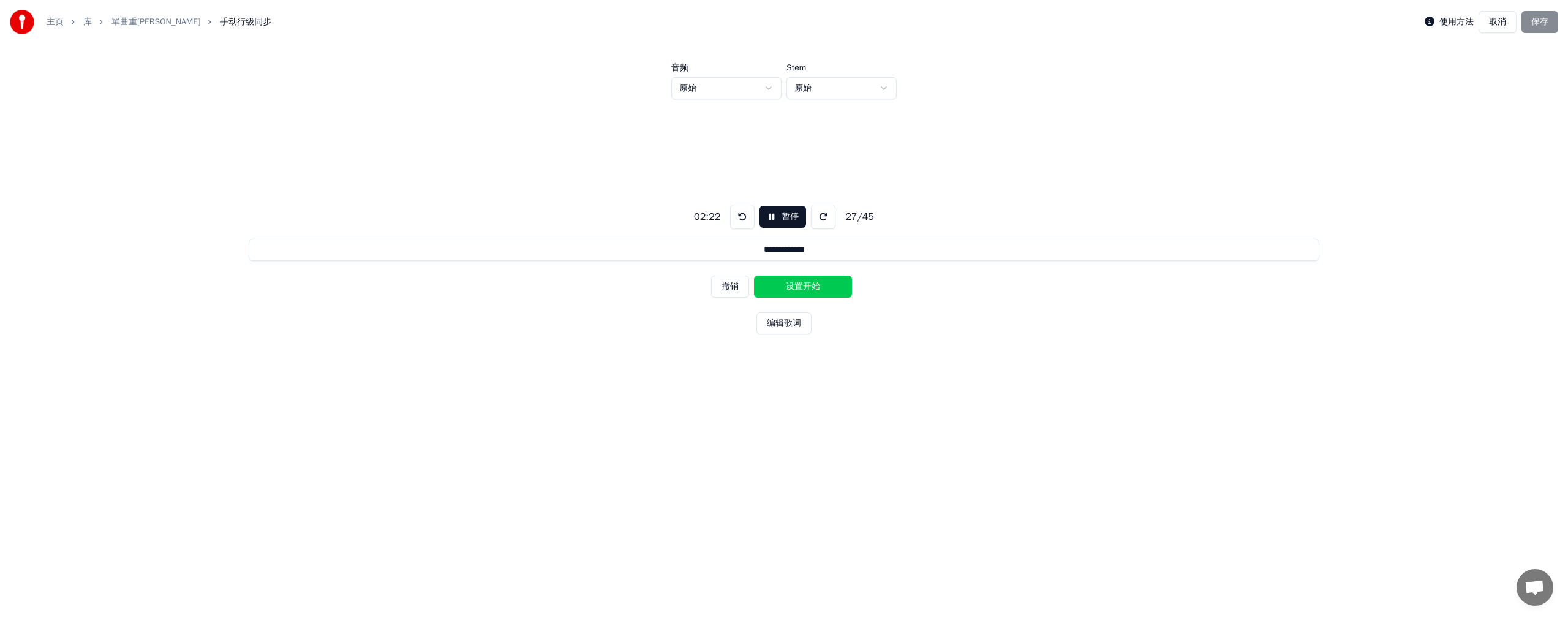 click on "设置开始" at bounding box center (803, 287) 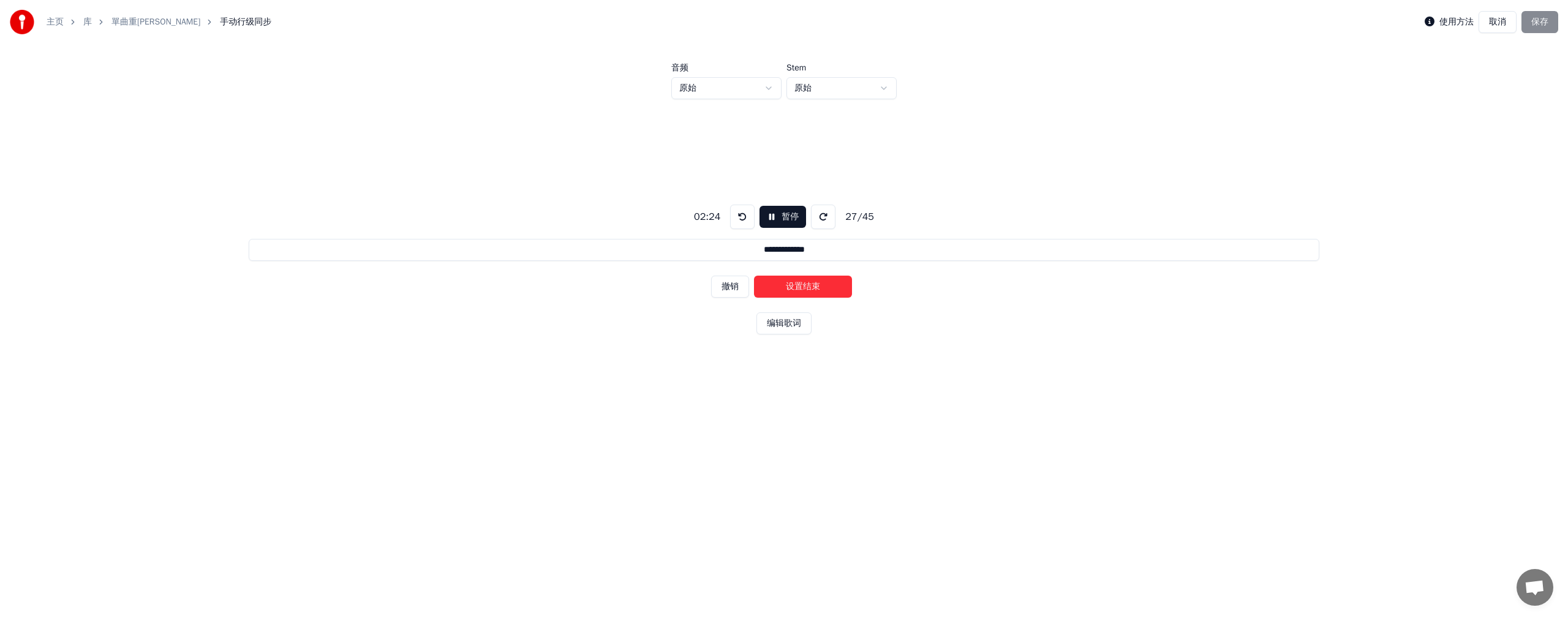 click on "设置结束" at bounding box center (803, 287) 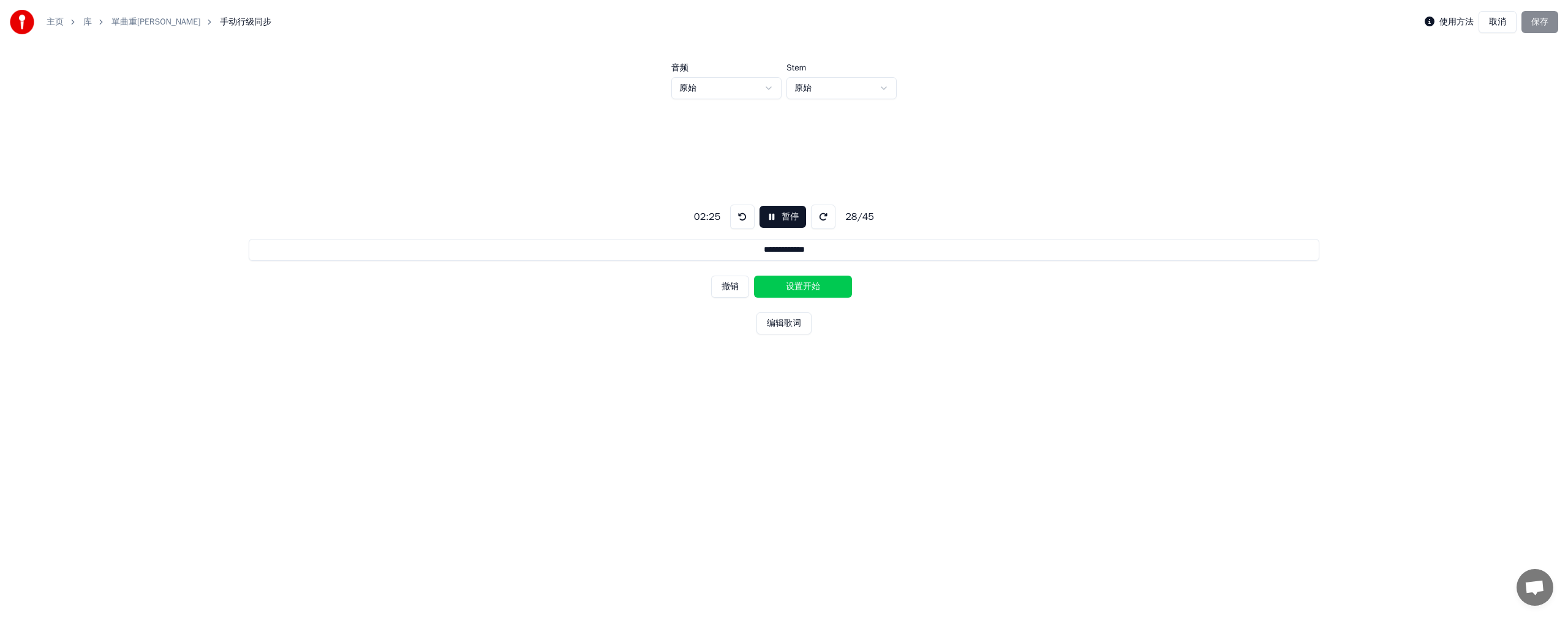 click on "设置开始" at bounding box center [803, 287] 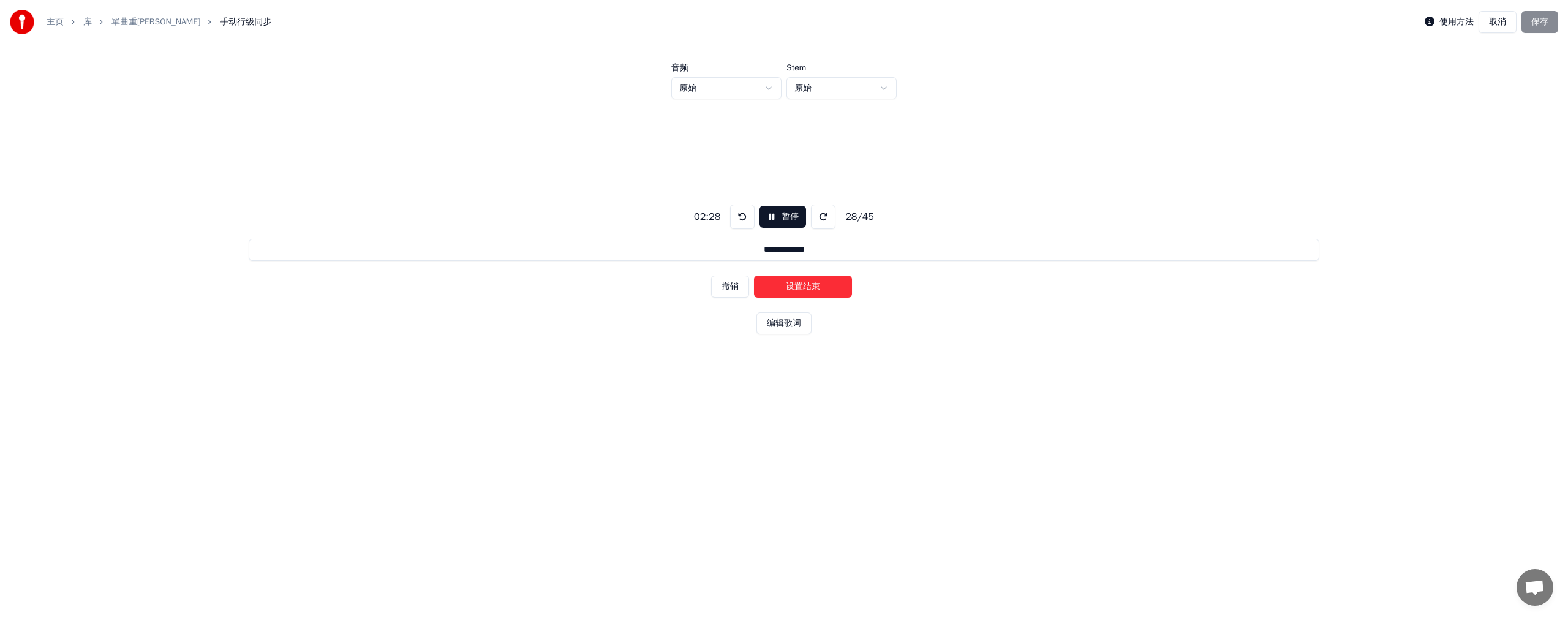 click on "设置结束" at bounding box center [803, 287] 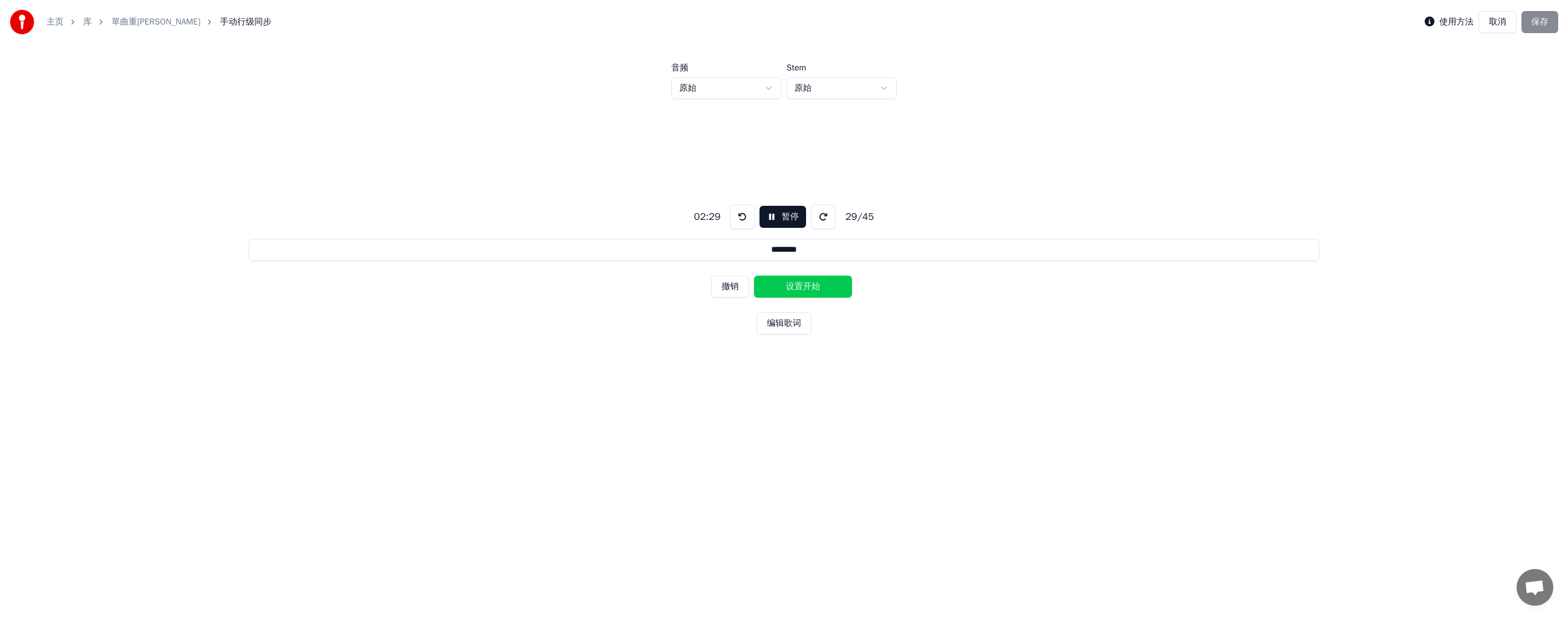 click on "设置开始" at bounding box center [803, 287] 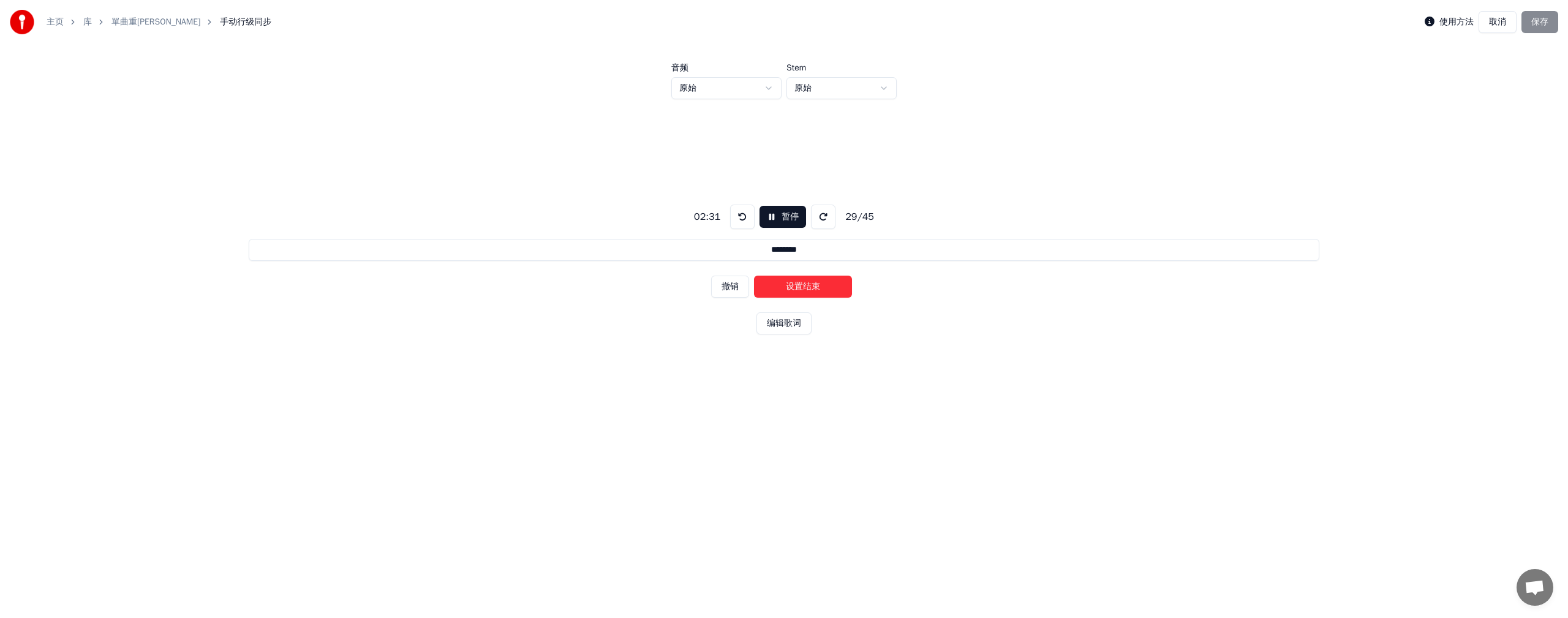 click on "设置结束" at bounding box center (803, 287) 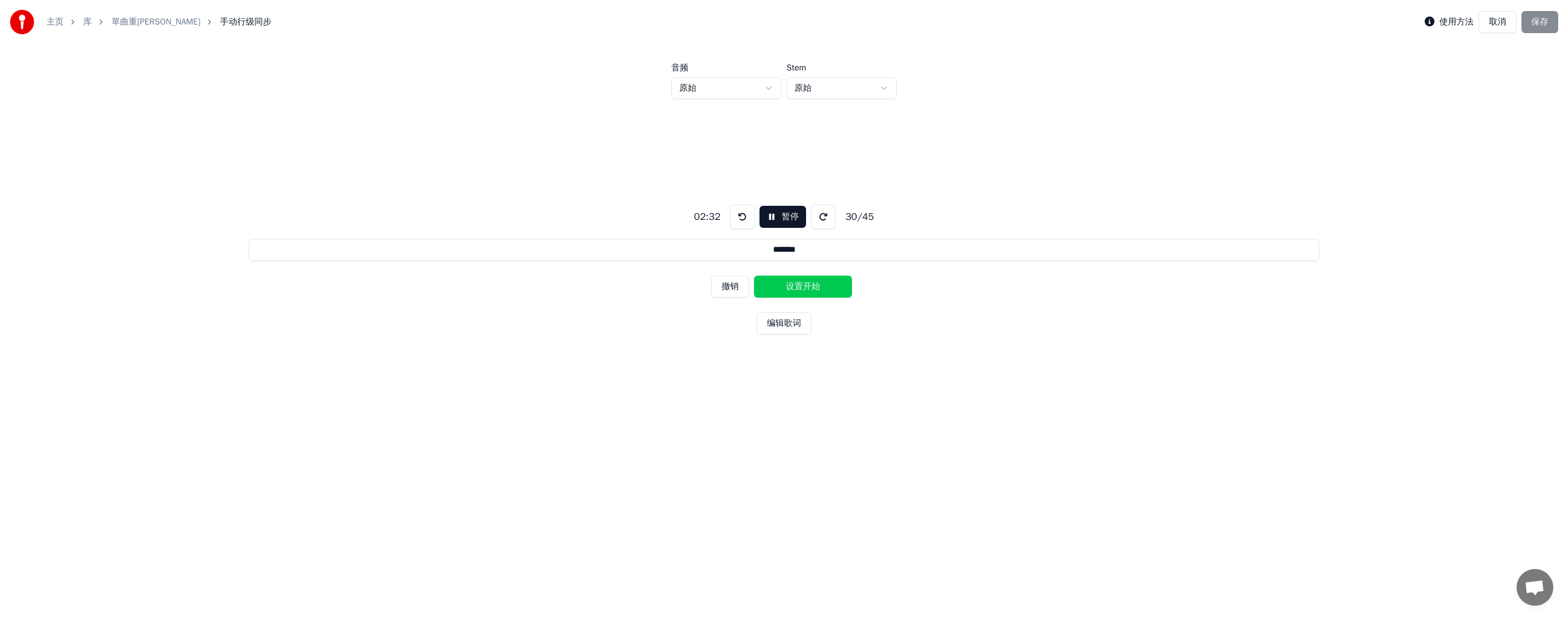 click on "设置开始" at bounding box center [803, 287] 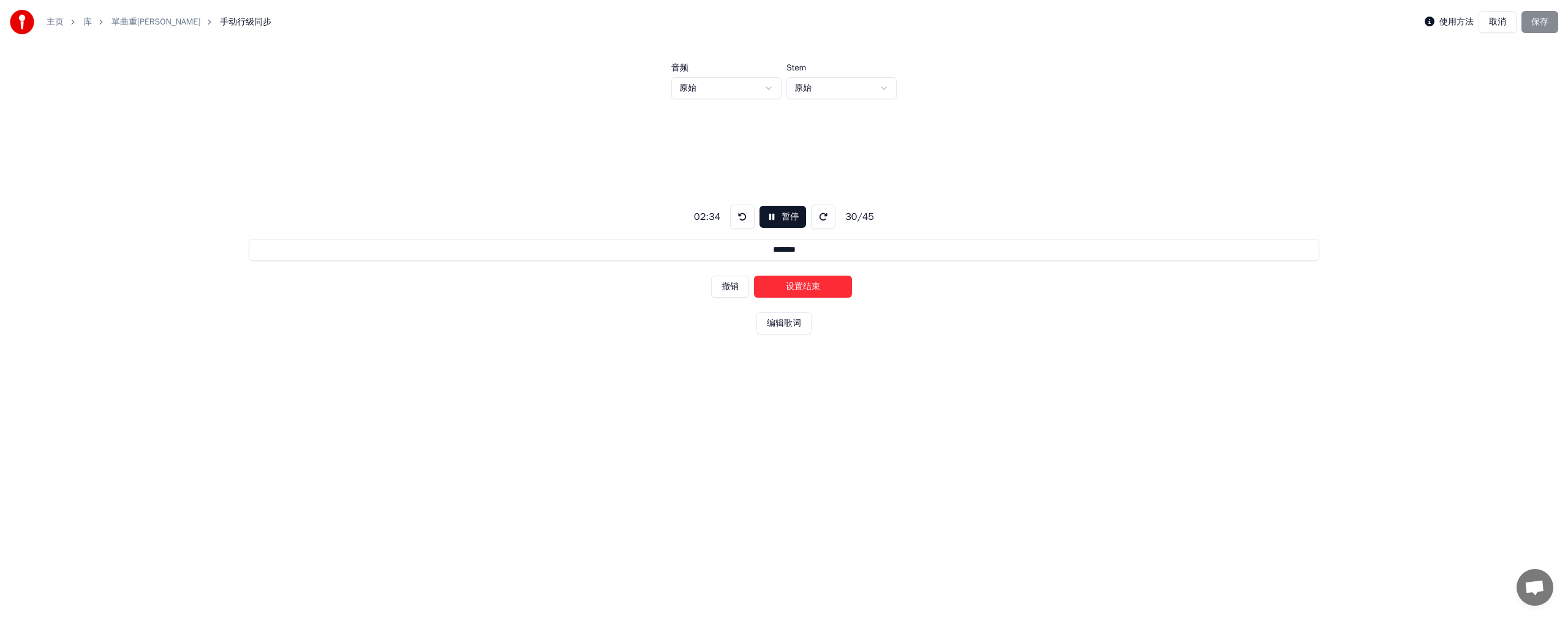click on "设置结束" at bounding box center [803, 287] 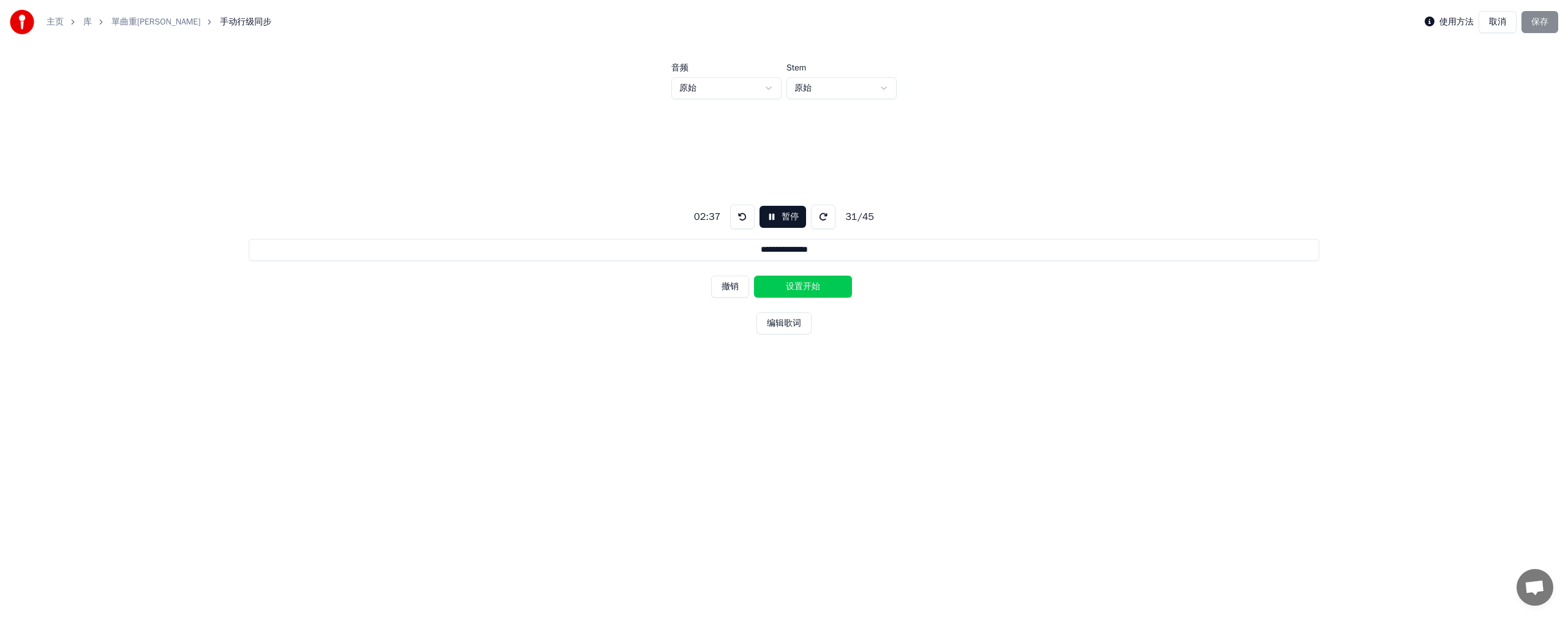 click on "设置开始" at bounding box center [803, 287] 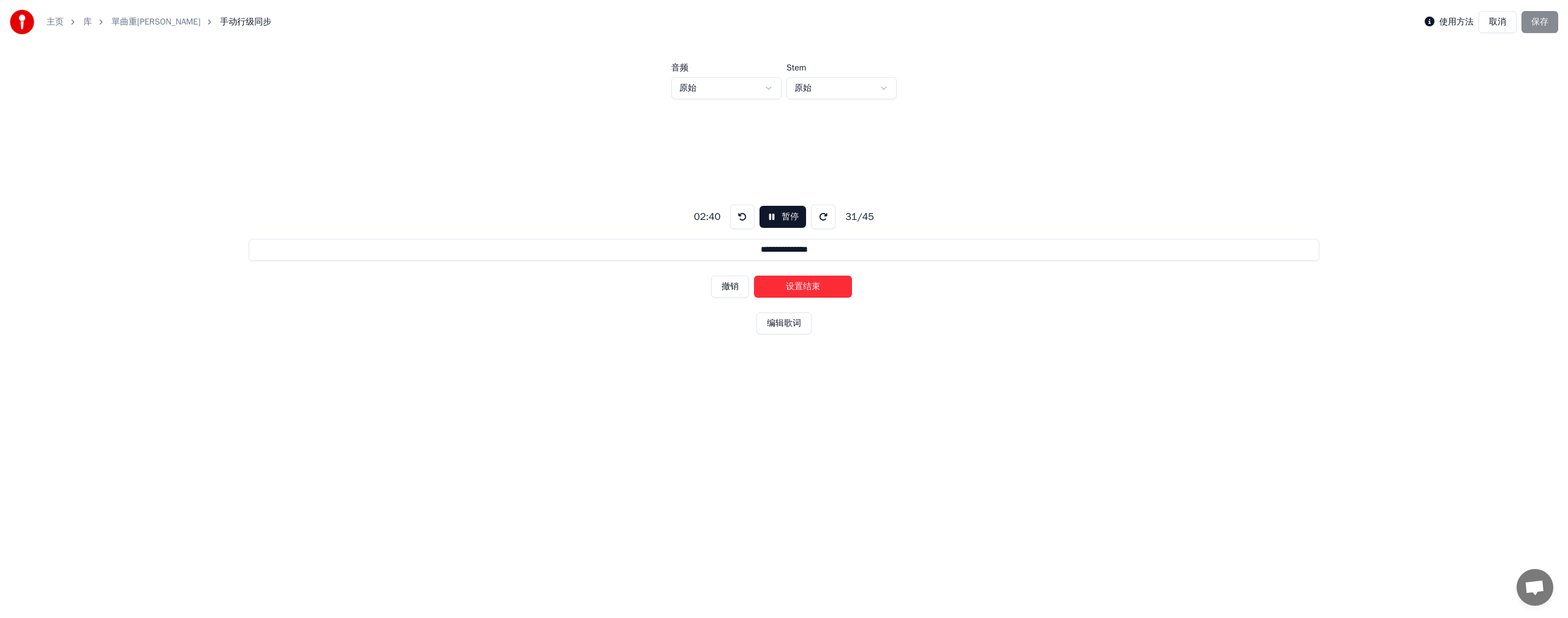 click on "设置结束" at bounding box center (803, 287) 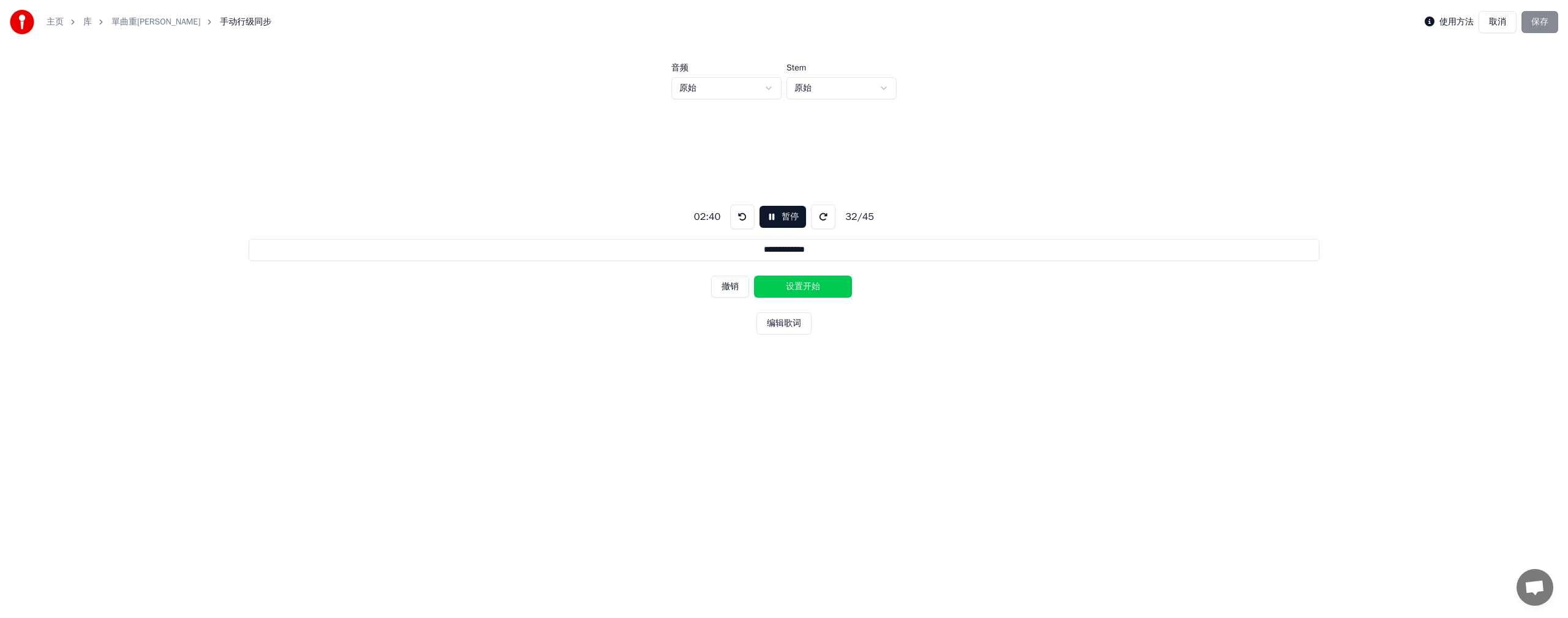 click on "设置开始" at bounding box center (803, 287) 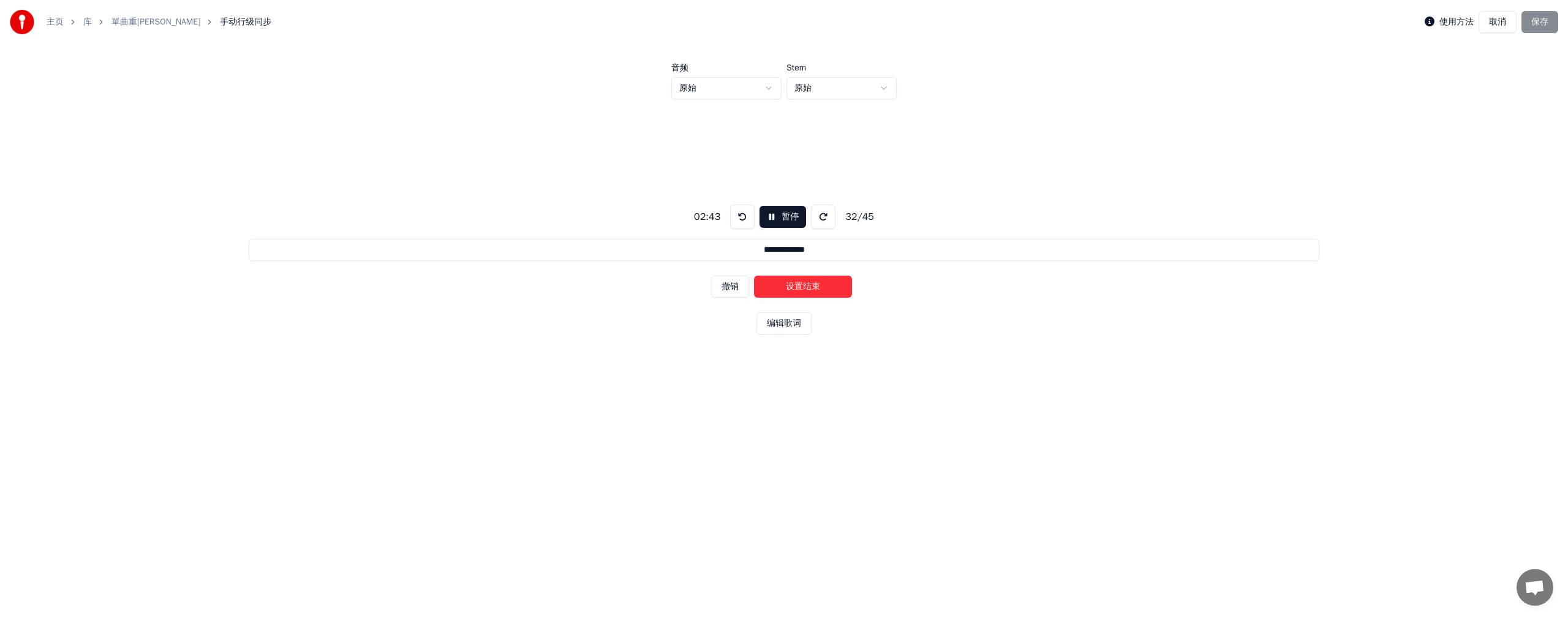 click on "设置结束" at bounding box center [803, 287] 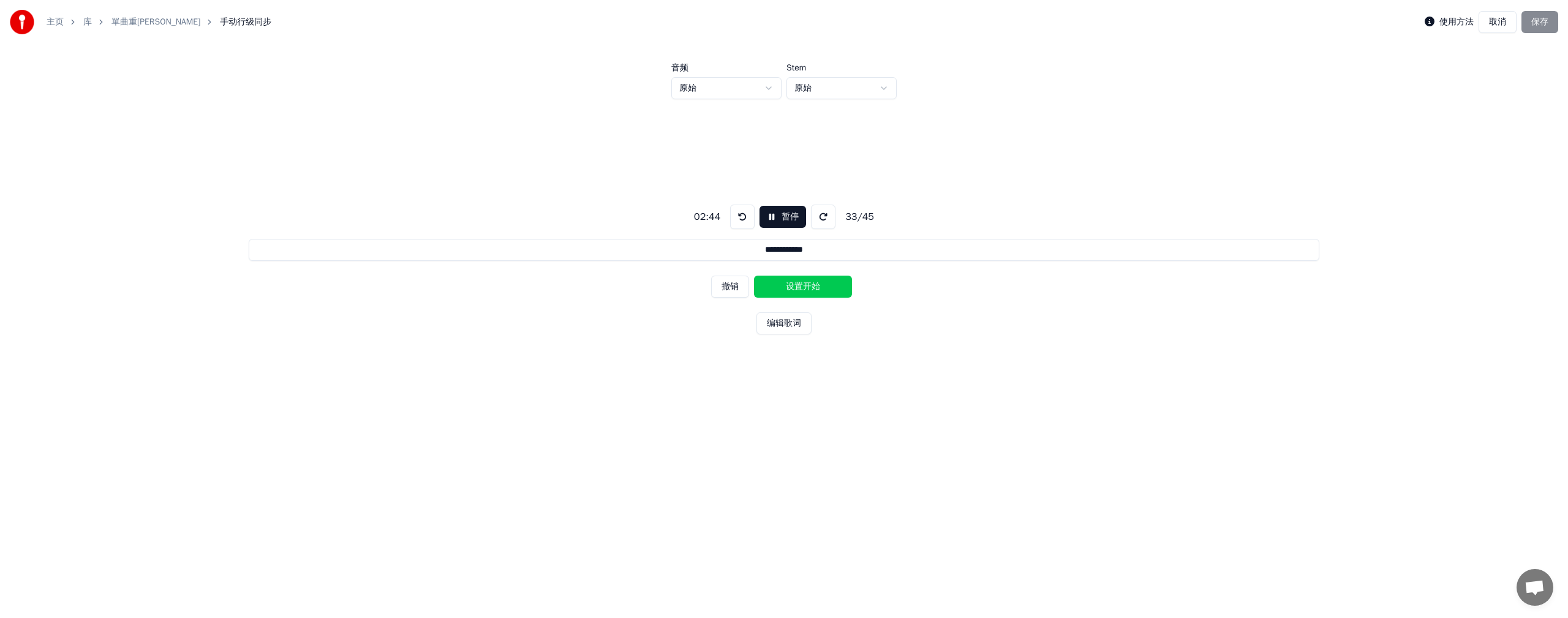 click on "设置开始" at bounding box center (803, 287) 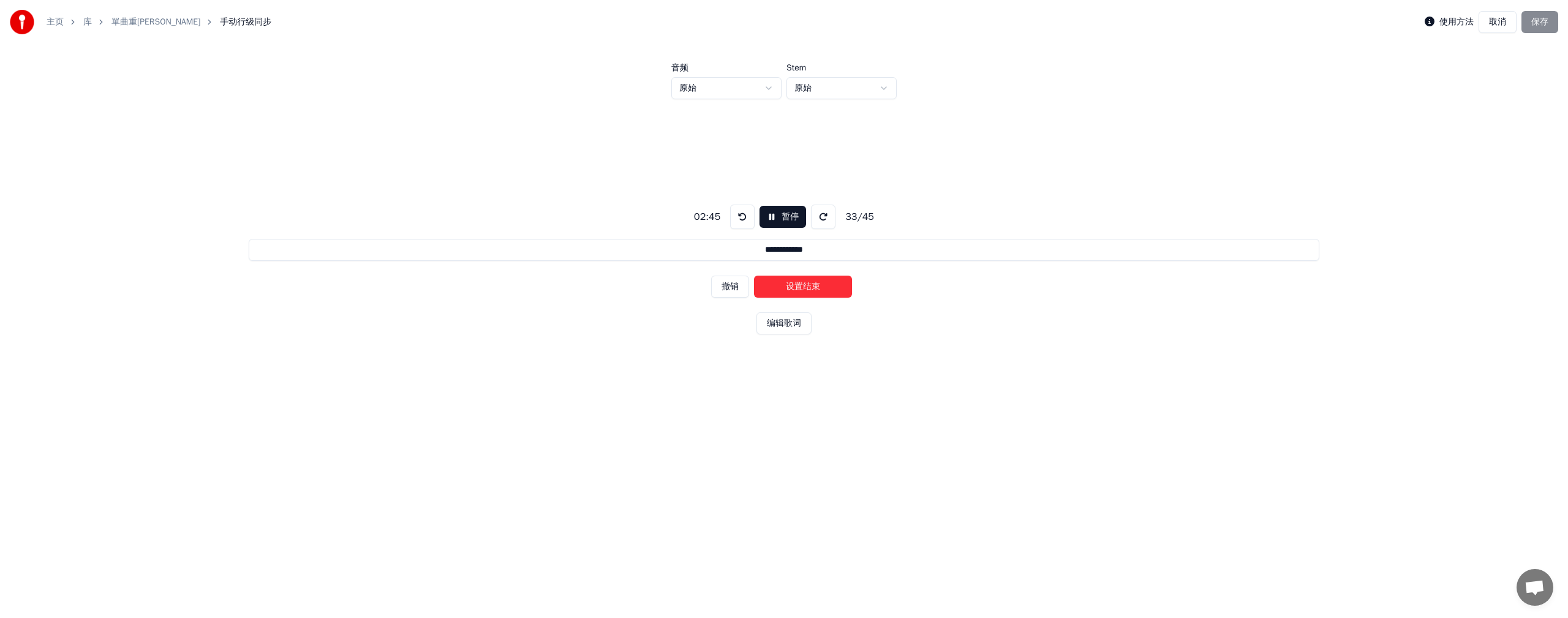 click on "设置结束" at bounding box center (803, 287) 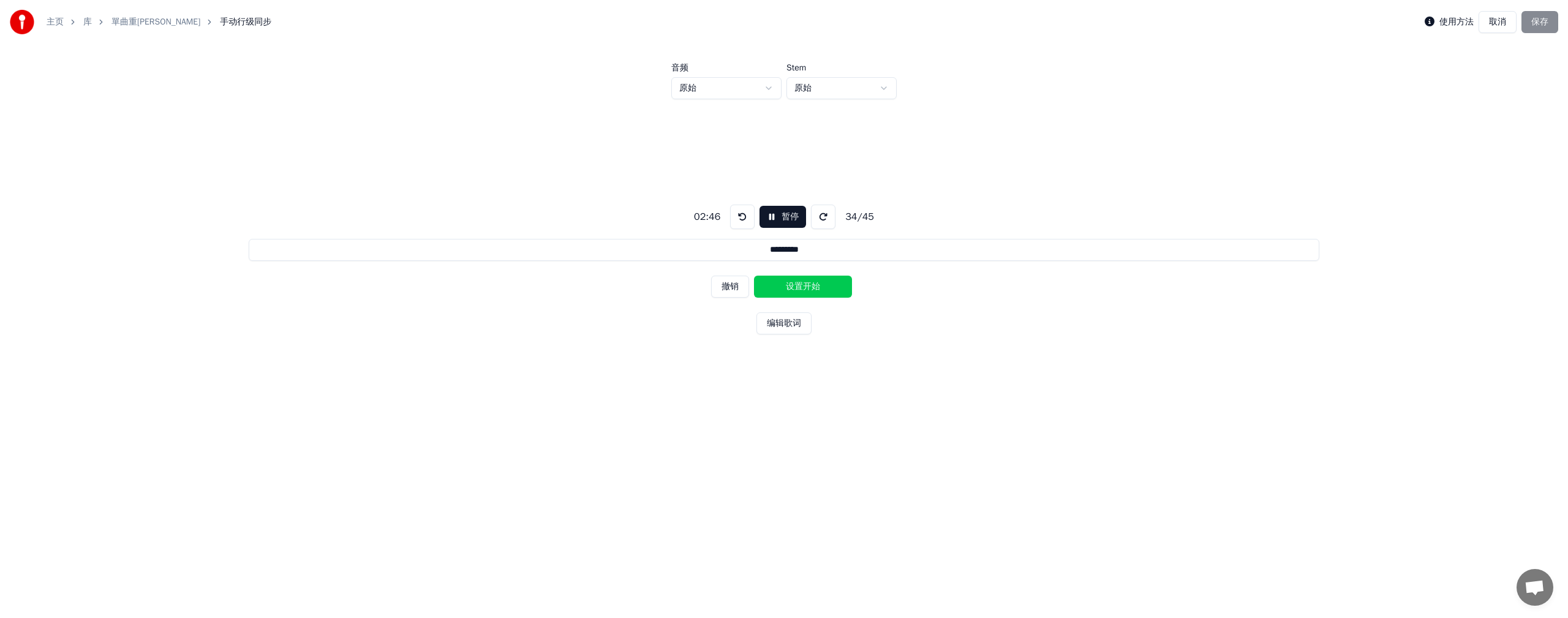 click on "设置开始" at bounding box center (803, 287) 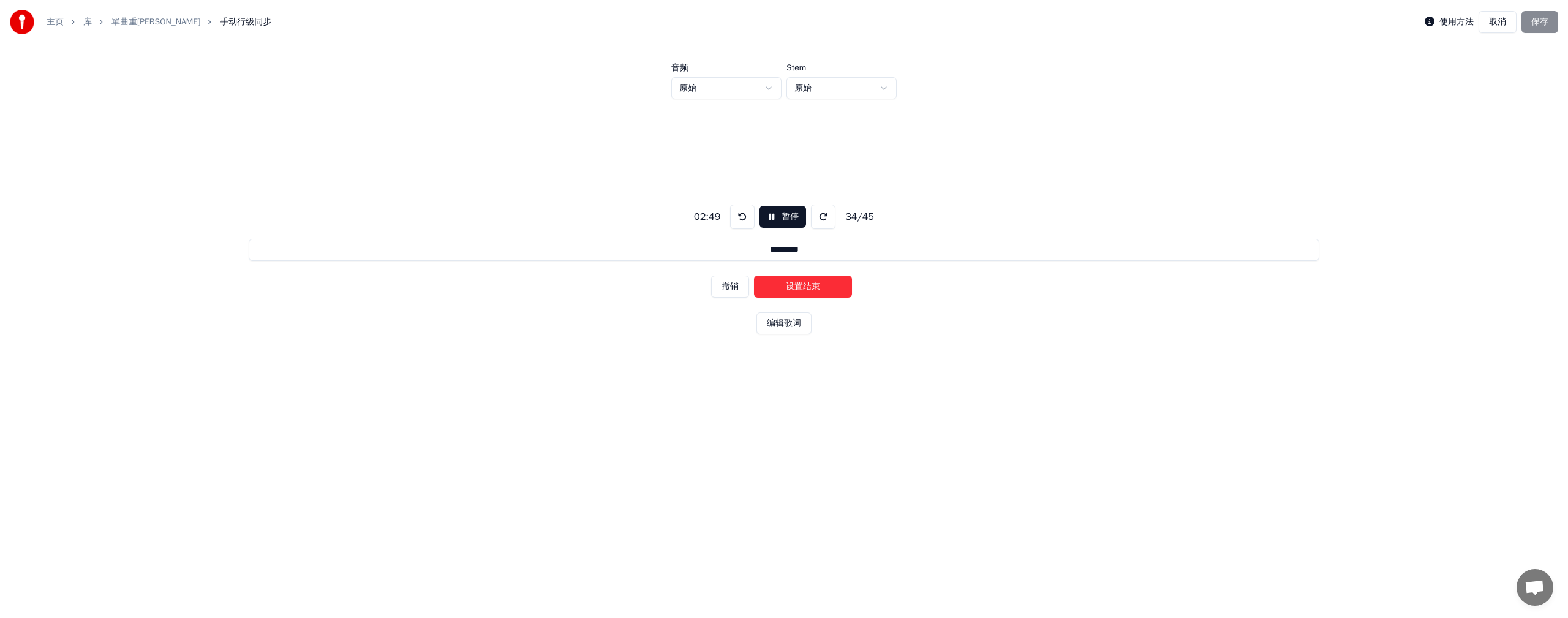 click on "设置结束" at bounding box center (803, 287) 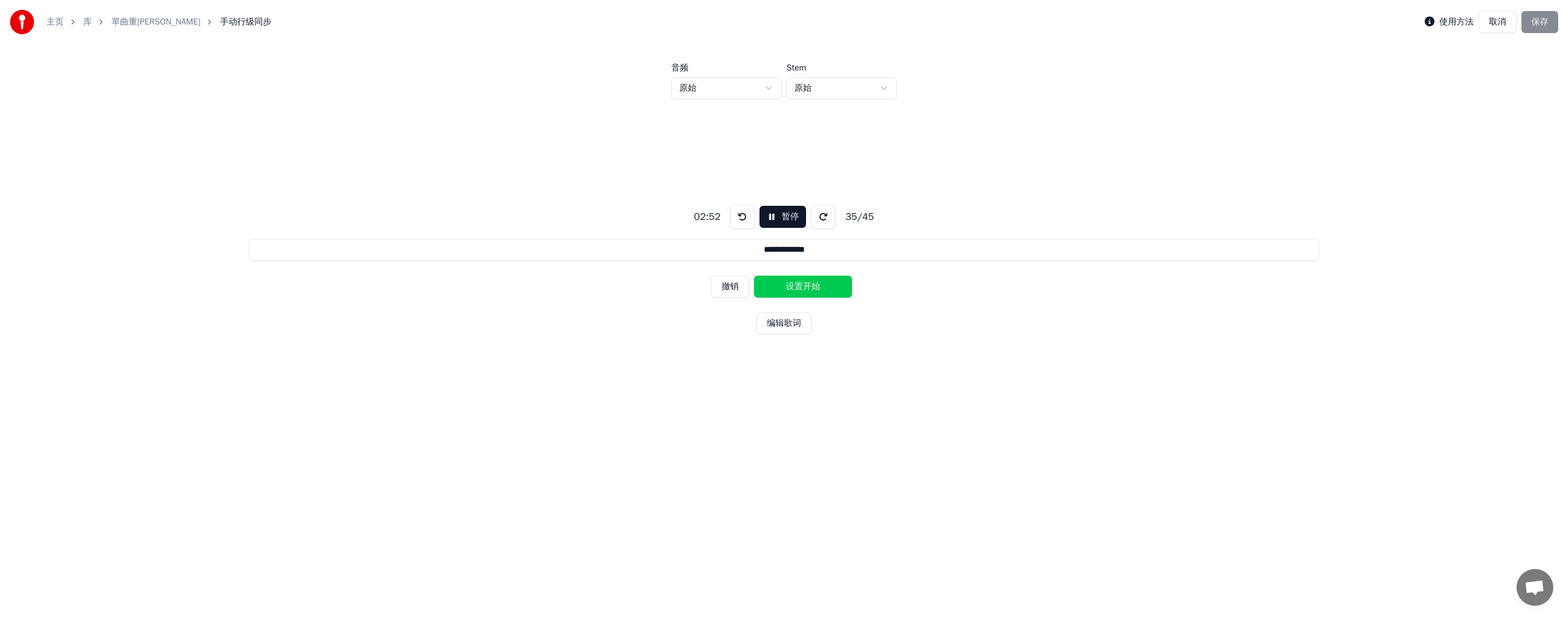 click on "设置开始" at bounding box center [803, 287] 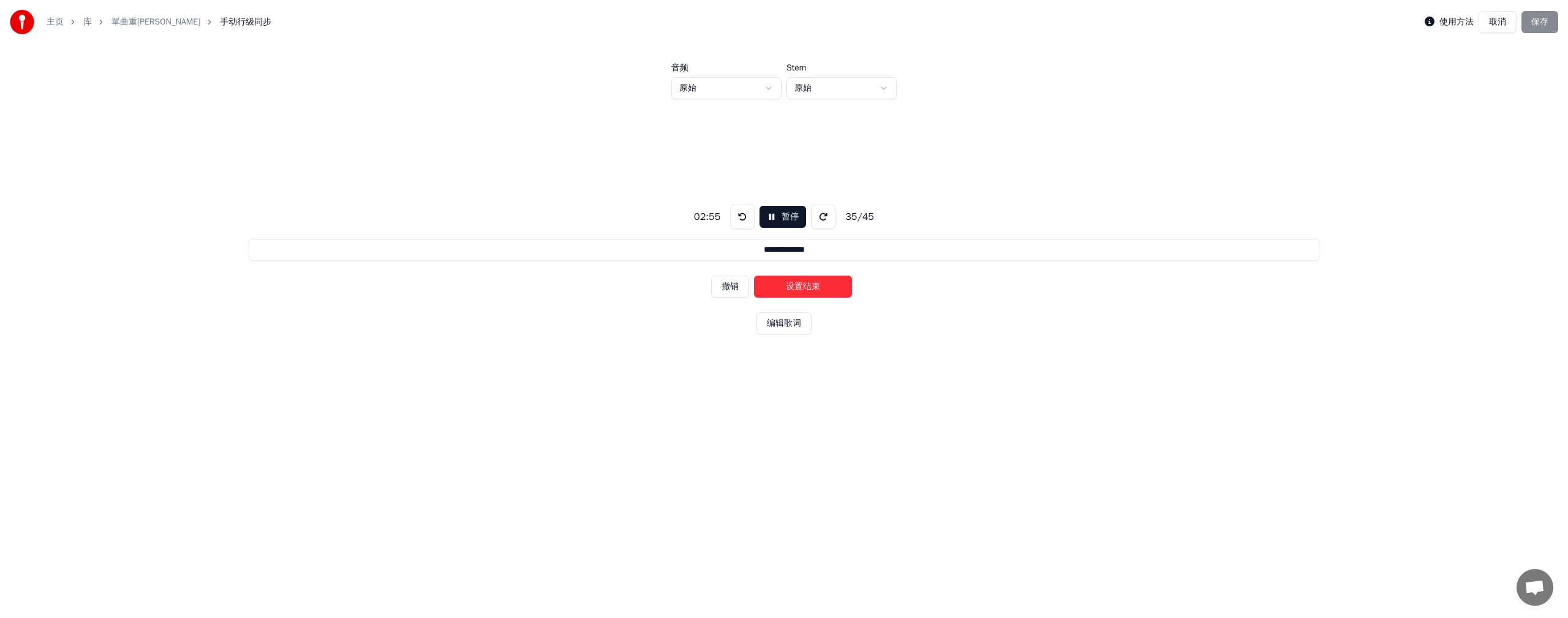 click on "设置结束" at bounding box center (803, 287) 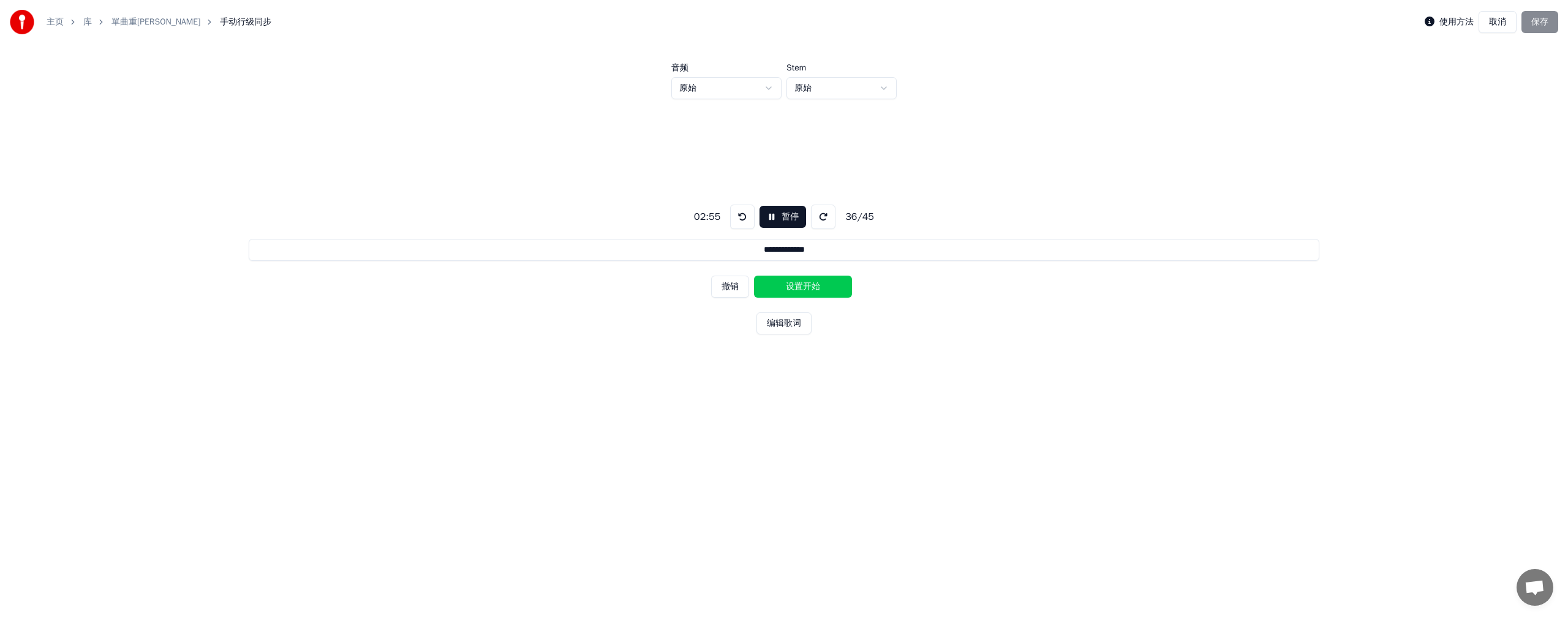 click on "设置开始" at bounding box center (803, 287) 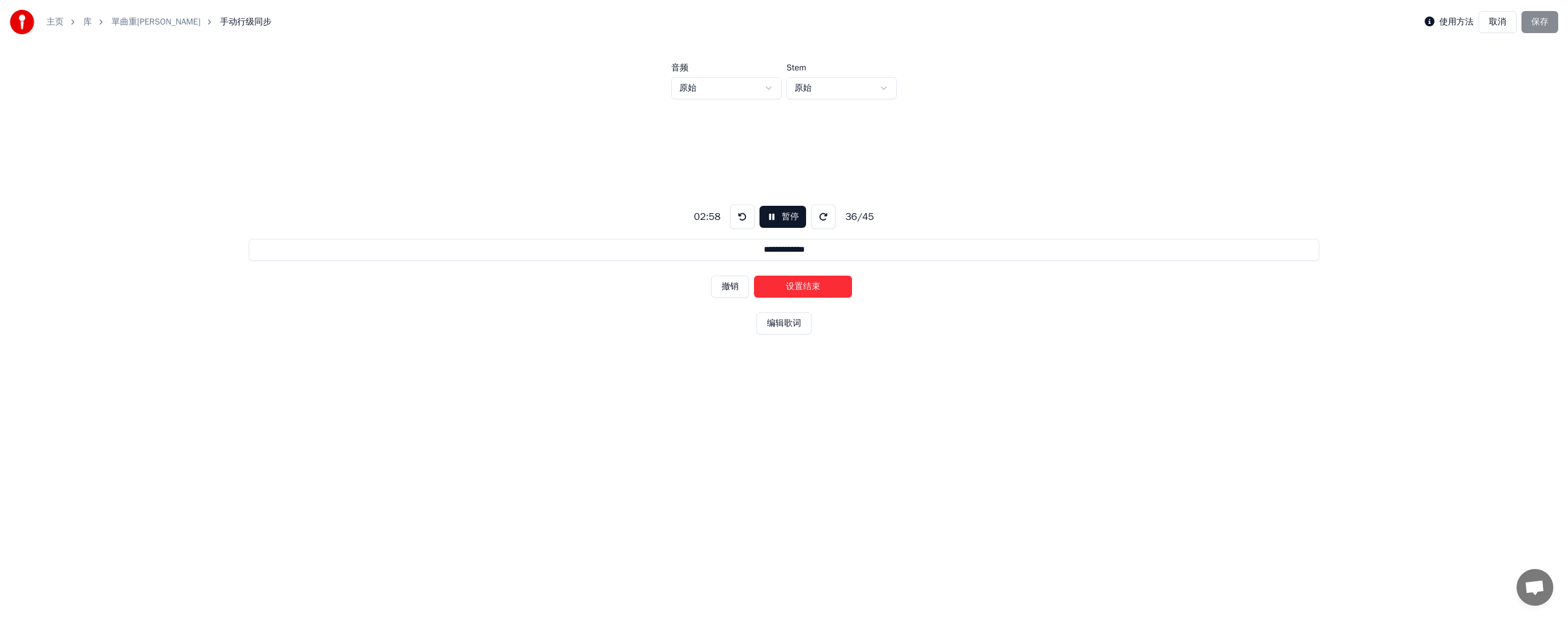 click on "设置结束" at bounding box center [803, 287] 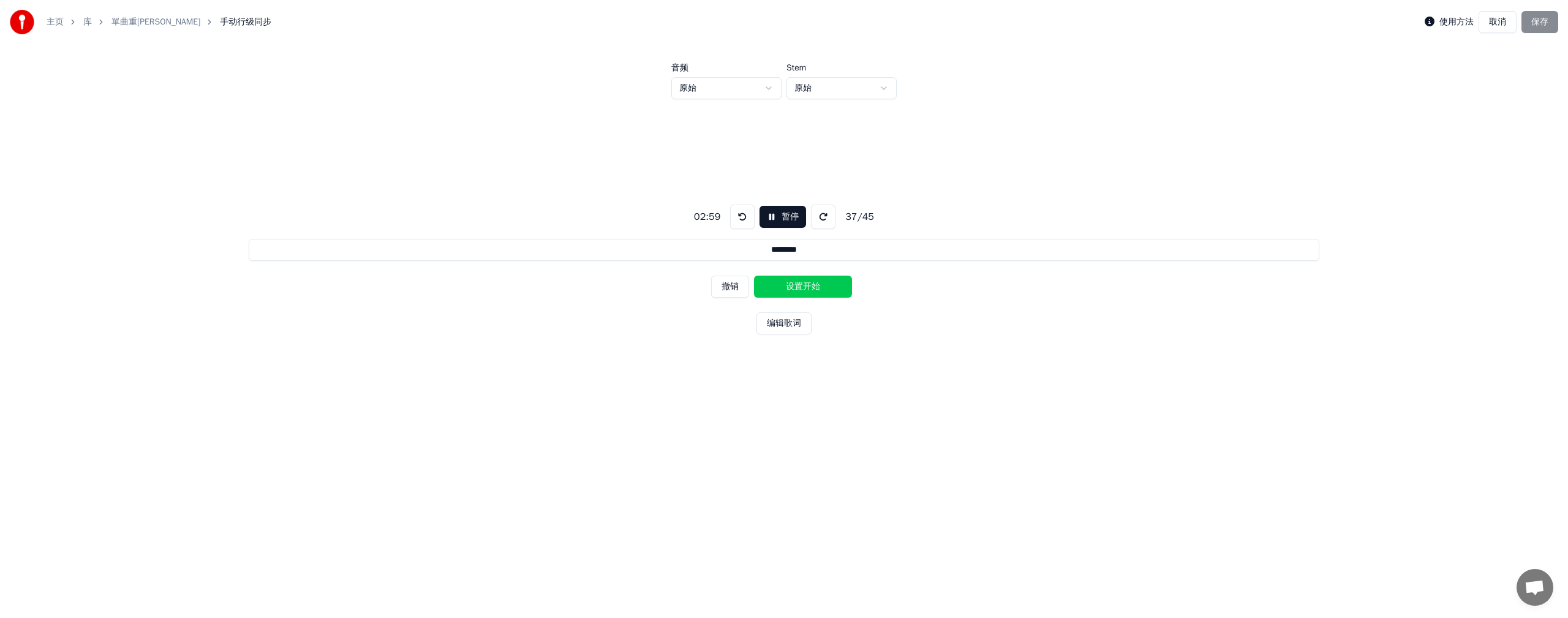 click on "设置开始" at bounding box center (803, 287) 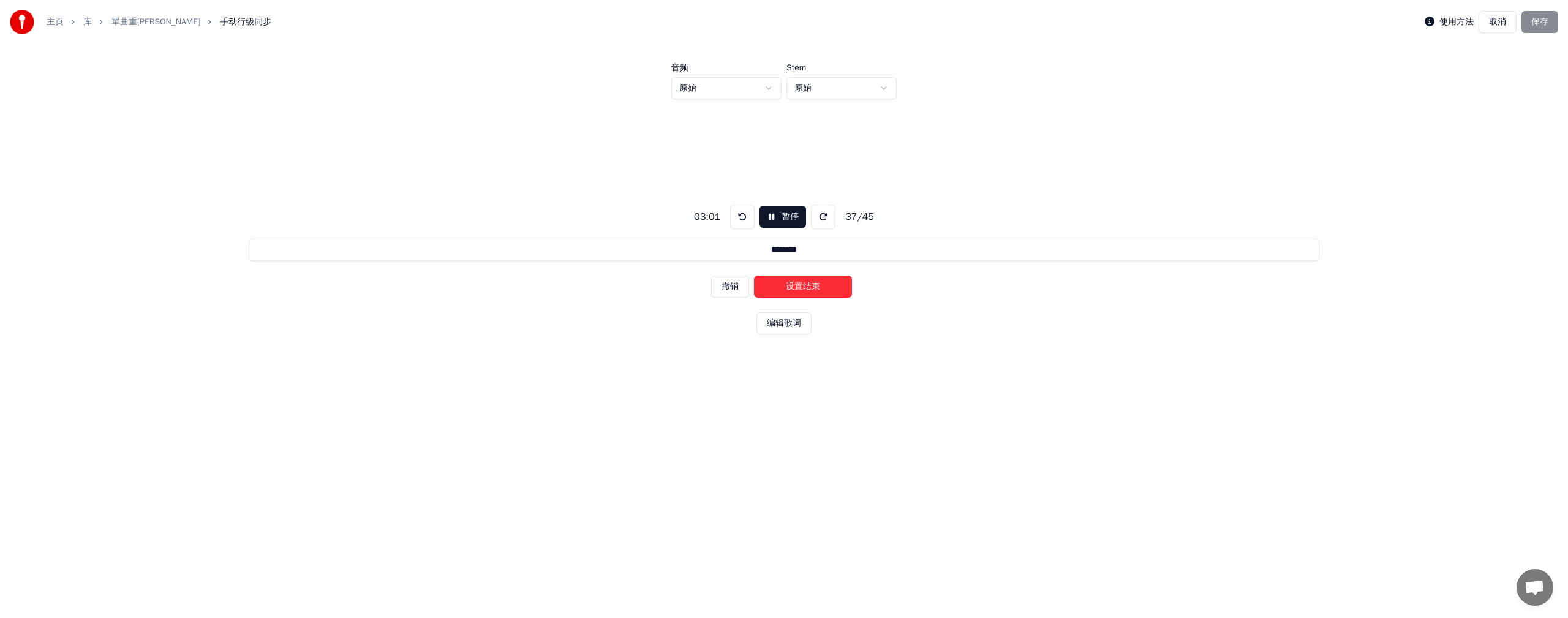 click on "设置结束" at bounding box center (803, 287) 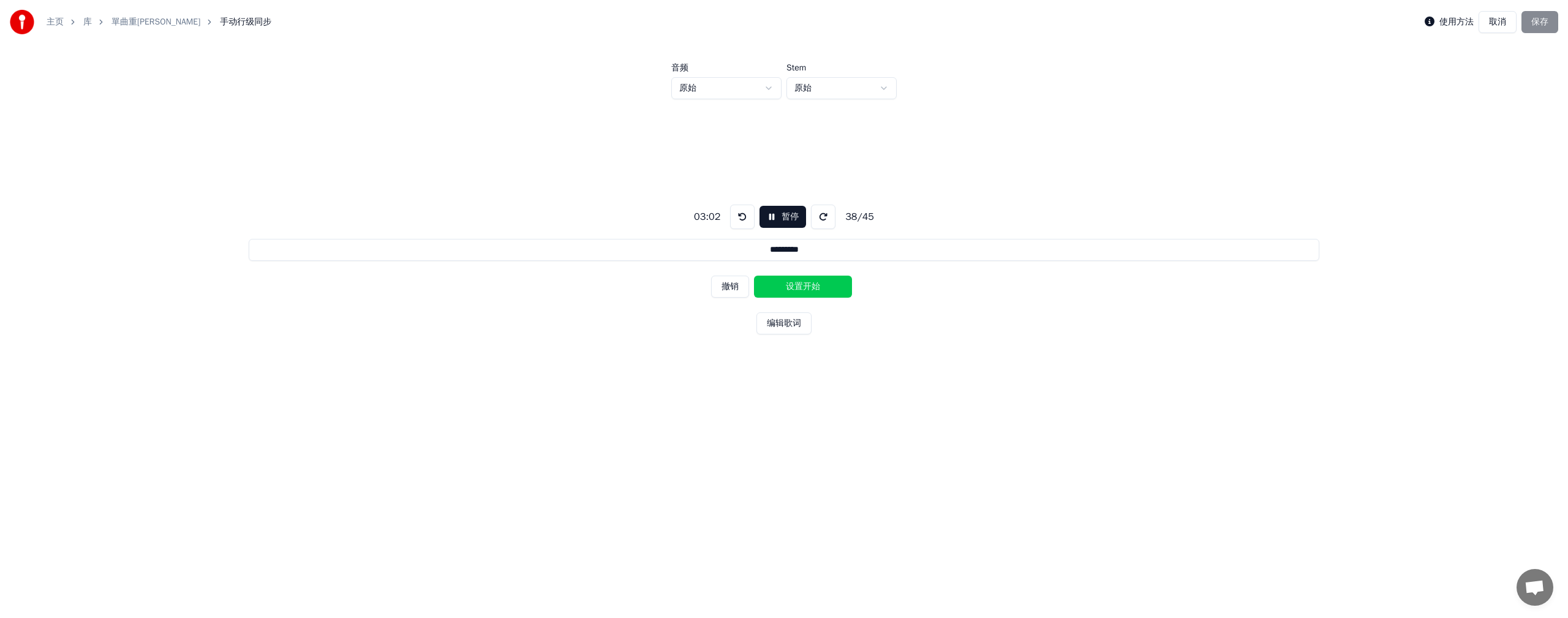 click on "设置开始" at bounding box center [803, 287] 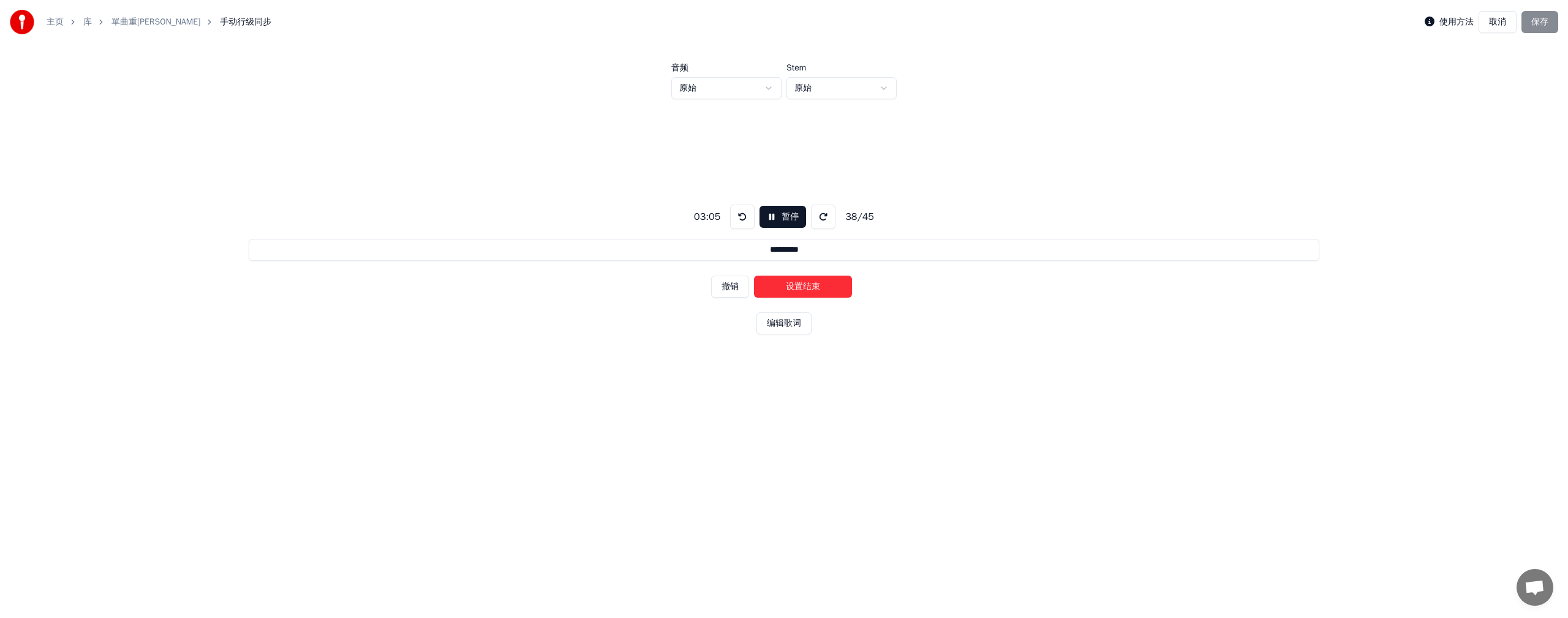 click on "设置结束" at bounding box center [803, 287] 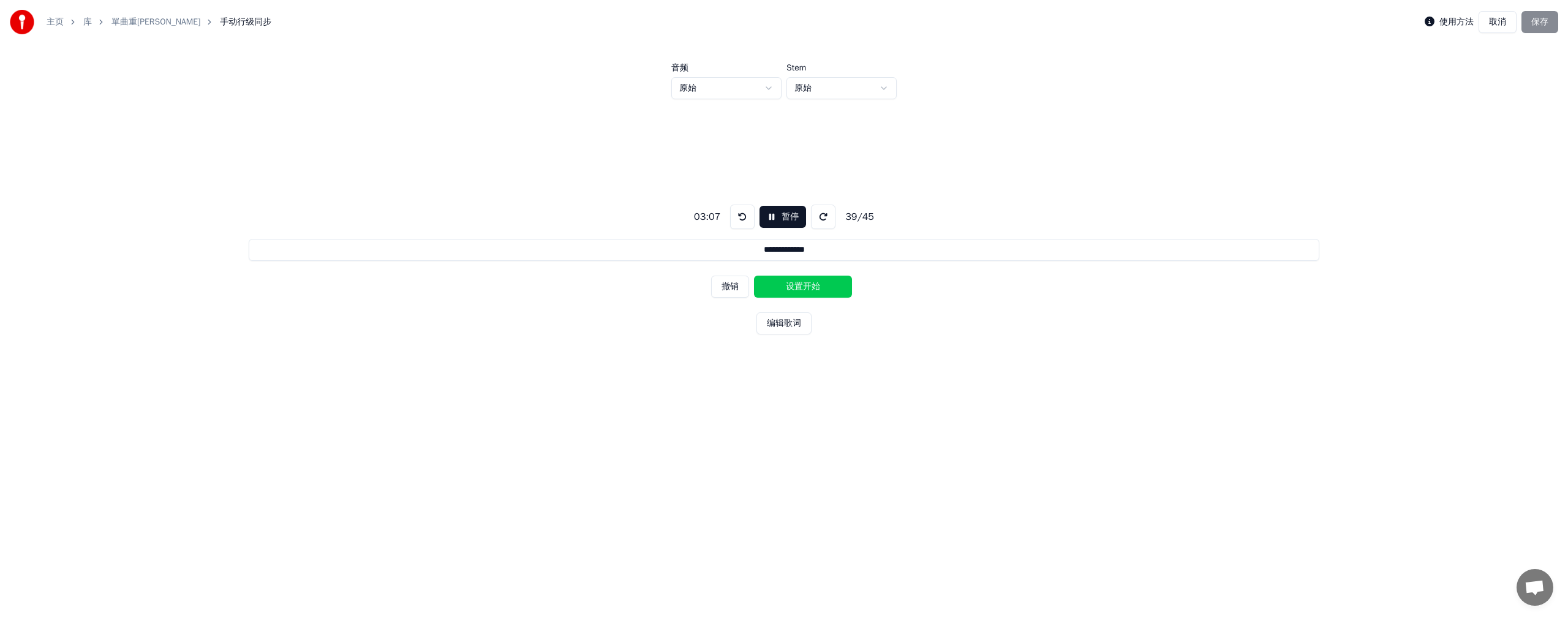 click on "设置开始" at bounding box center [803, 287] 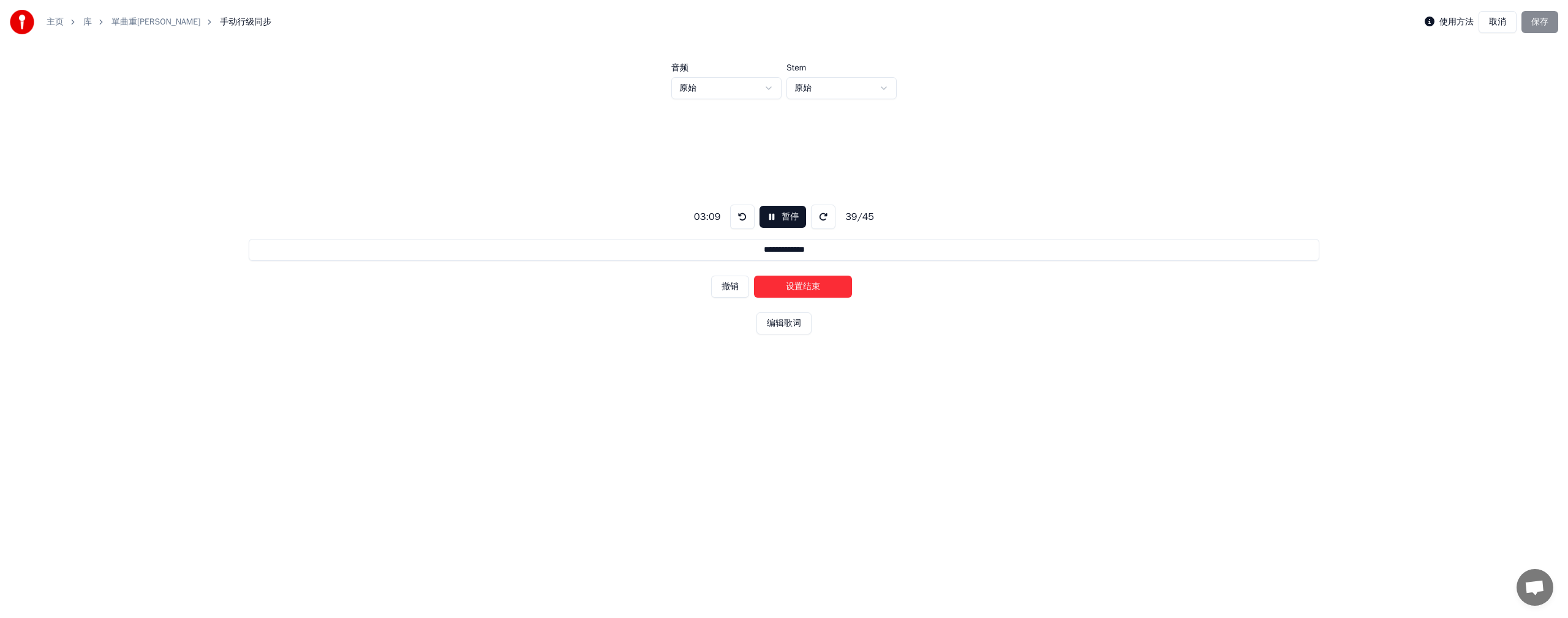 click on "设置结束" at bounding box center [803, 287] 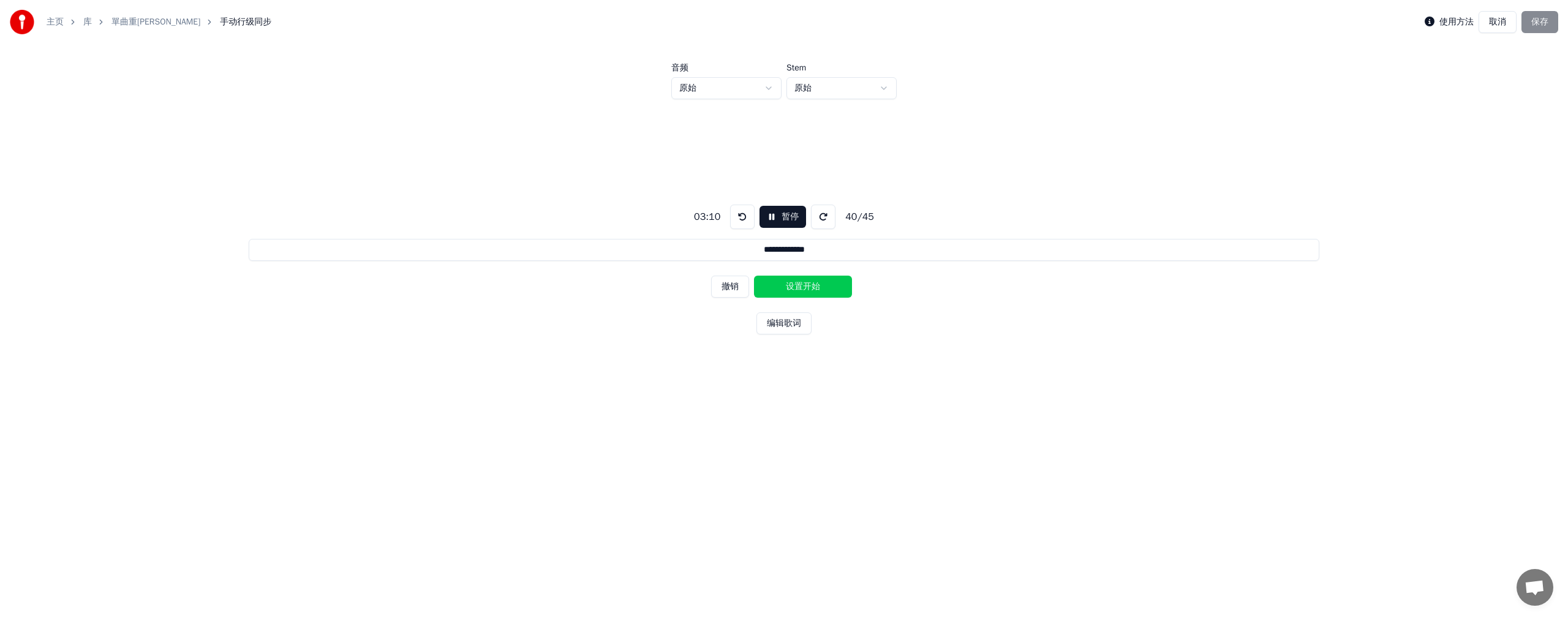 click on "设置开始" at bounding box center [803, 287] 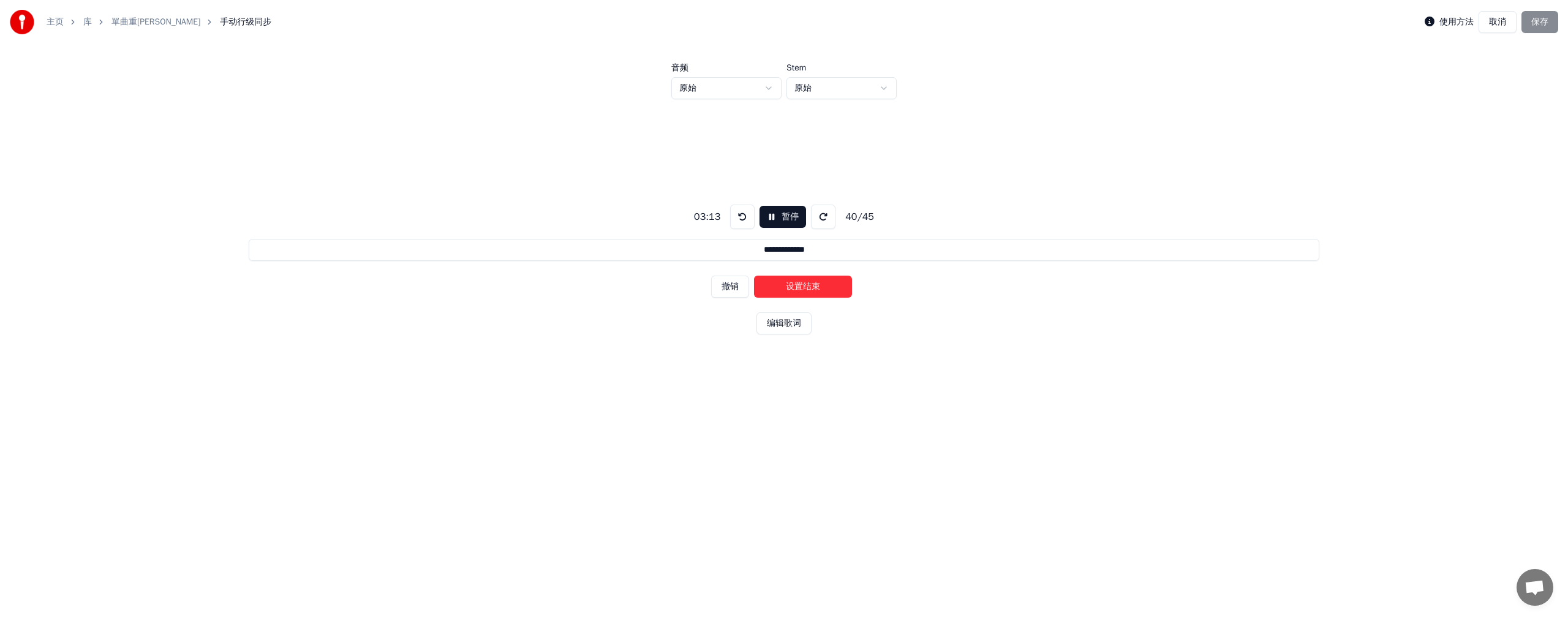 click on "设置结束" at bounding box center [803, 287] 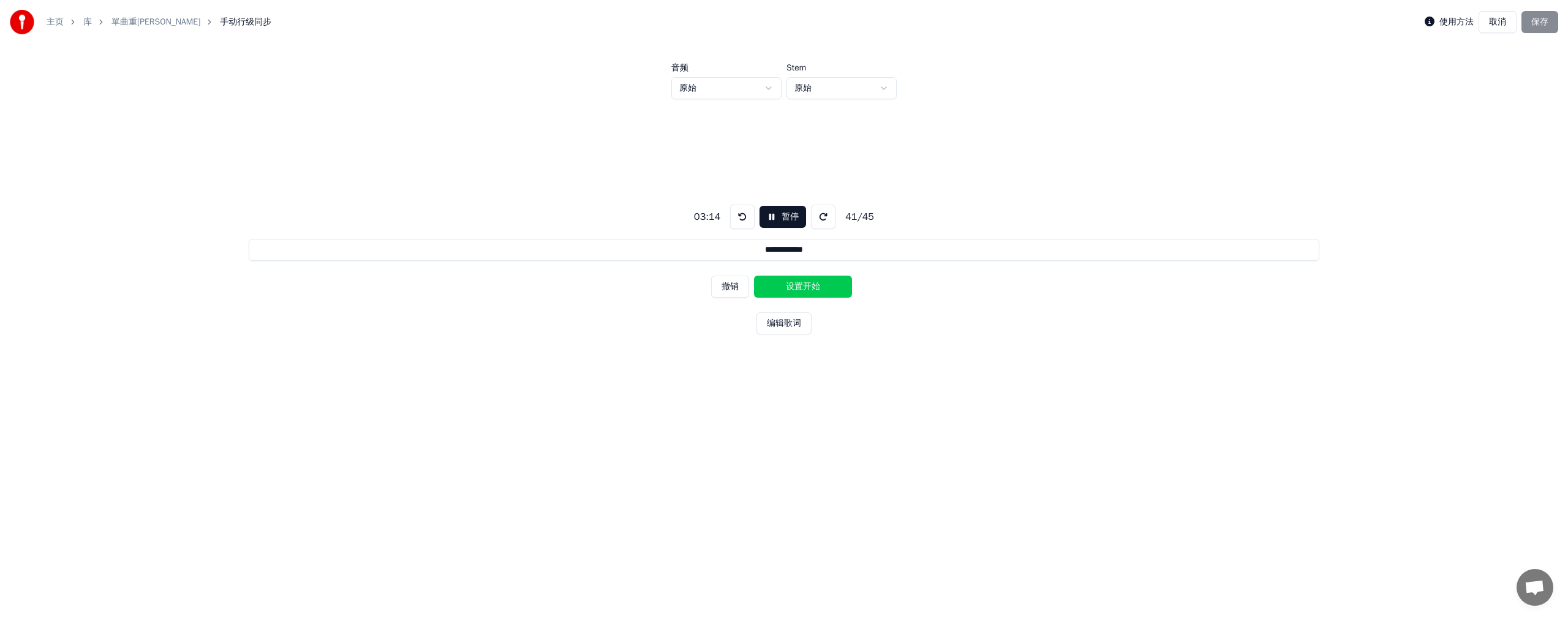 click on "设置开始" at bounding box center [803, 287] 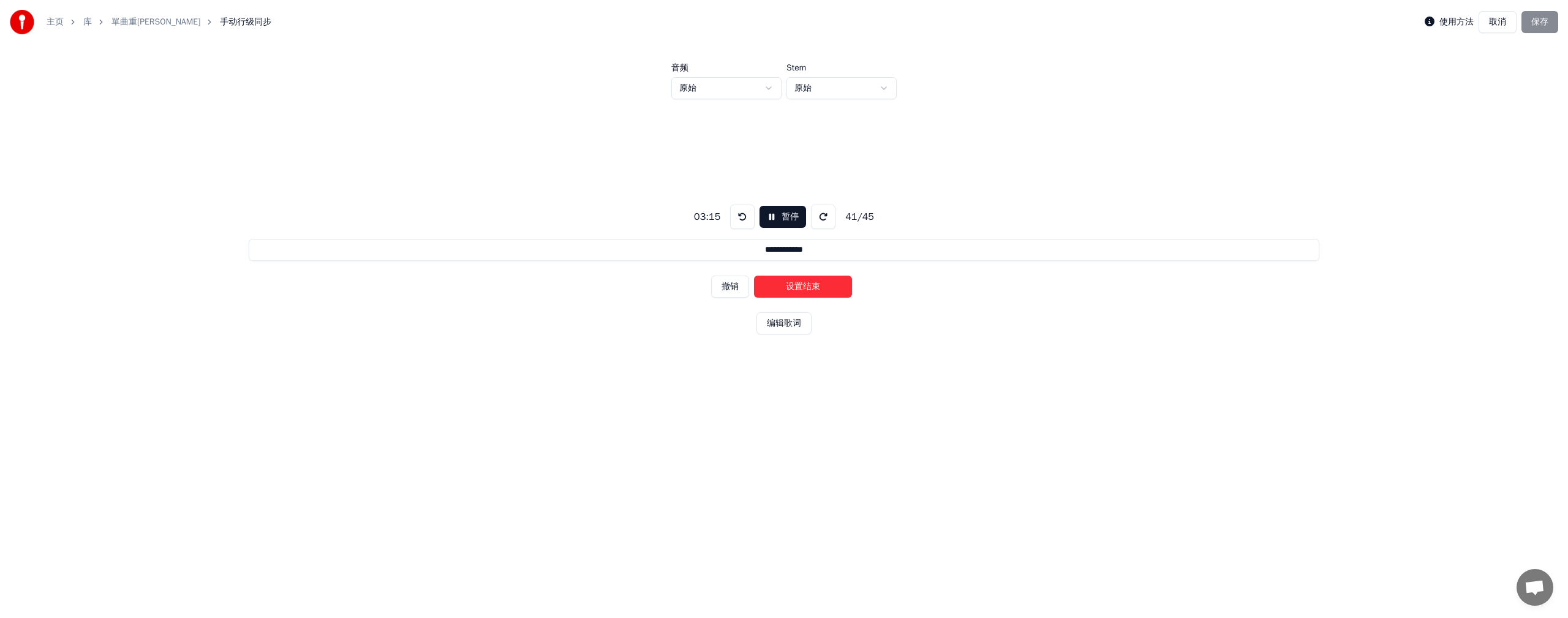 click on "设置结束" at bounding box center (803, 287) 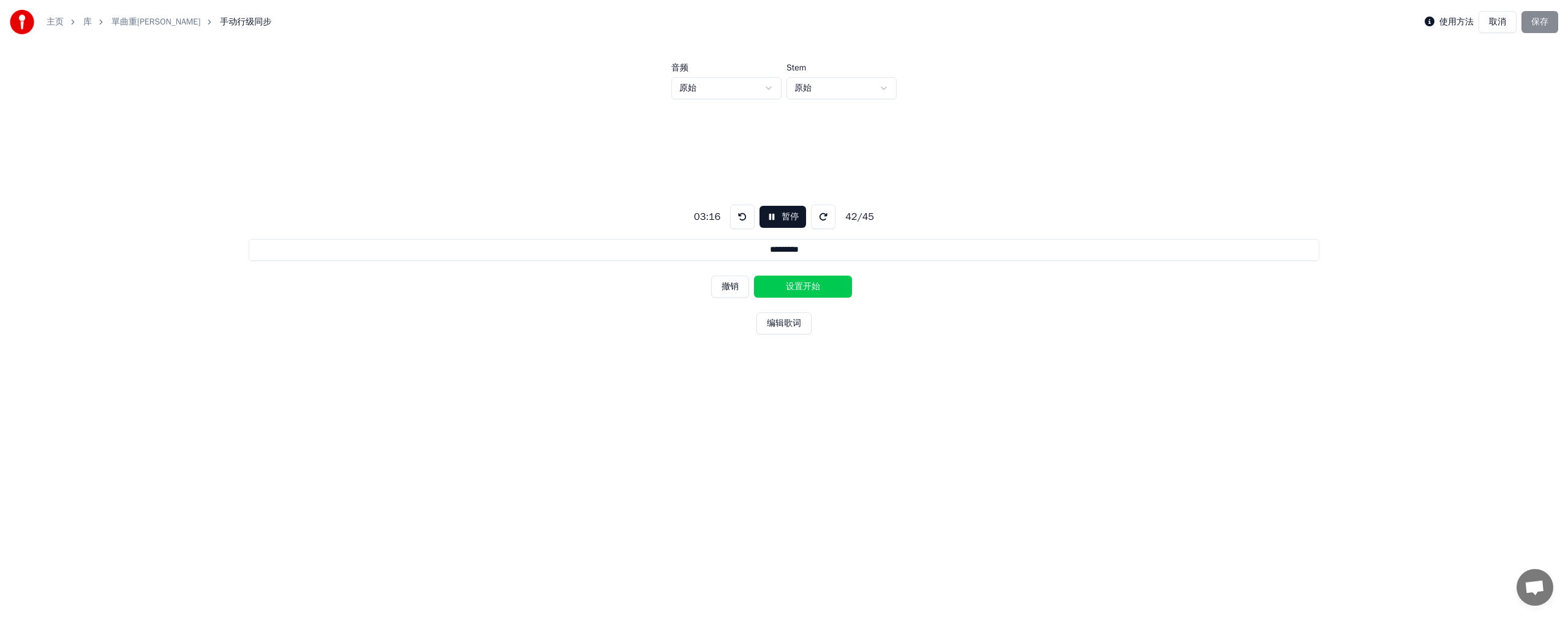 click on "设置开始" at bounding box center [803, 287] 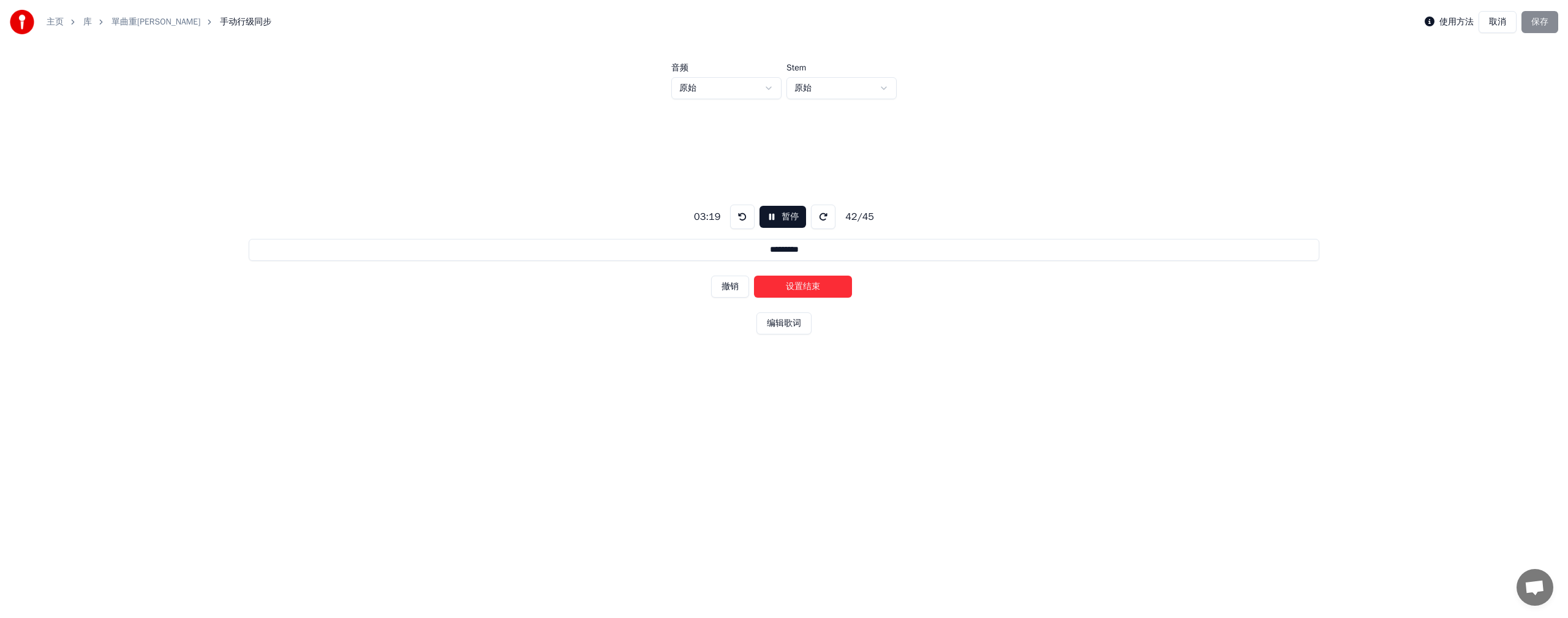 click on "设置结束" at bounding box center (803, 287) 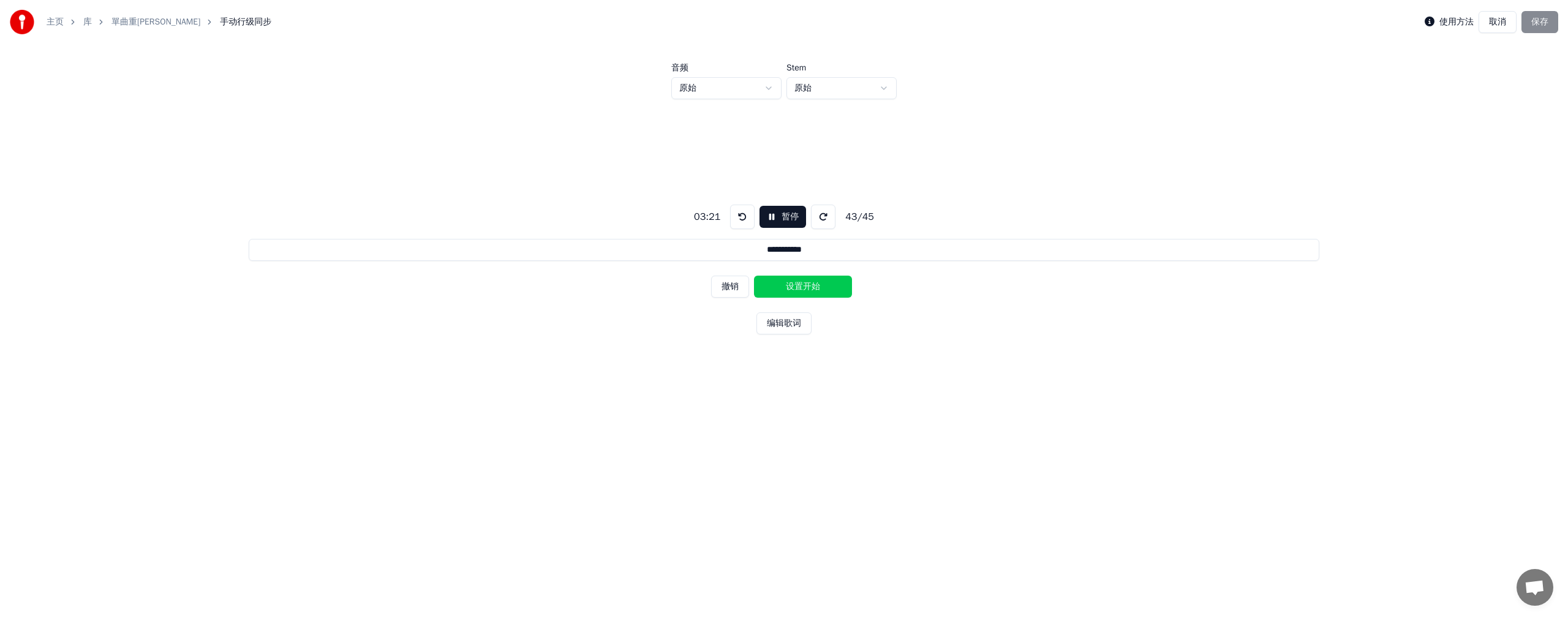 click on "设置开始" at bounding box center [803, 287] 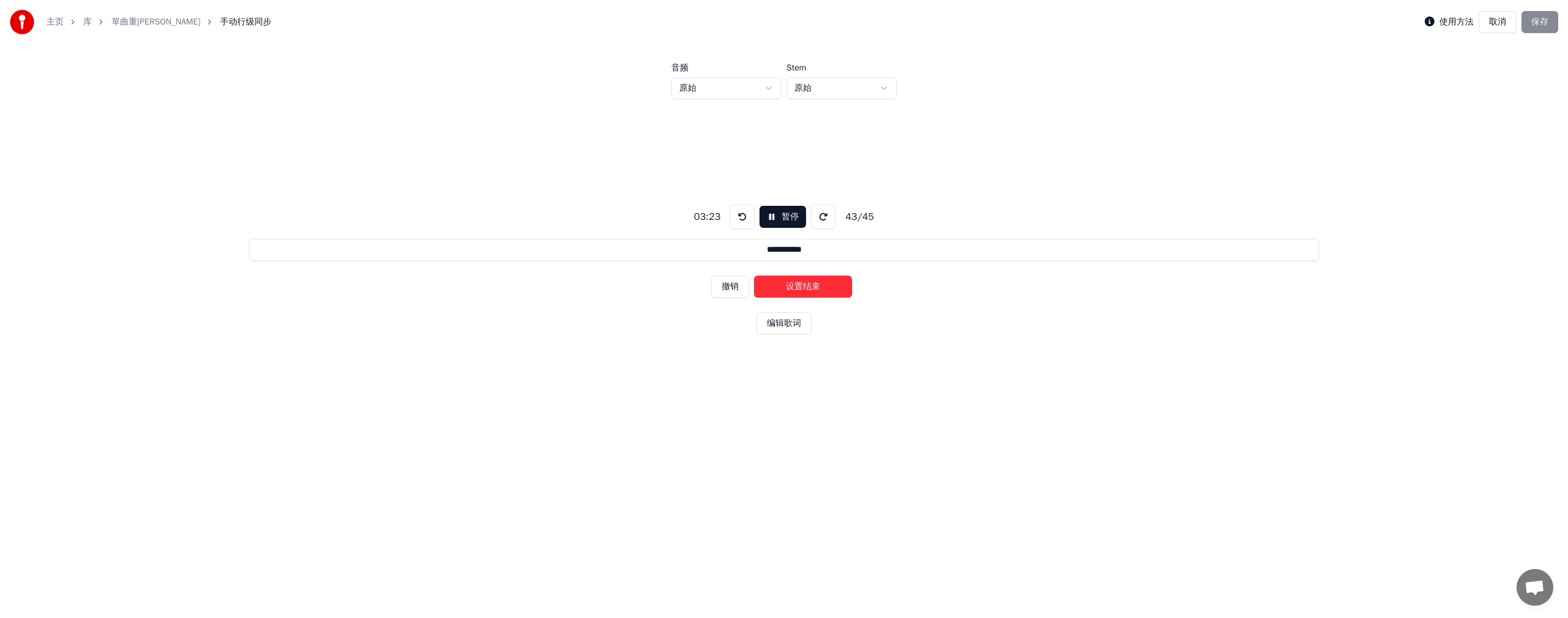 click on "设置结束" at bounding box center [803, 287] 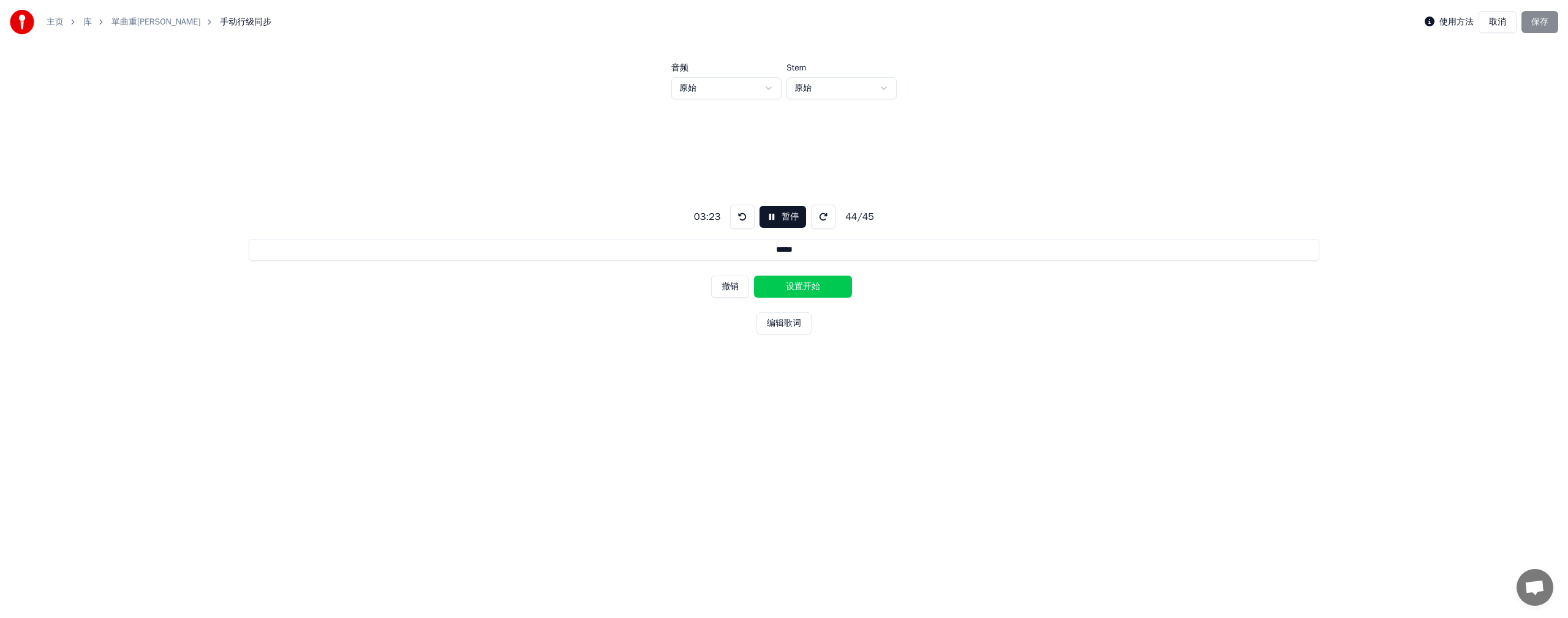 click on "设置开始" at bounding box center (803, 287) 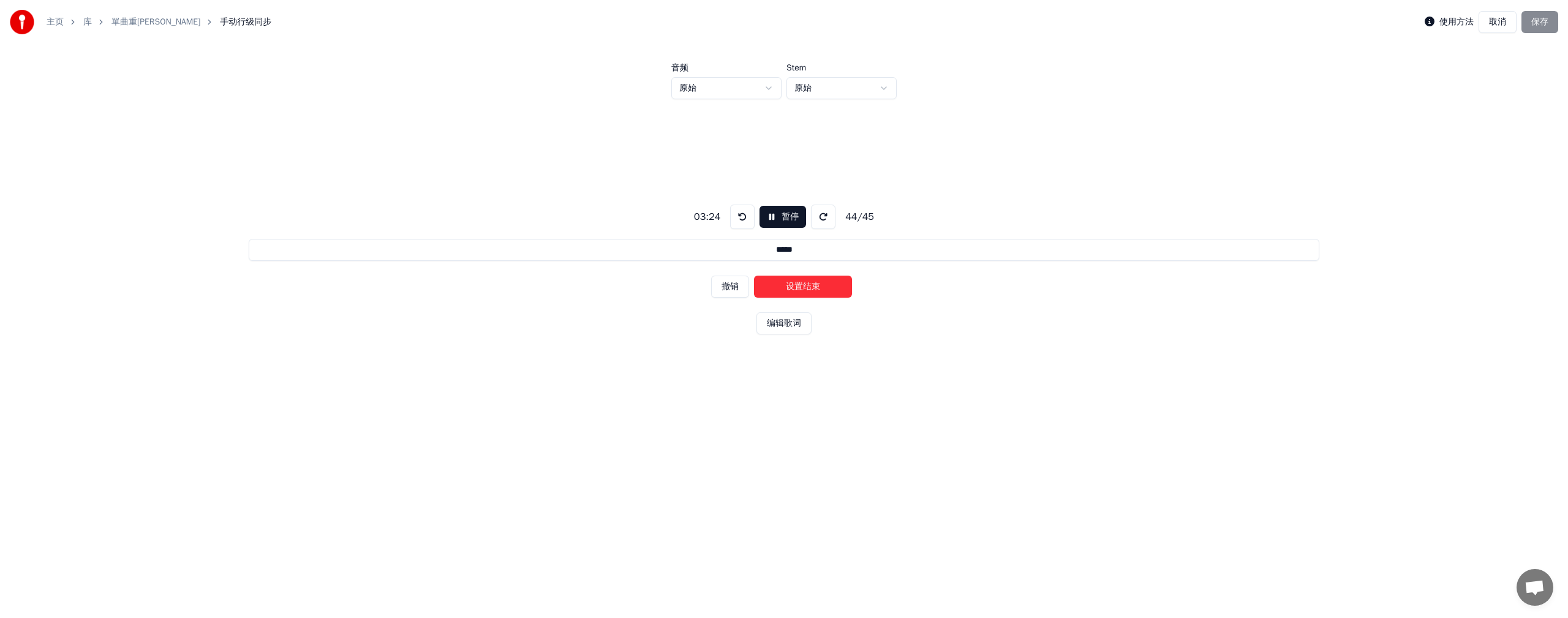 click on "设置结束" at bounding box center (803, 287) 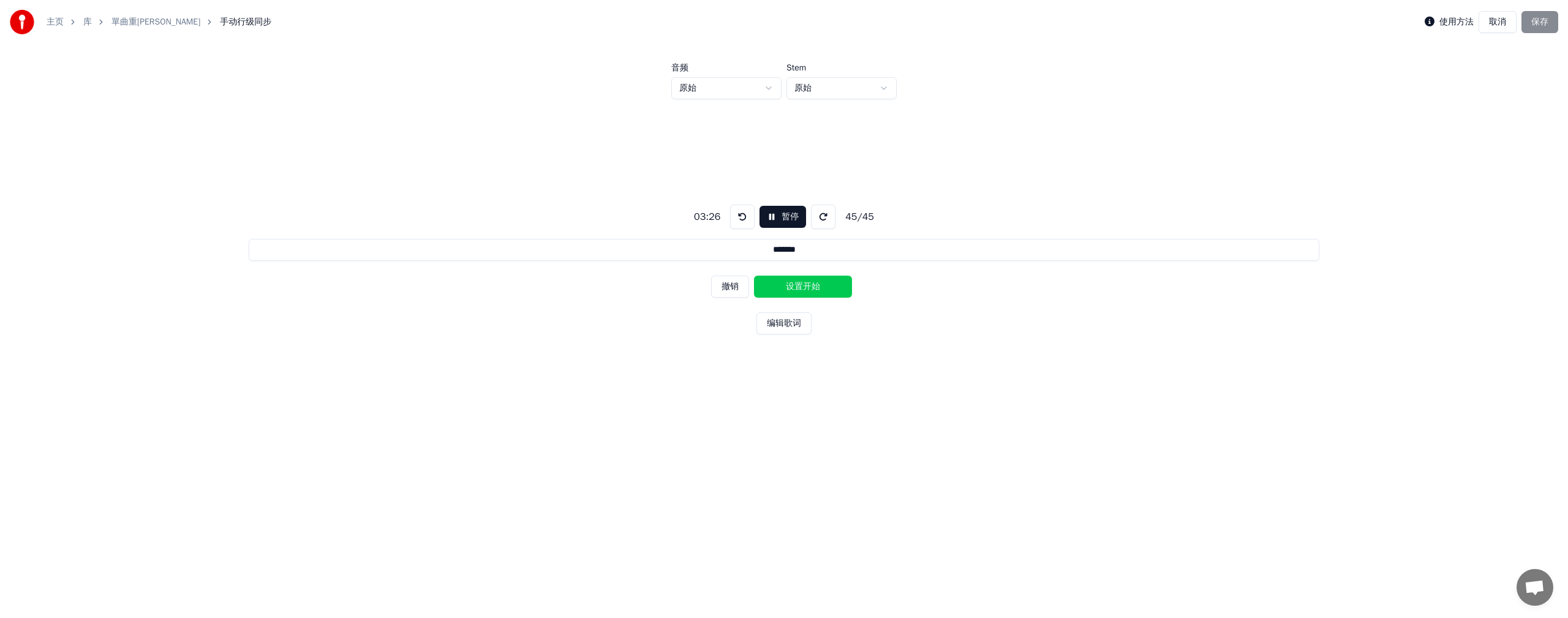 click on "设置开始" at bounding box center (803, 287) 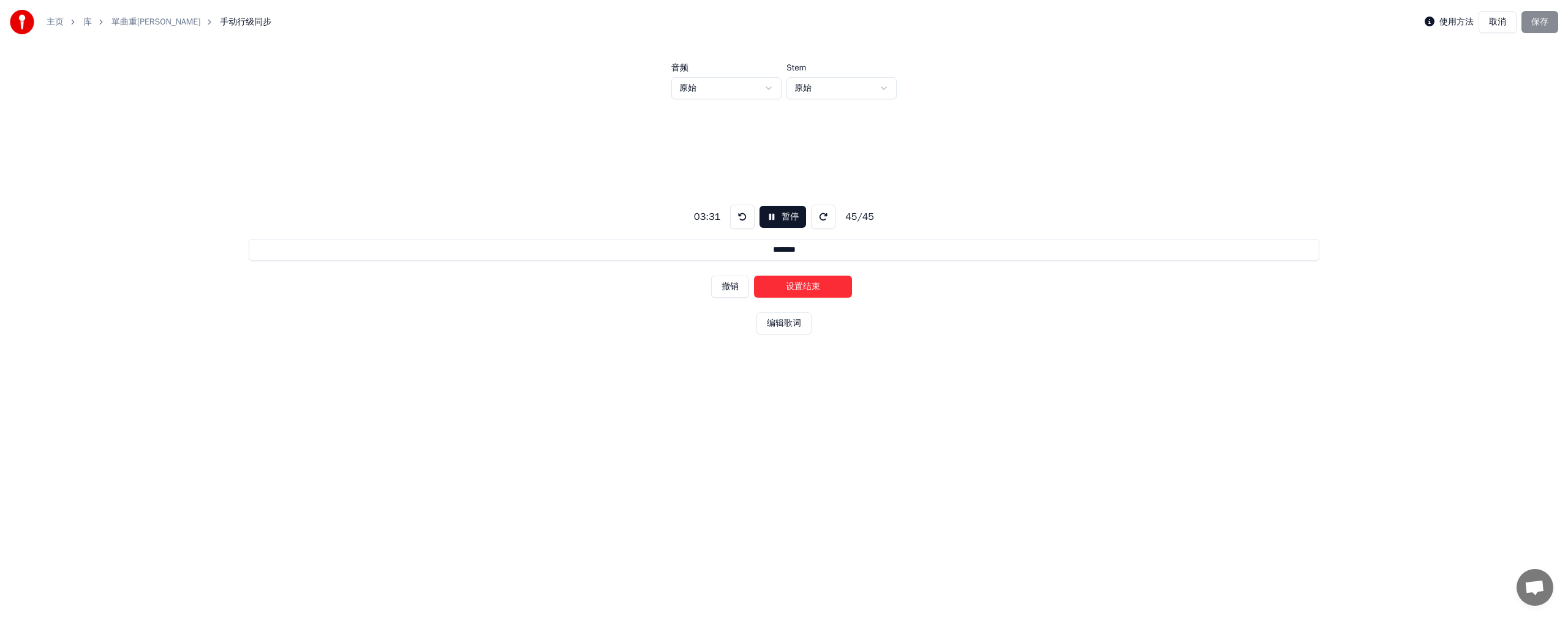 click on "设置结束" at bounding box center [803, 287] 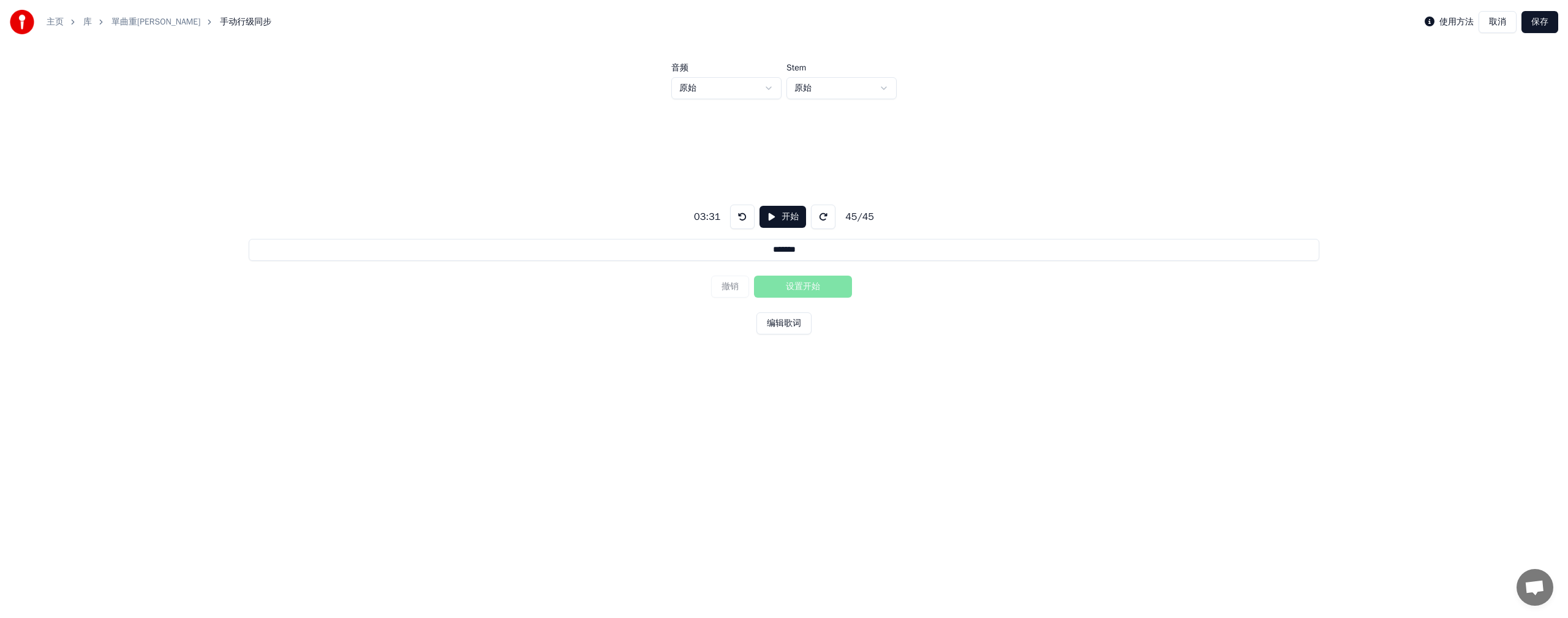 click on "保存" at bounding box center [1540, 22] 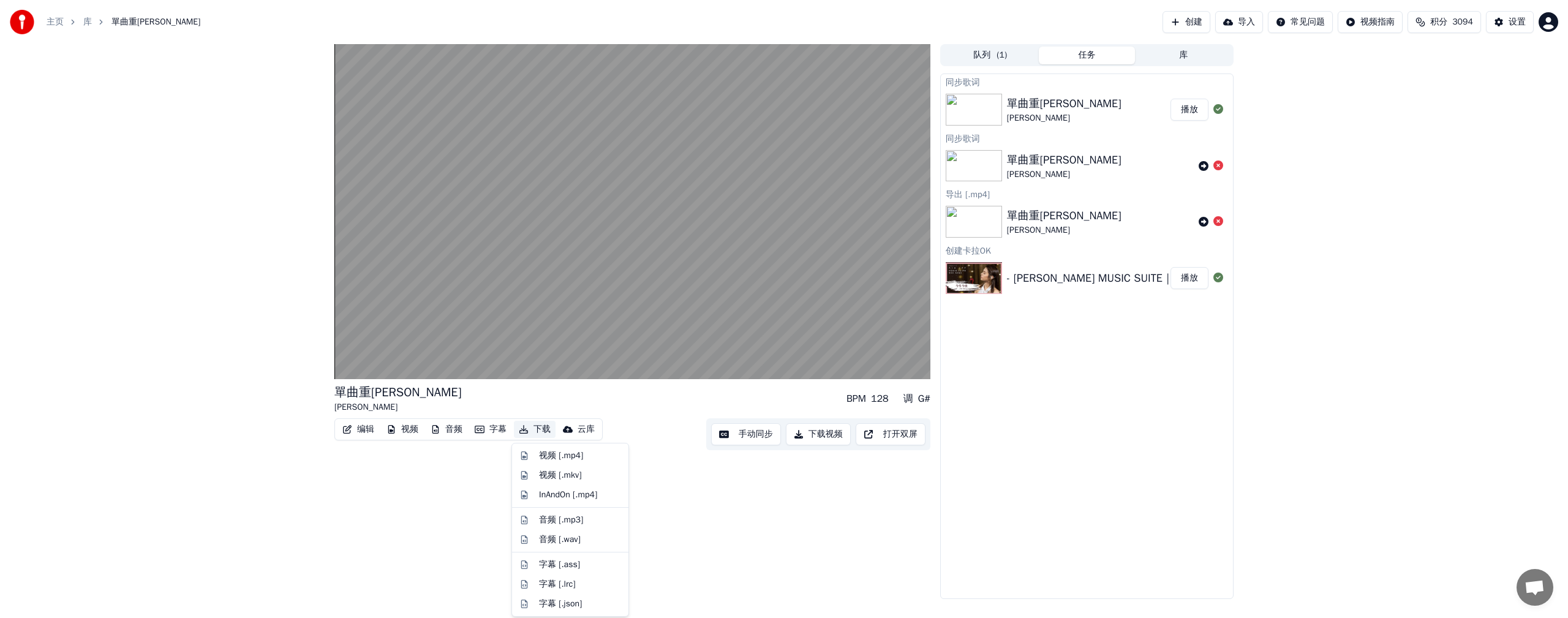 click on "下载" at bounding box center [535, 429] 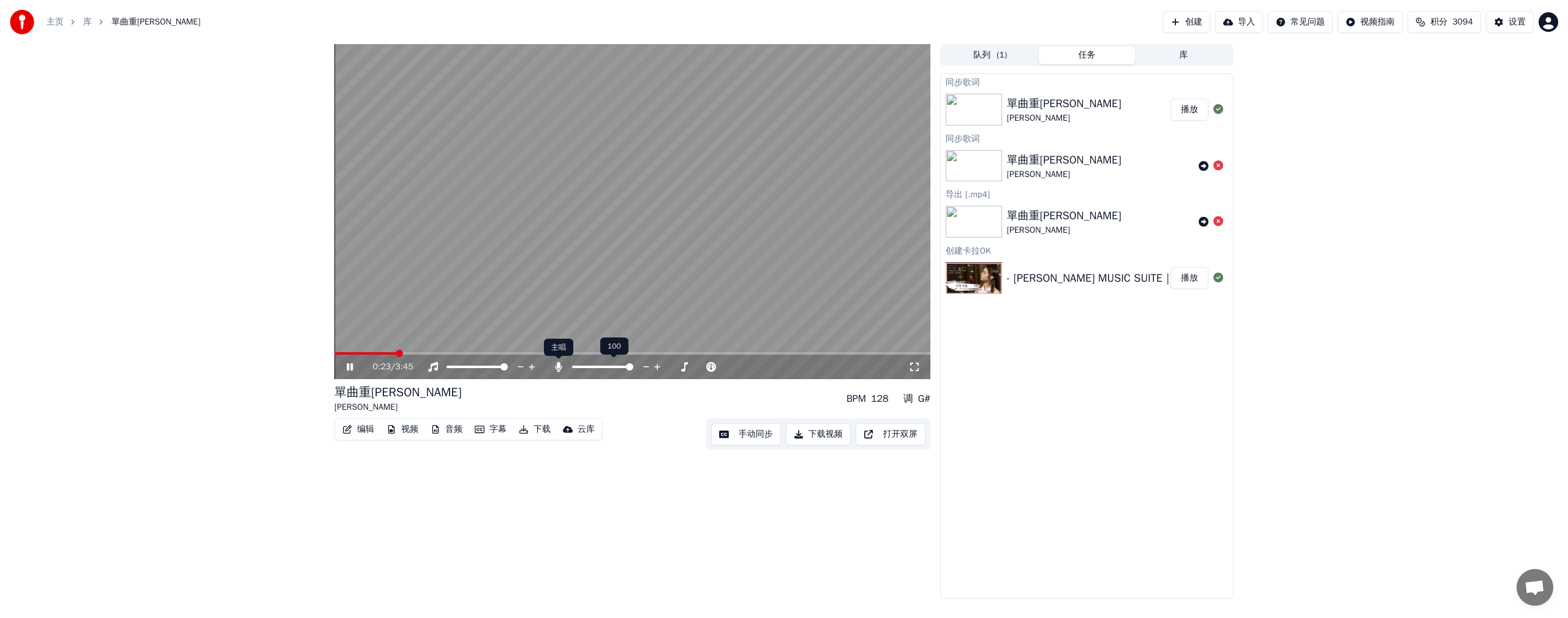 click 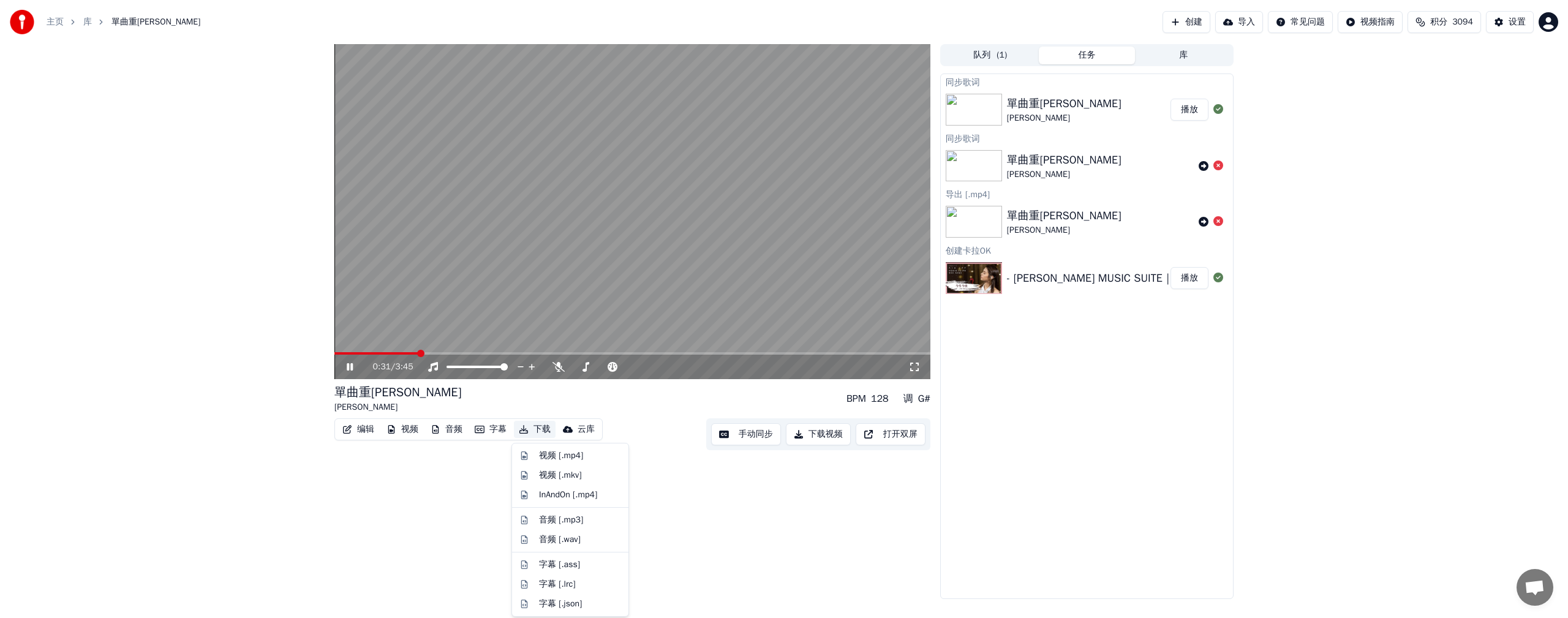 click on "下载" at bounding box center [535, 429] 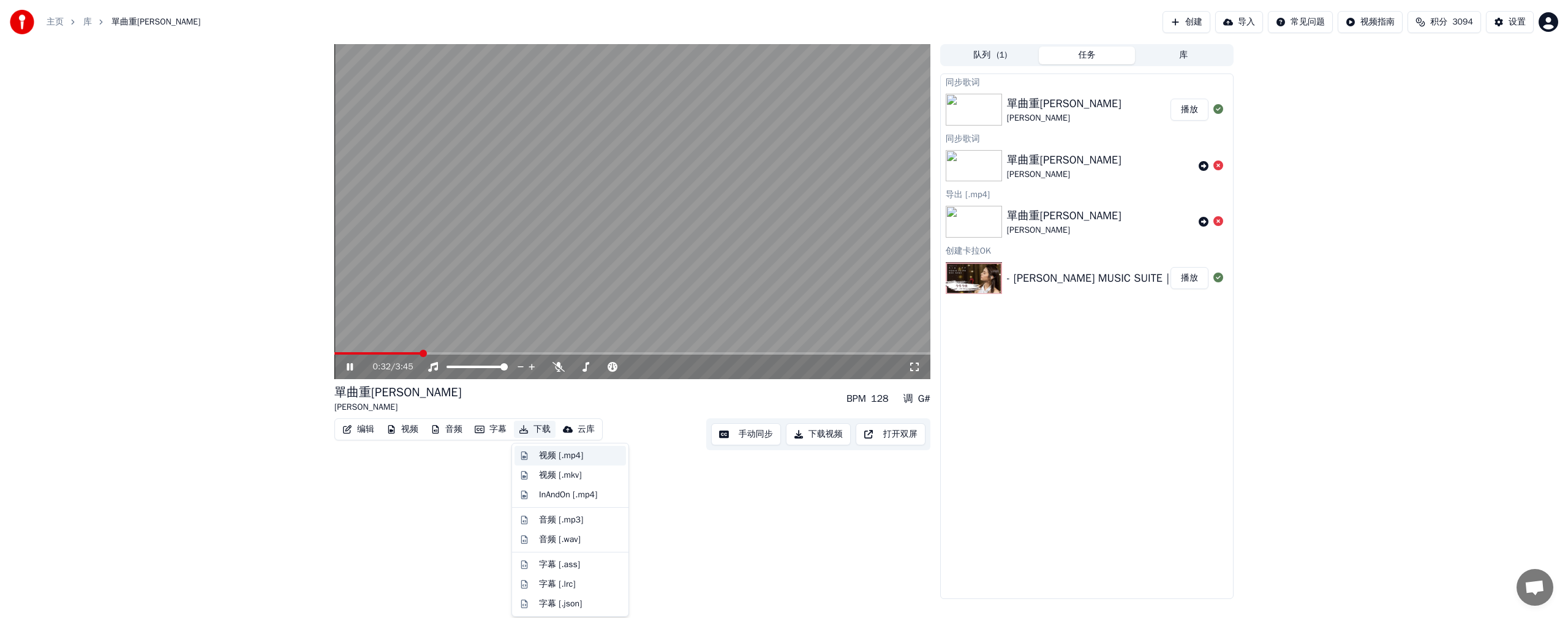 click on "视频 [.mp4]" at bounding box center [561, 456] 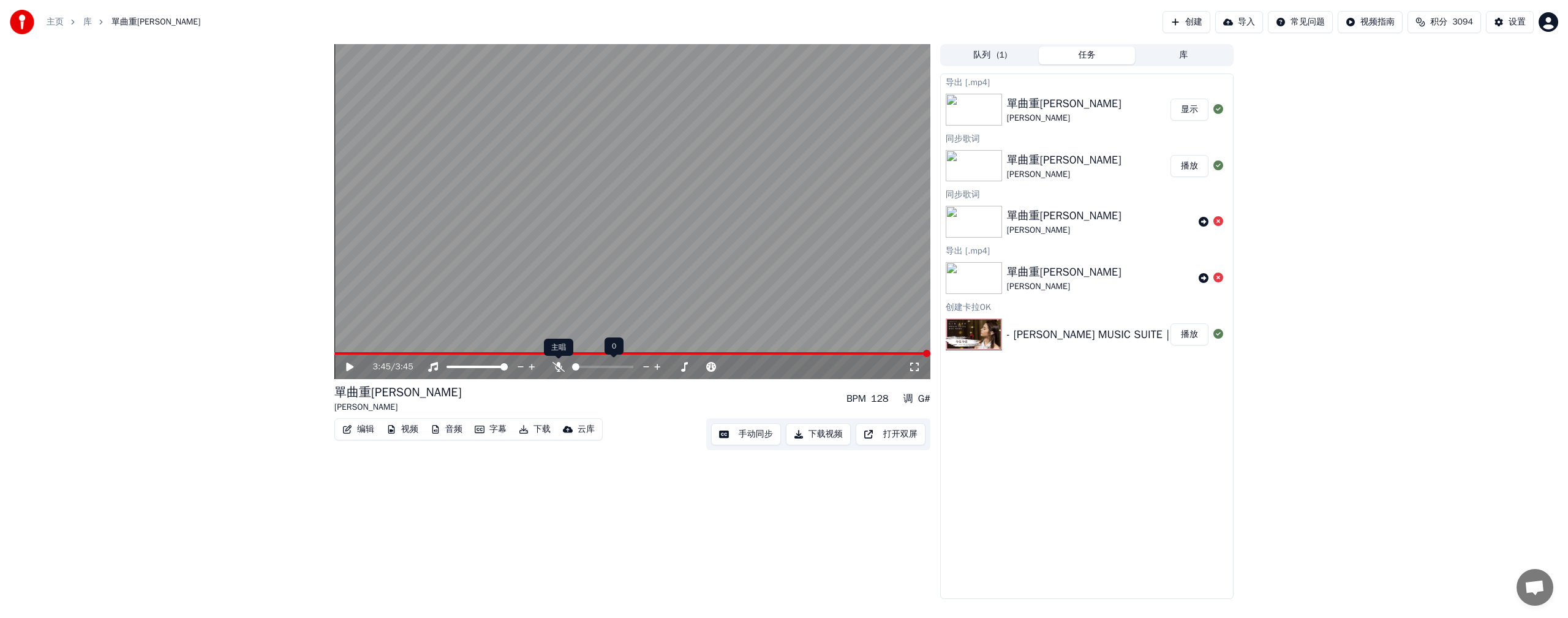 click 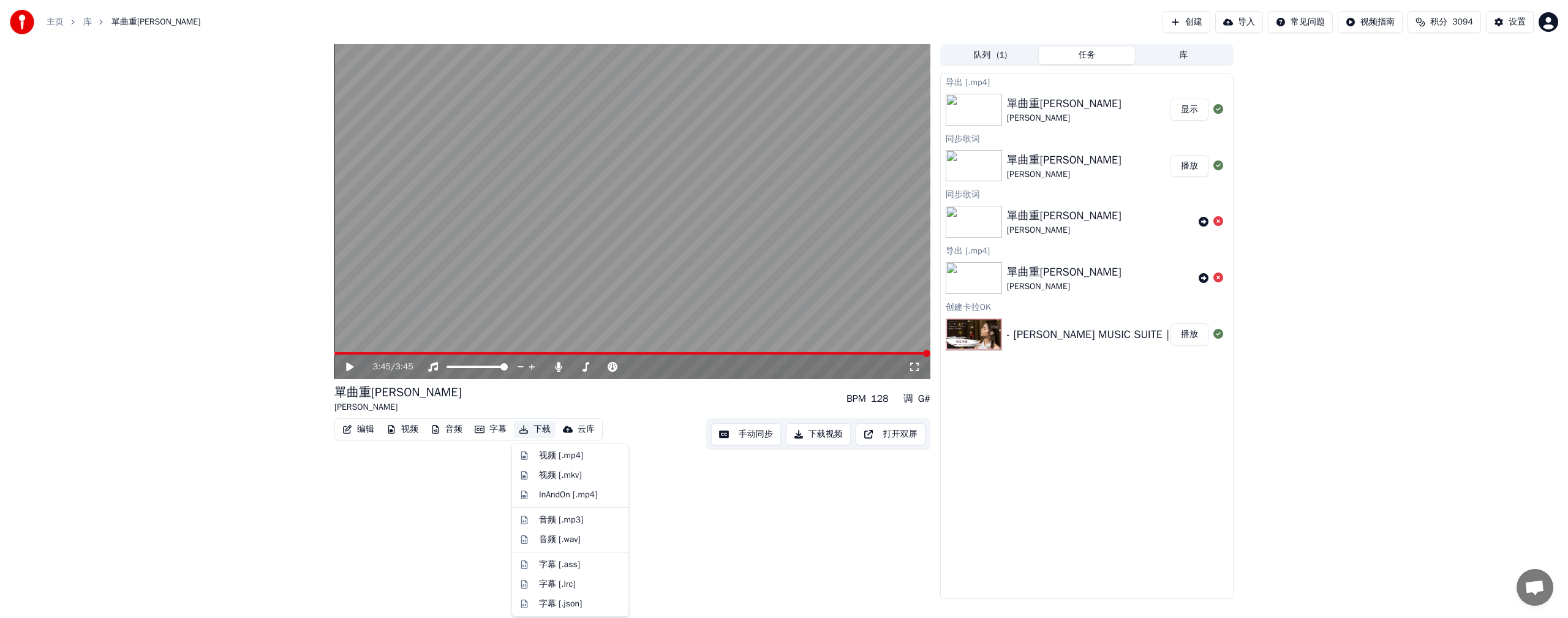 click on "下载" at bounding box center (535, 429) 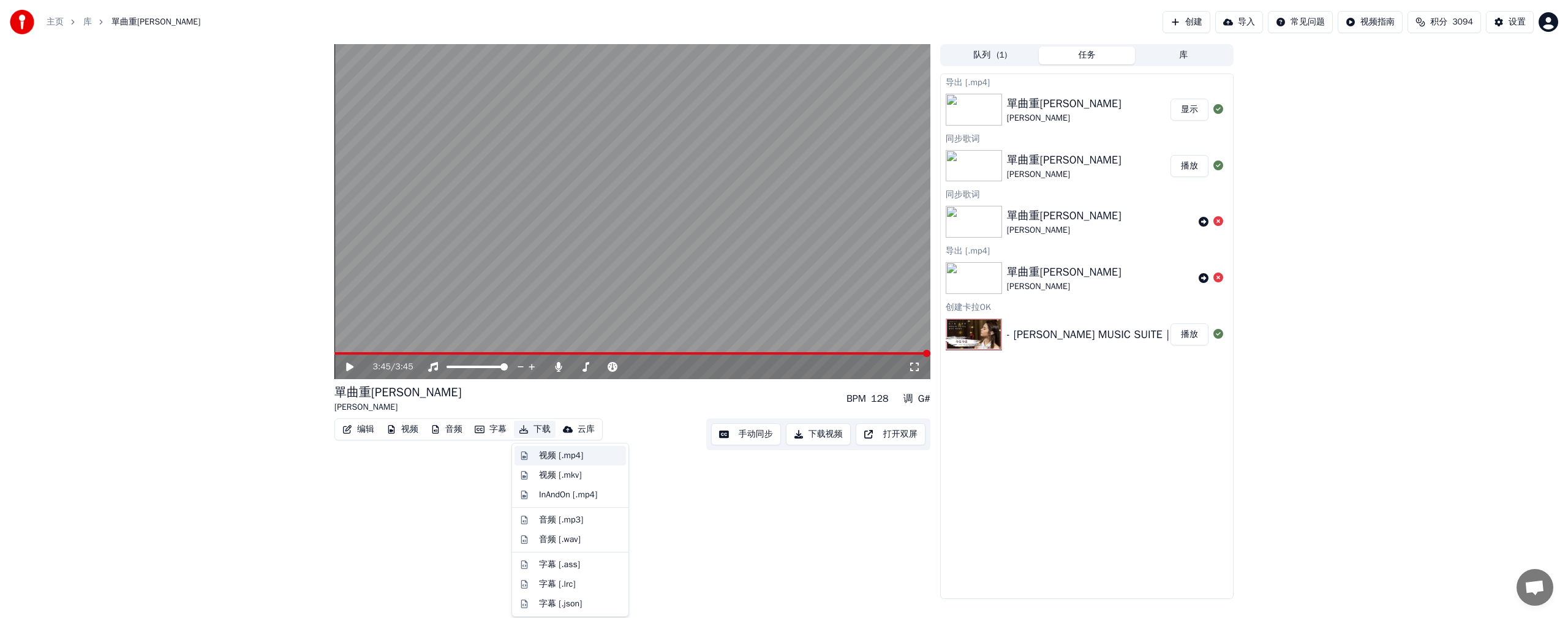 click on "视频 [.mp4]" at bounding box center (561, 456) 